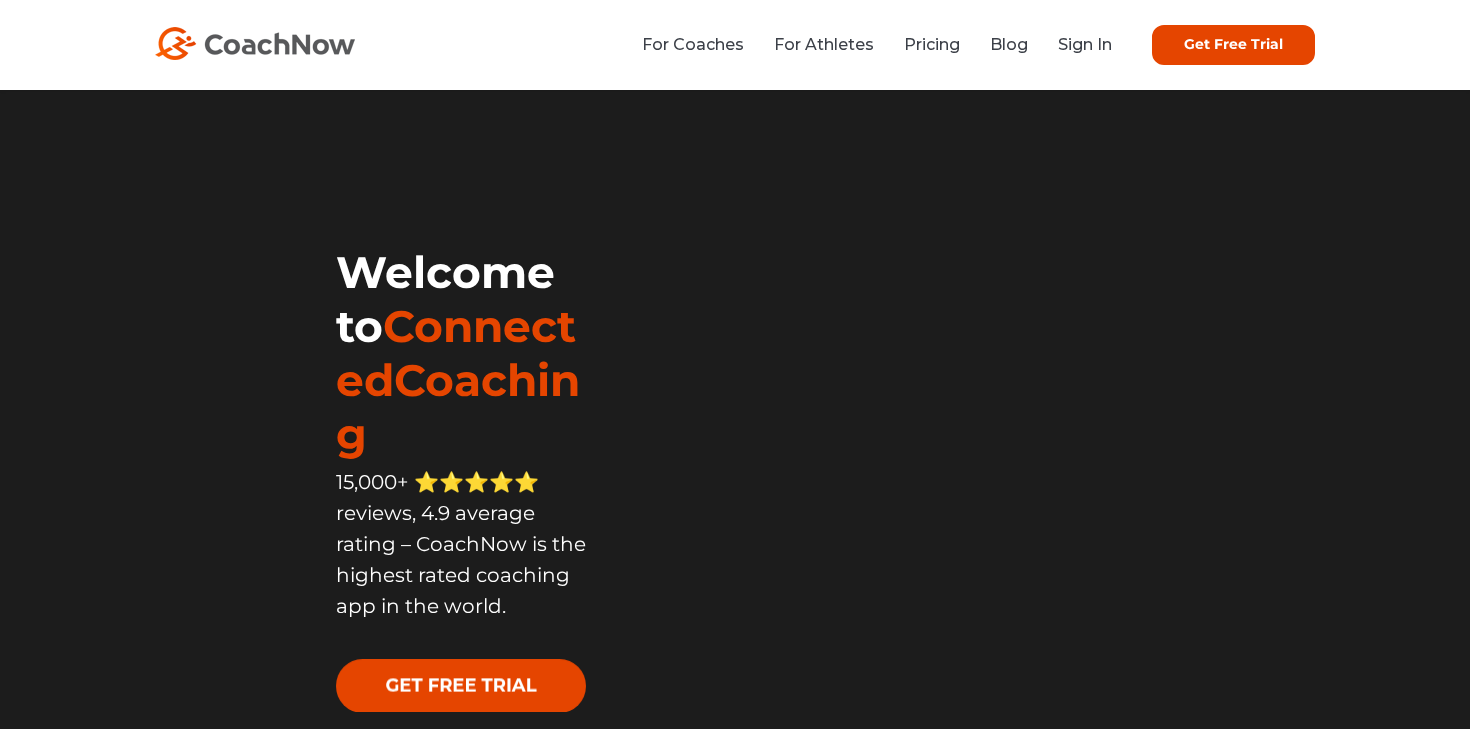 scroll, scrollTop: 0, scrollLeft: 0, axis: both 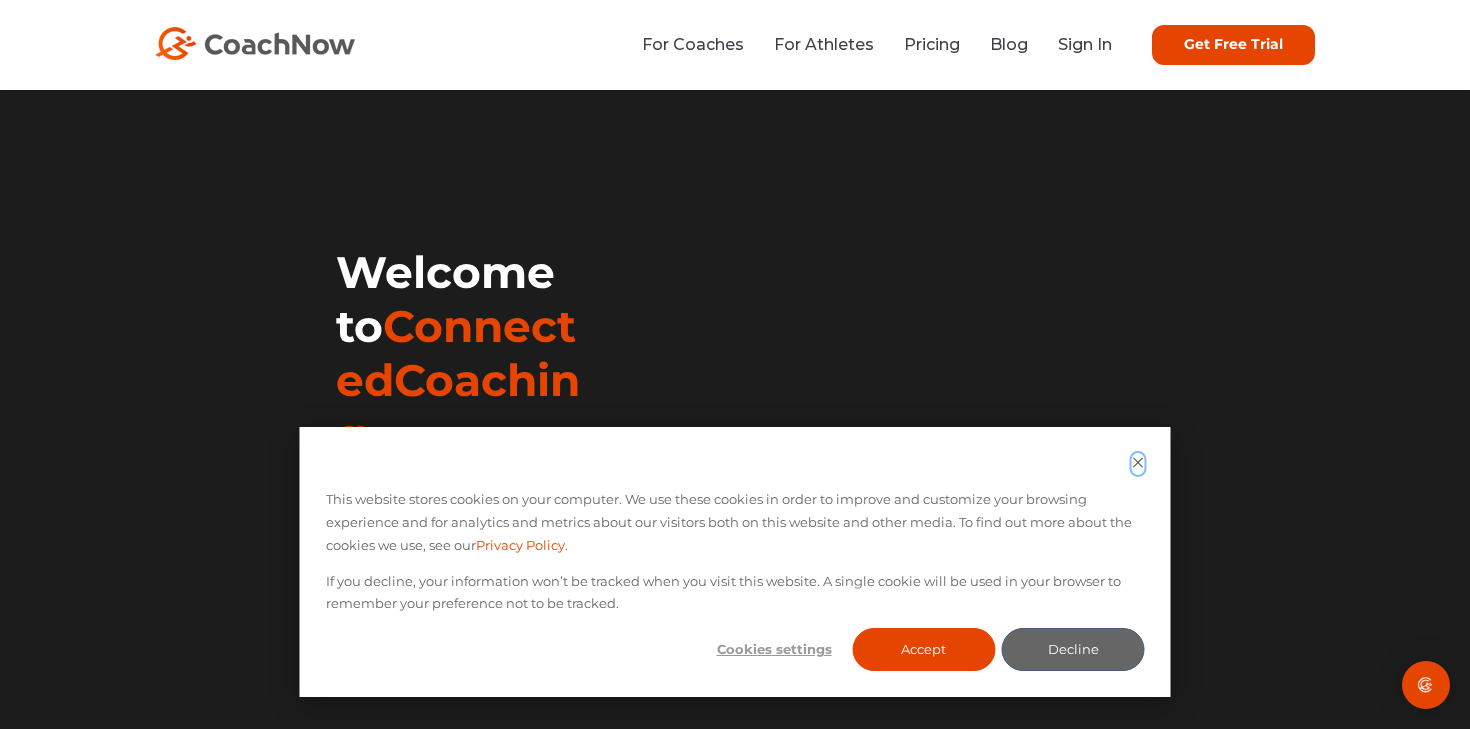 click 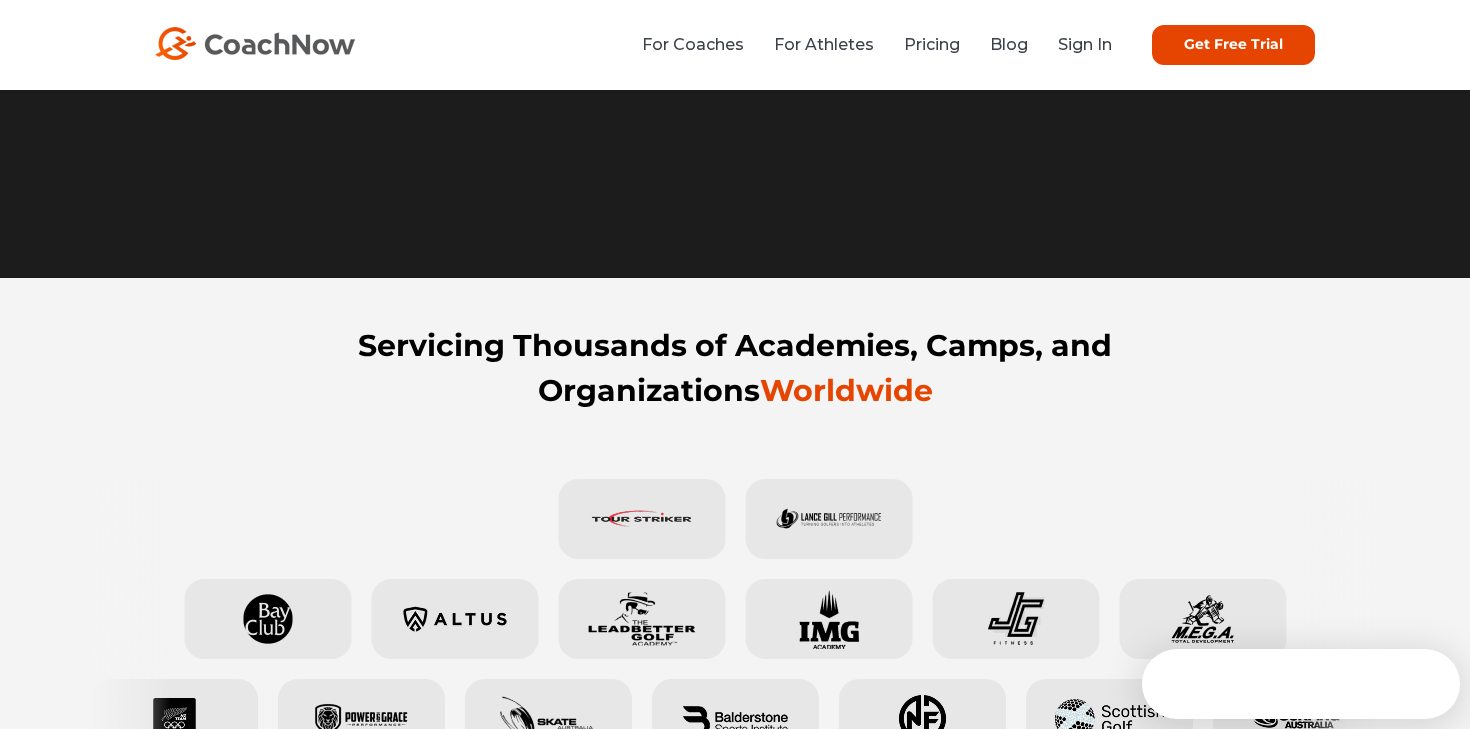 scroll, scrollTop: 555, scrollLeft: 0, axis: vertical 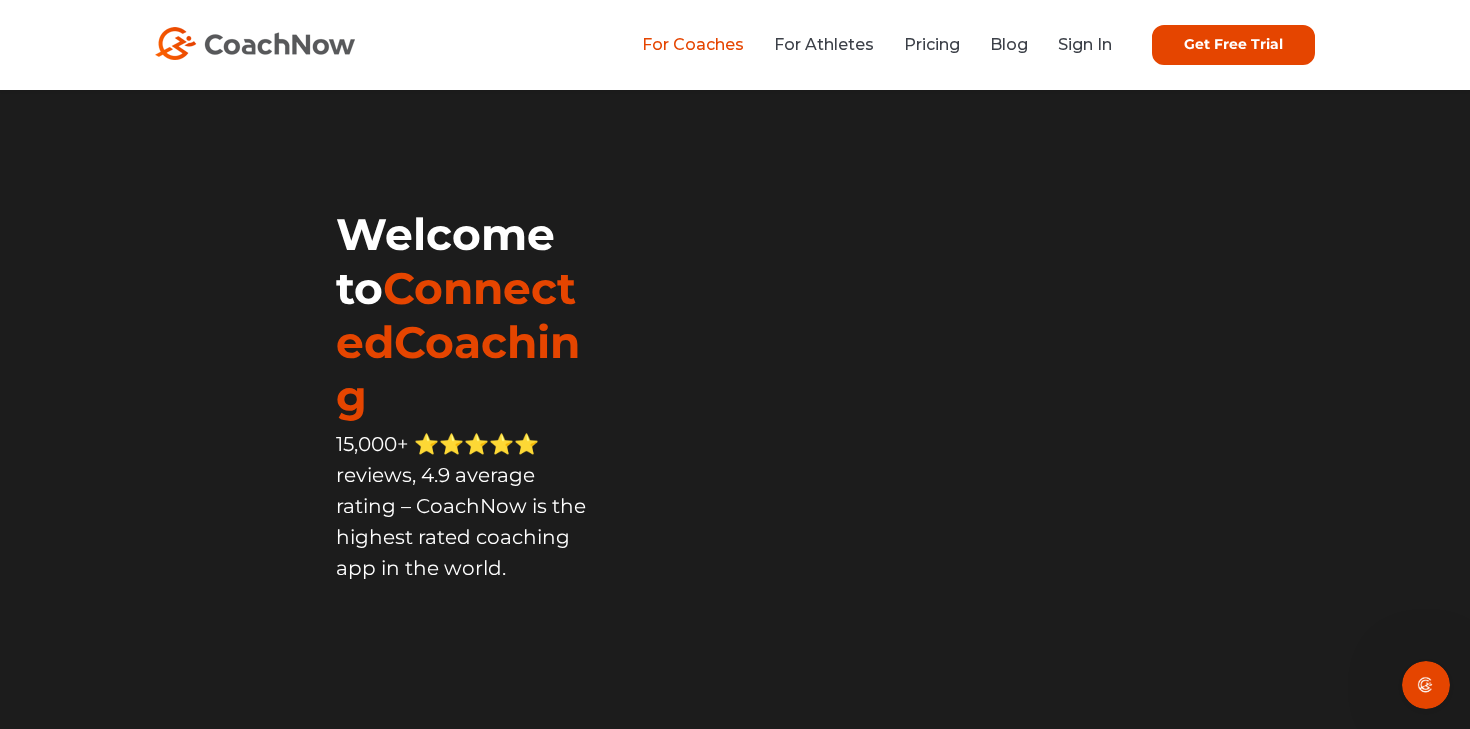 click on "For Coaches" at bounding box center [693, 44] 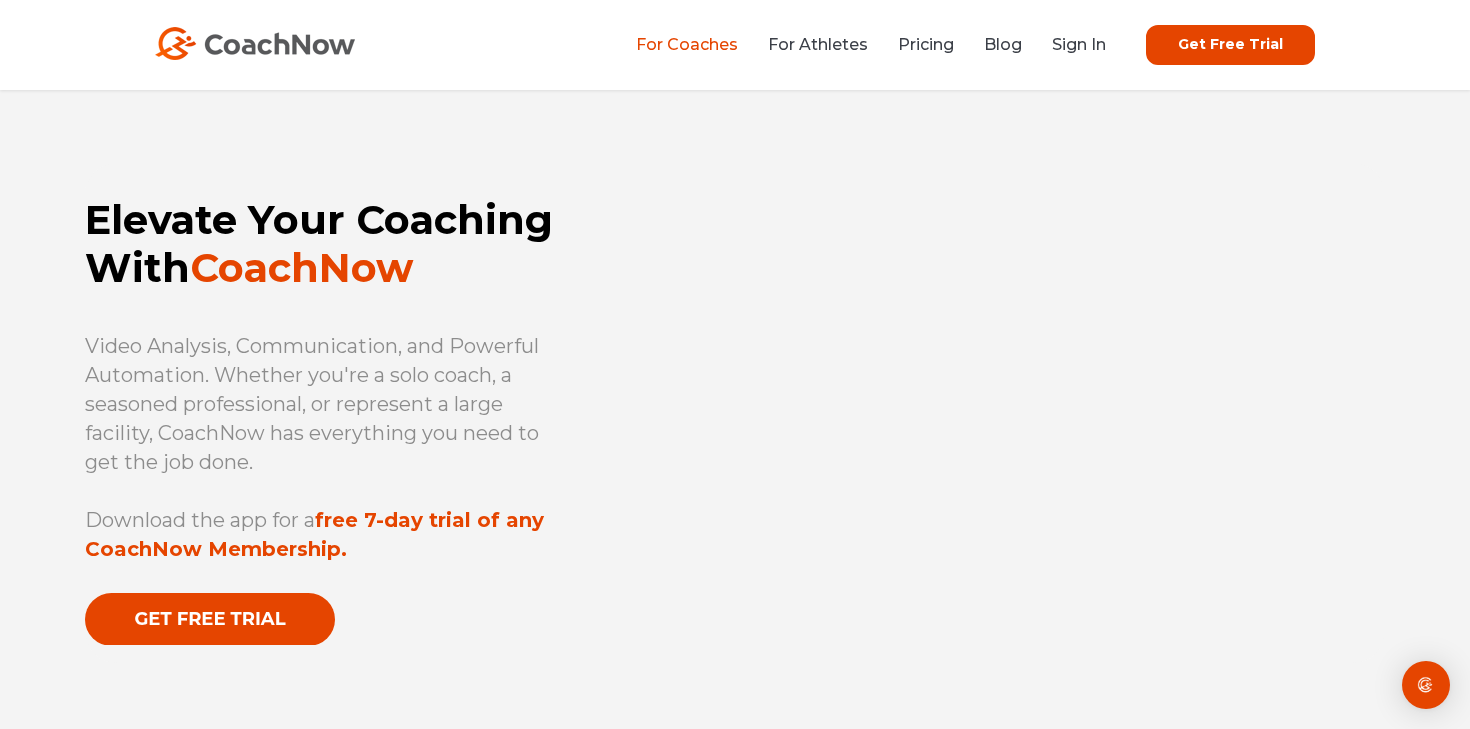 scroll, scrollTop: 0, scrollLeft: 0, axis: both 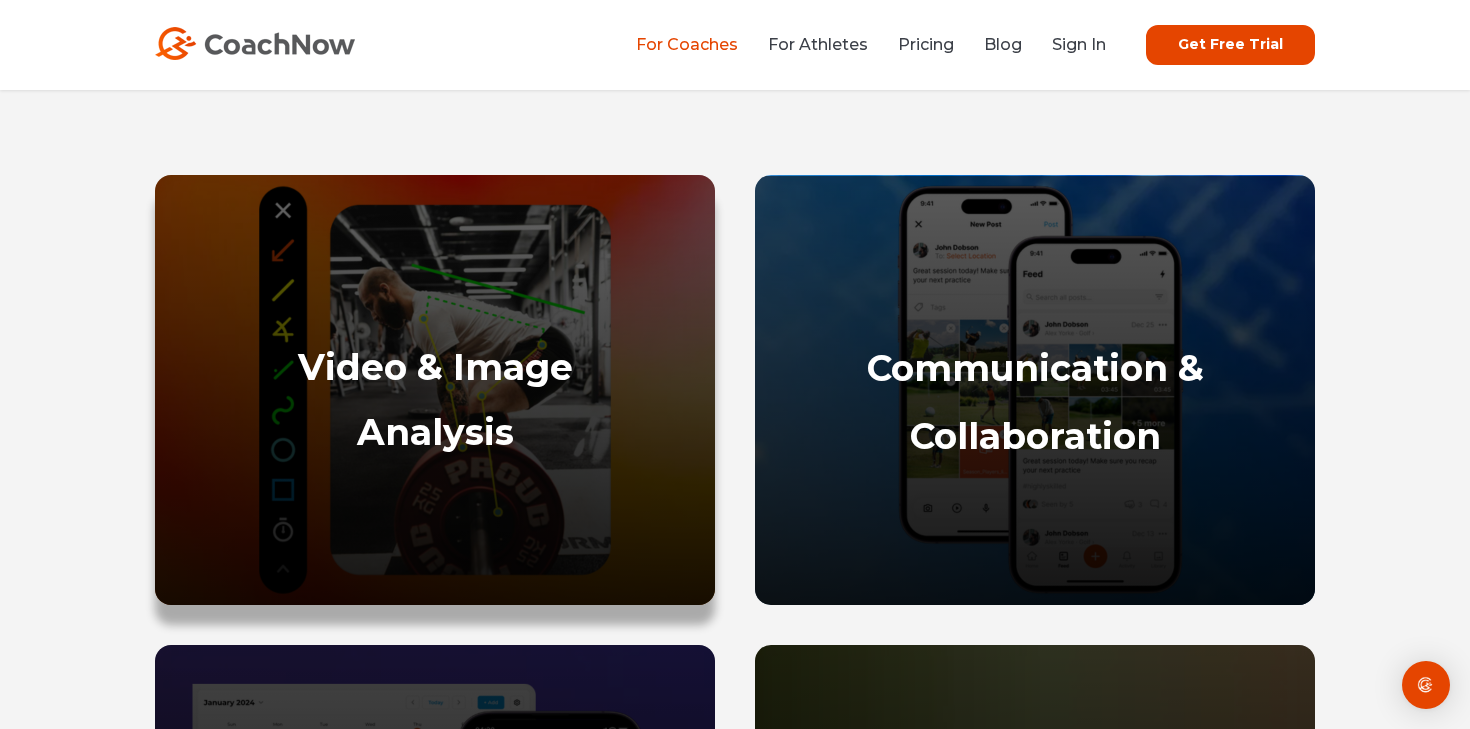 click on "Video & Image" at bounding box center [435, 367] 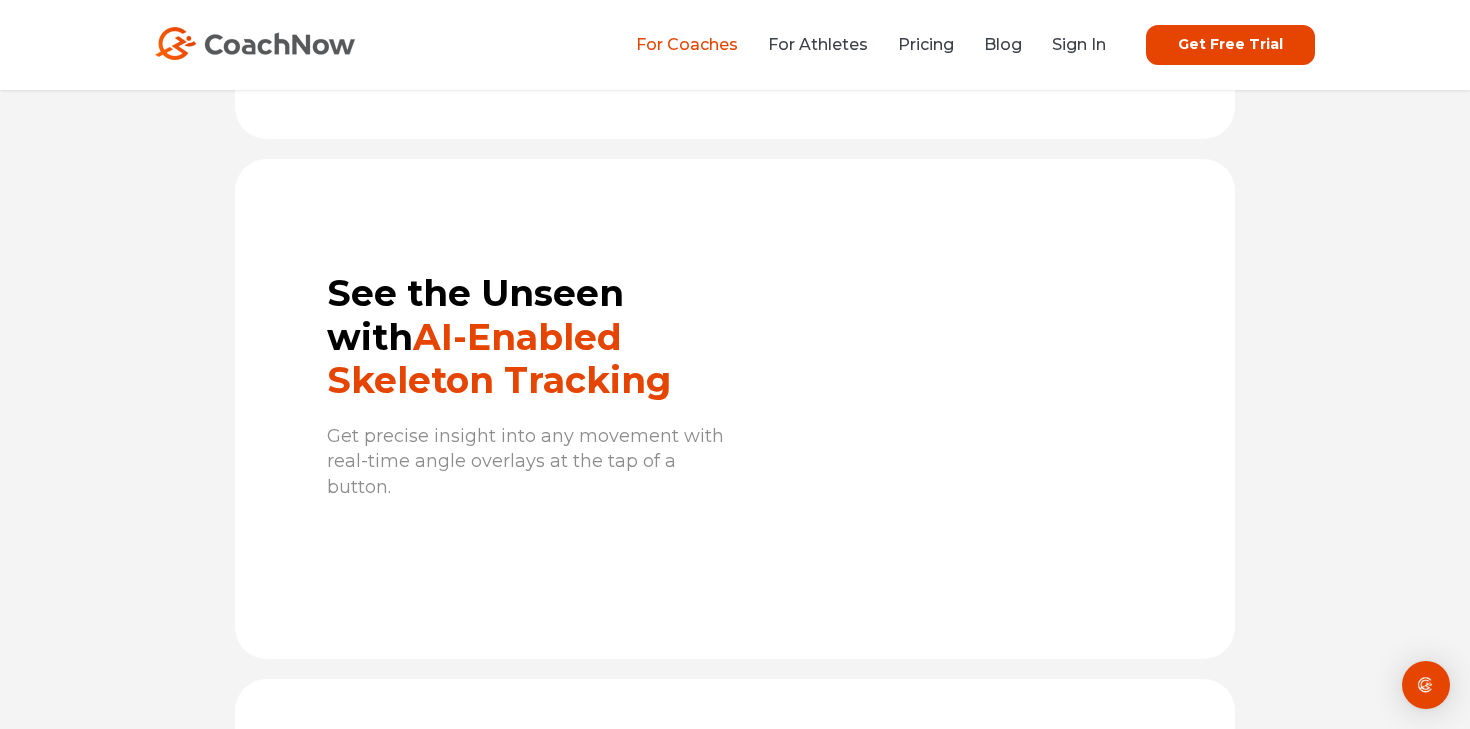 scroll, scrollTop: 3911, scrollLeft: 0, axis: vertical 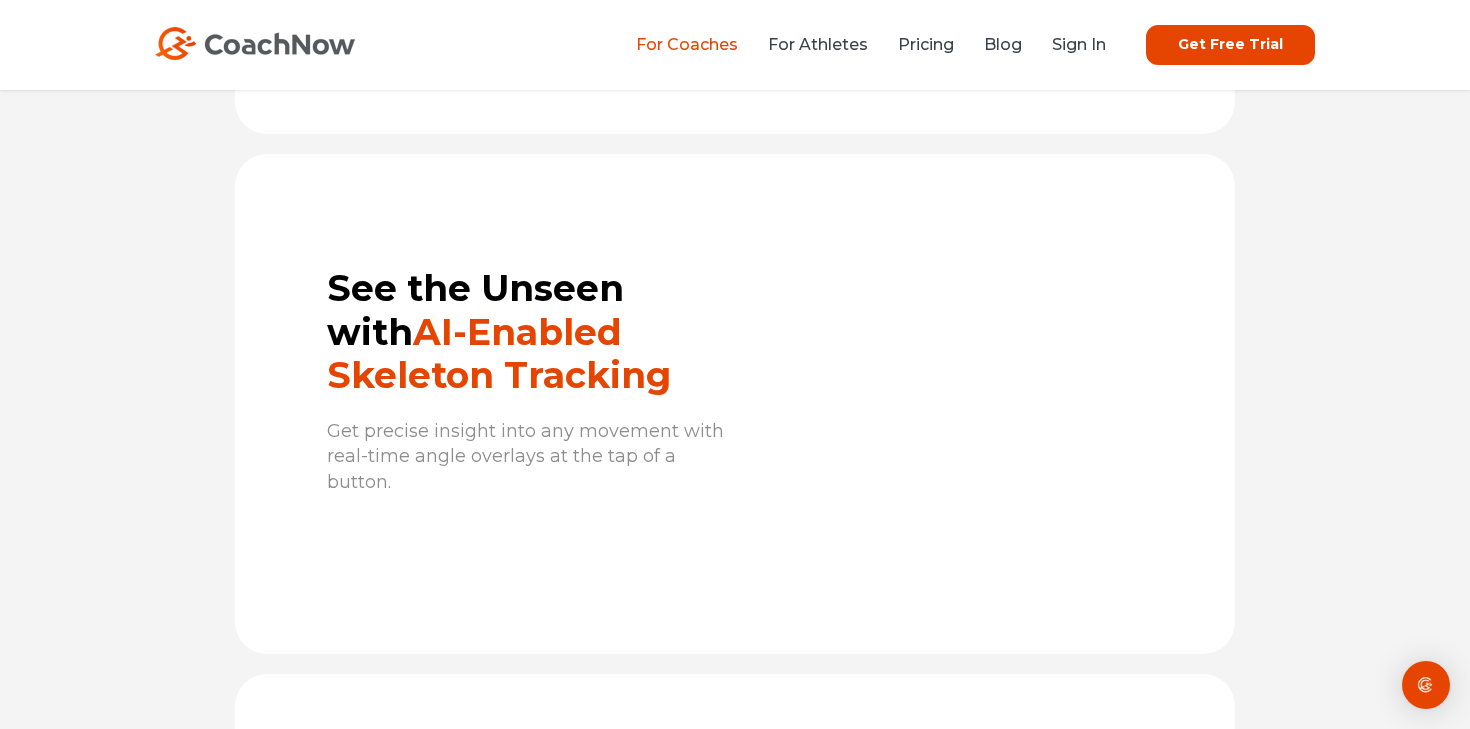 click at bounding box center (979, 400) 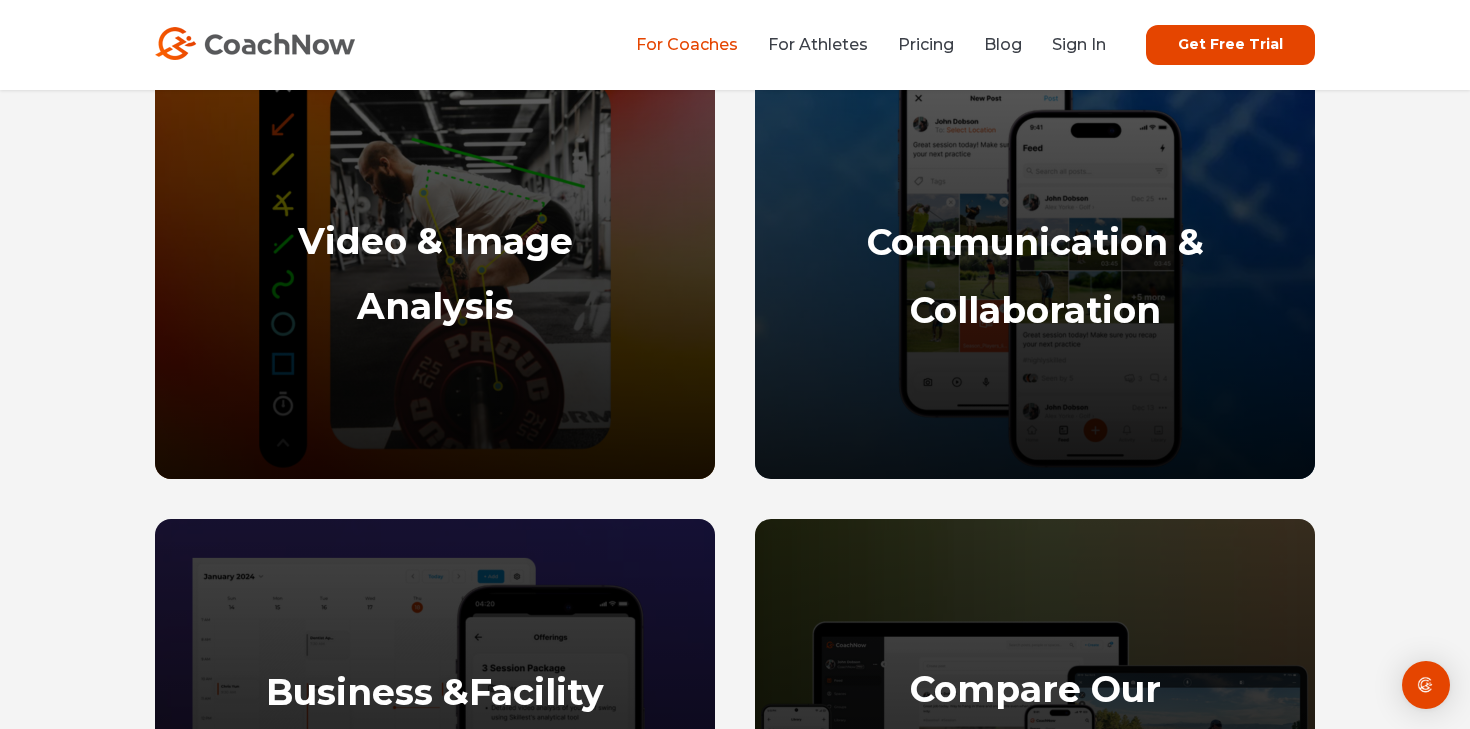 scroll, scrollTop: 997, scrollLeft: 0, axis: vertical 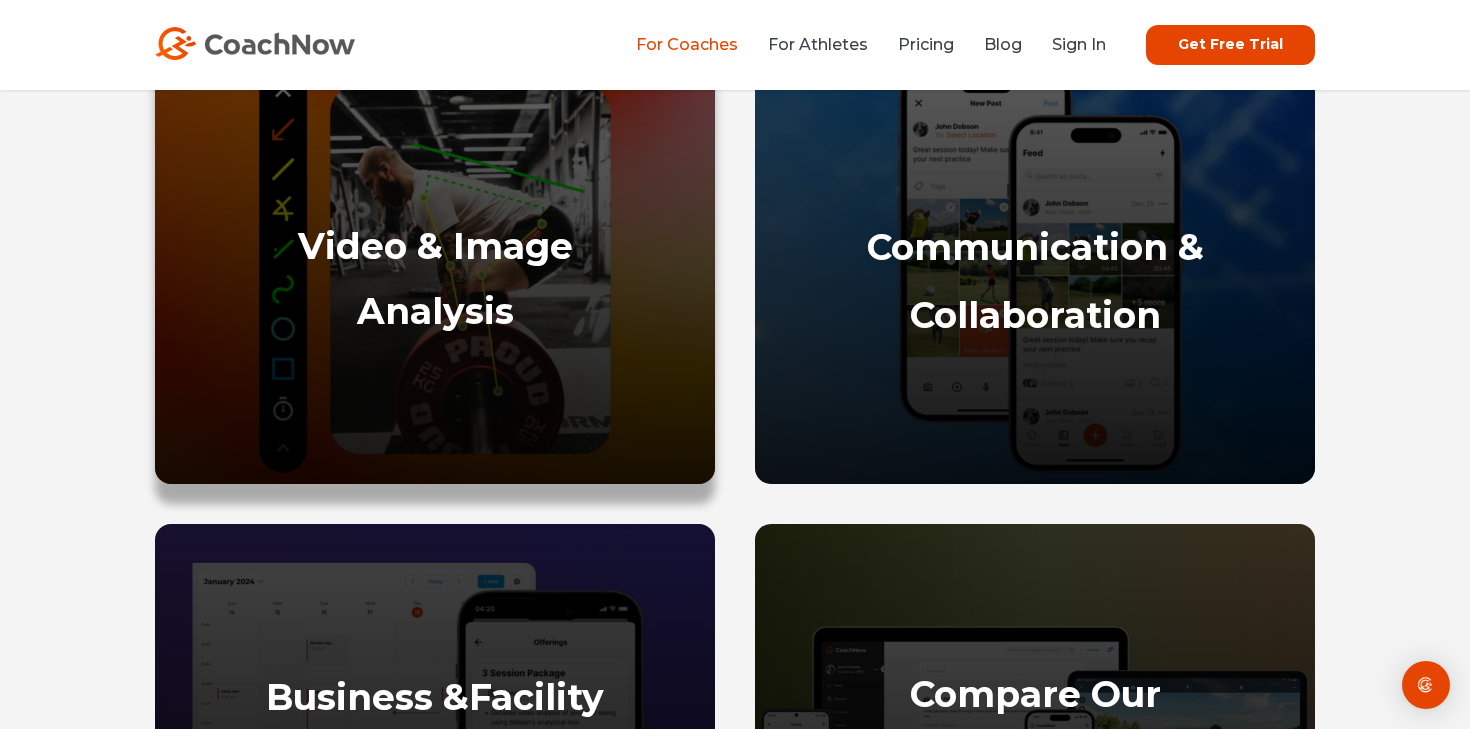click on "Analysis" at bounding box center [435, 311] 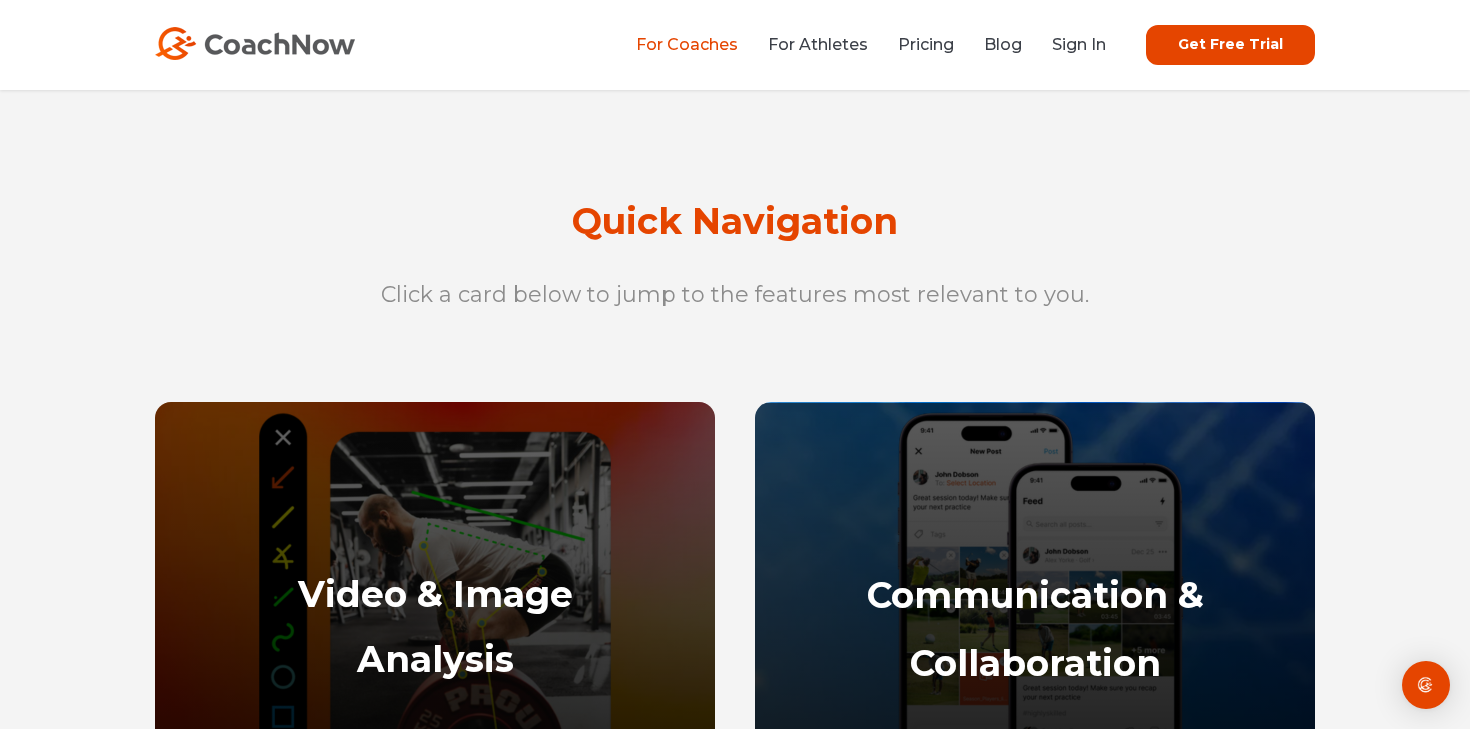 scroll, scrollTop: 579, scrollLeft: 0, axis: vertical 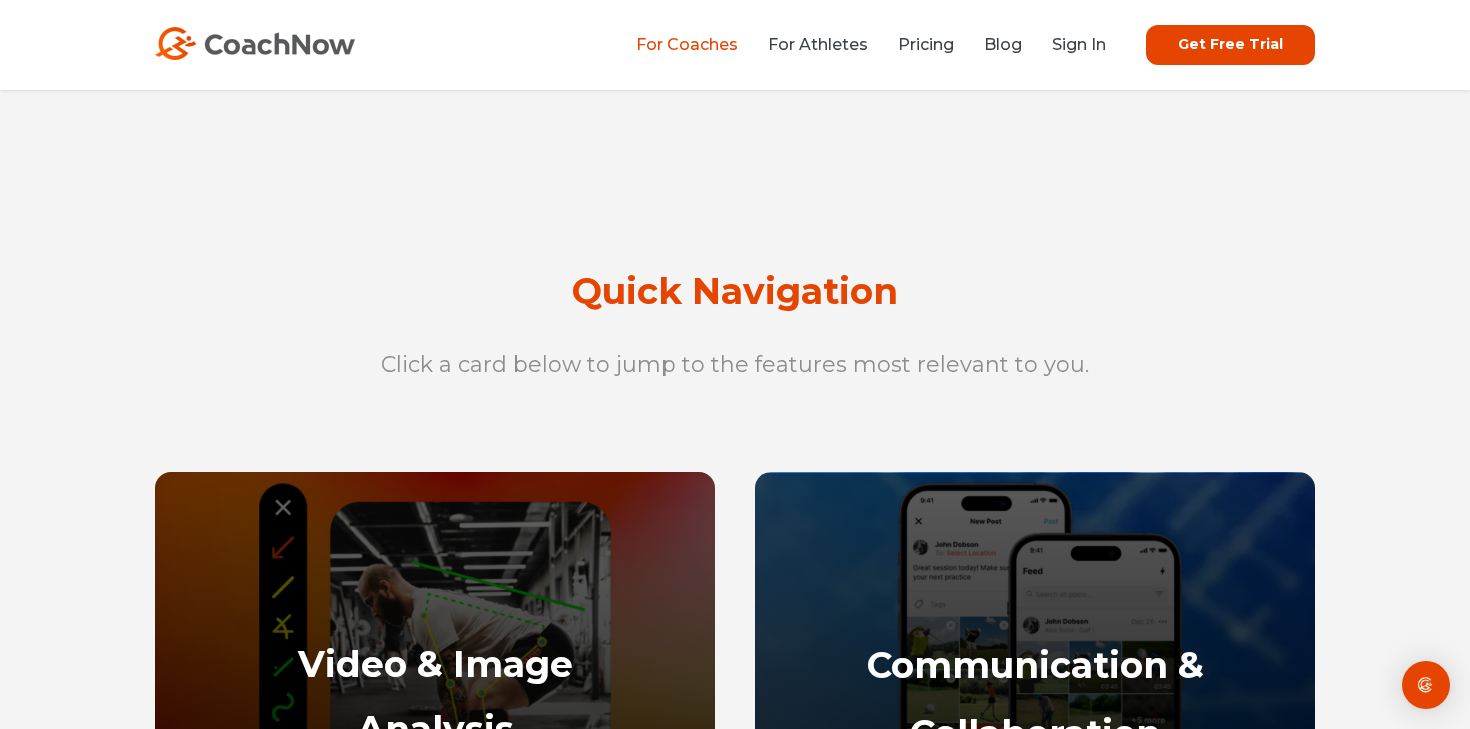 click on "Click a card below to jump to the features most relevant to you." at bounding box center (735, 365) 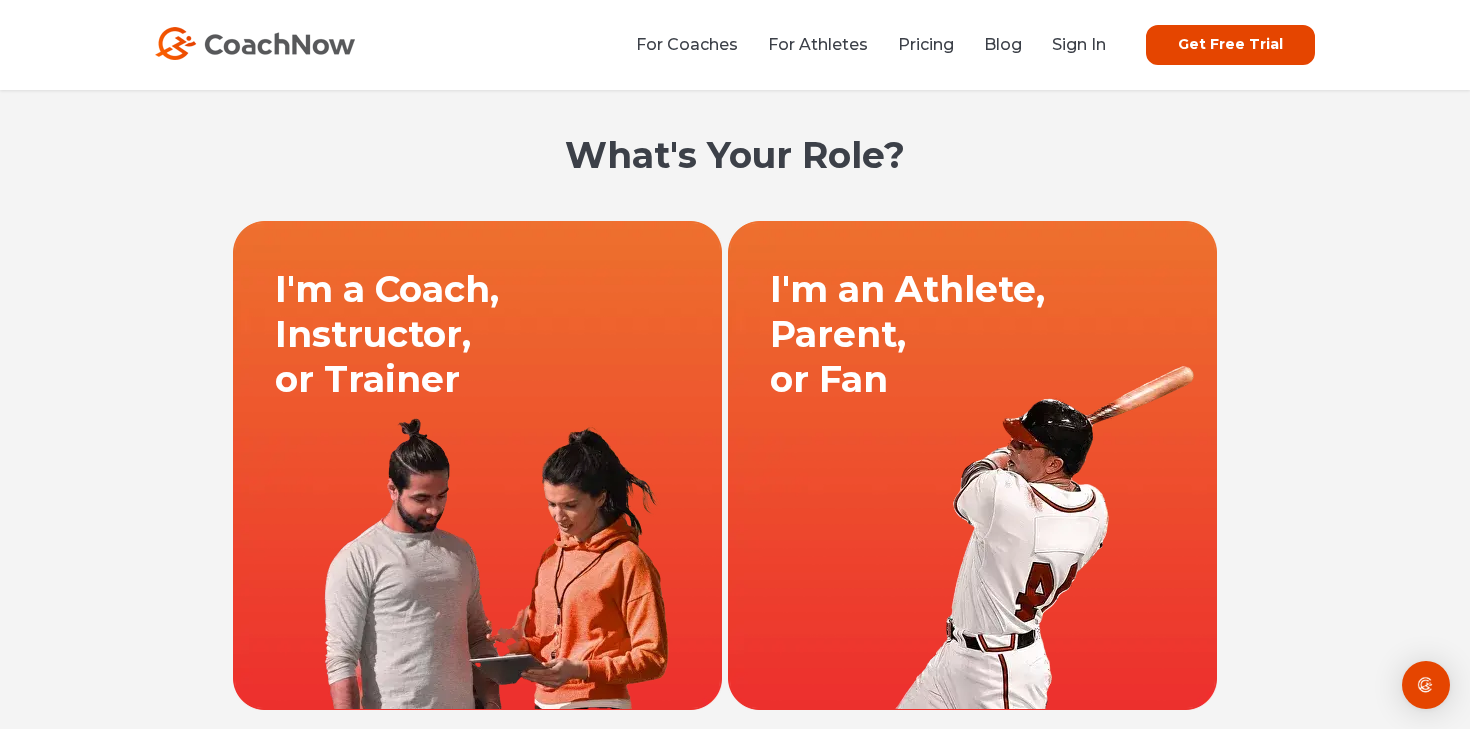 scroll, scrollTop: 0, scrollLeft: 0, axis: both 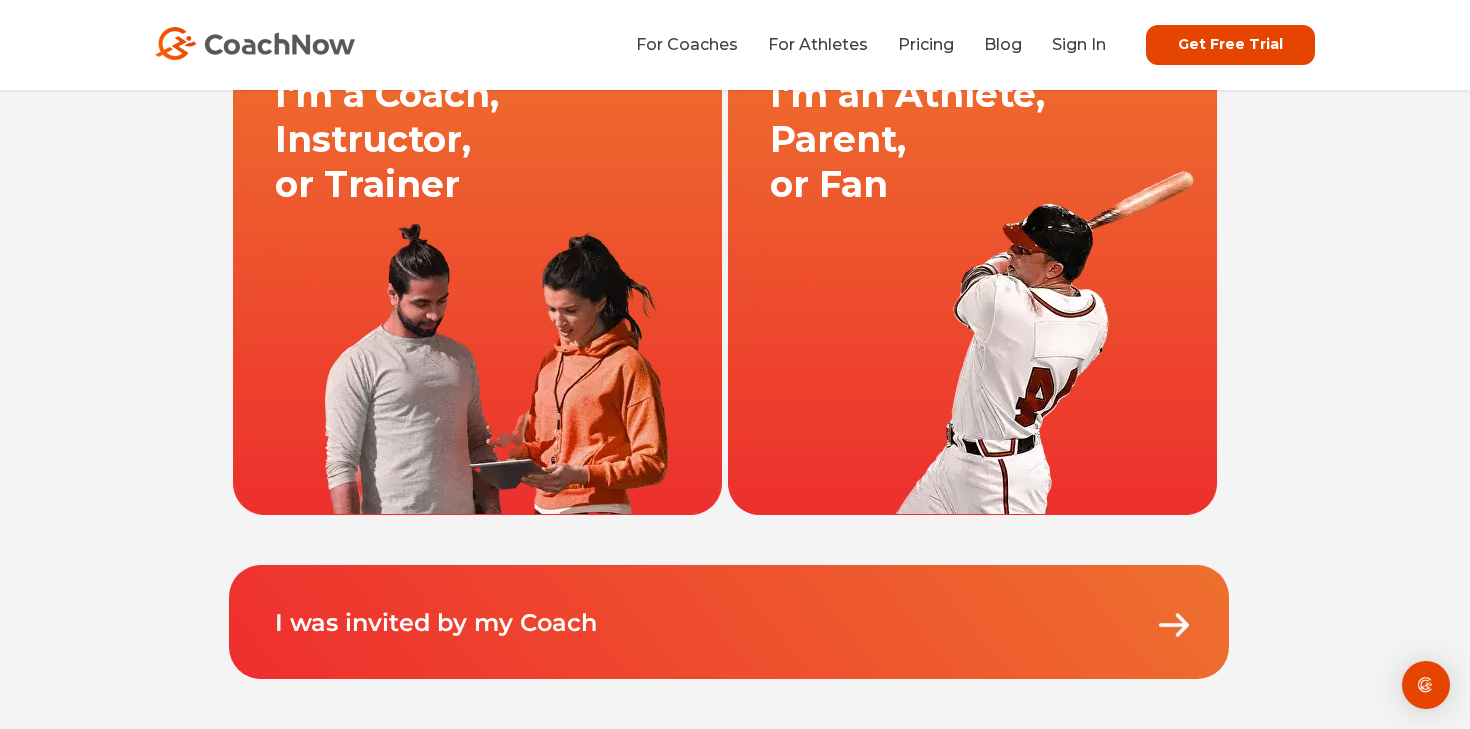 click at bounding box center [477, 270] 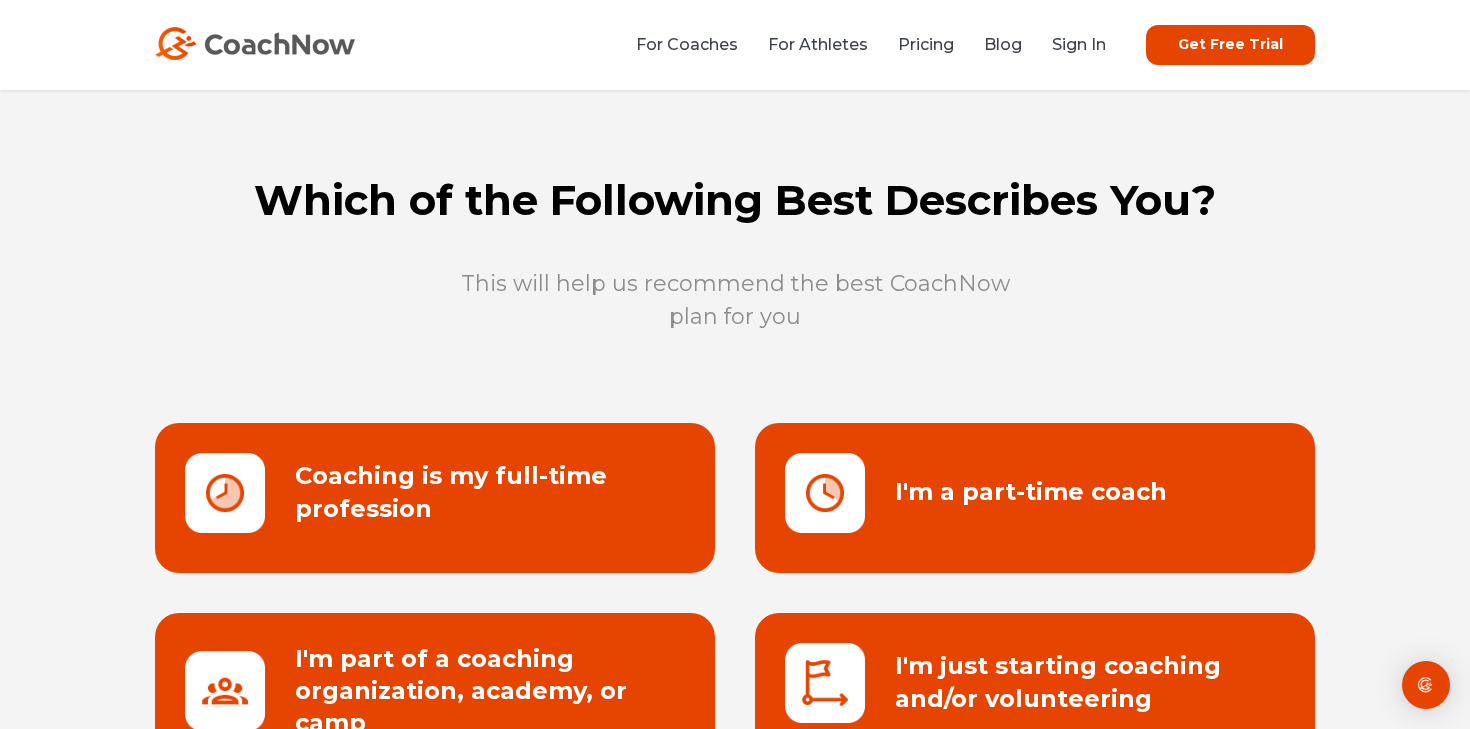 scroll, scrollTop: 0, scrollLeft: 0, axis: both 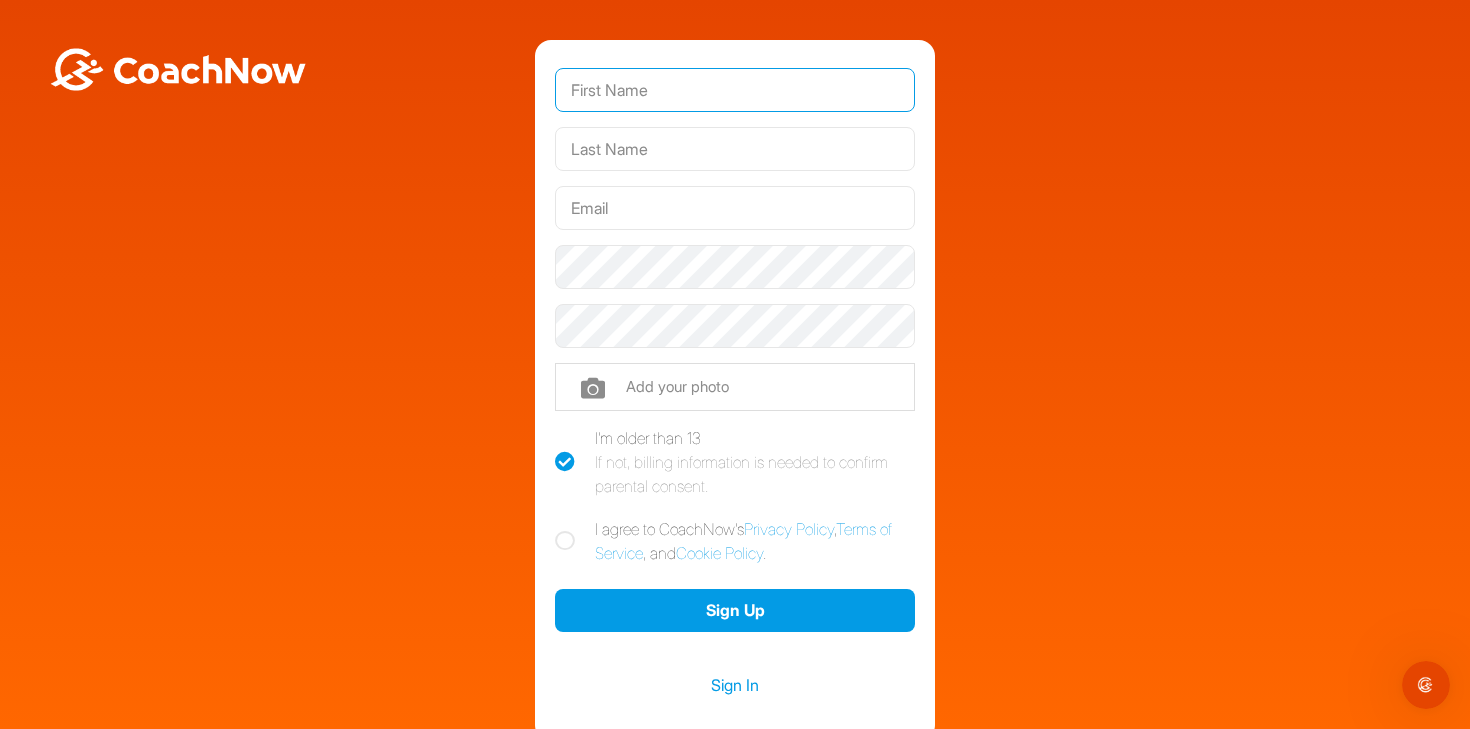 click at bounding box center (735, 90) 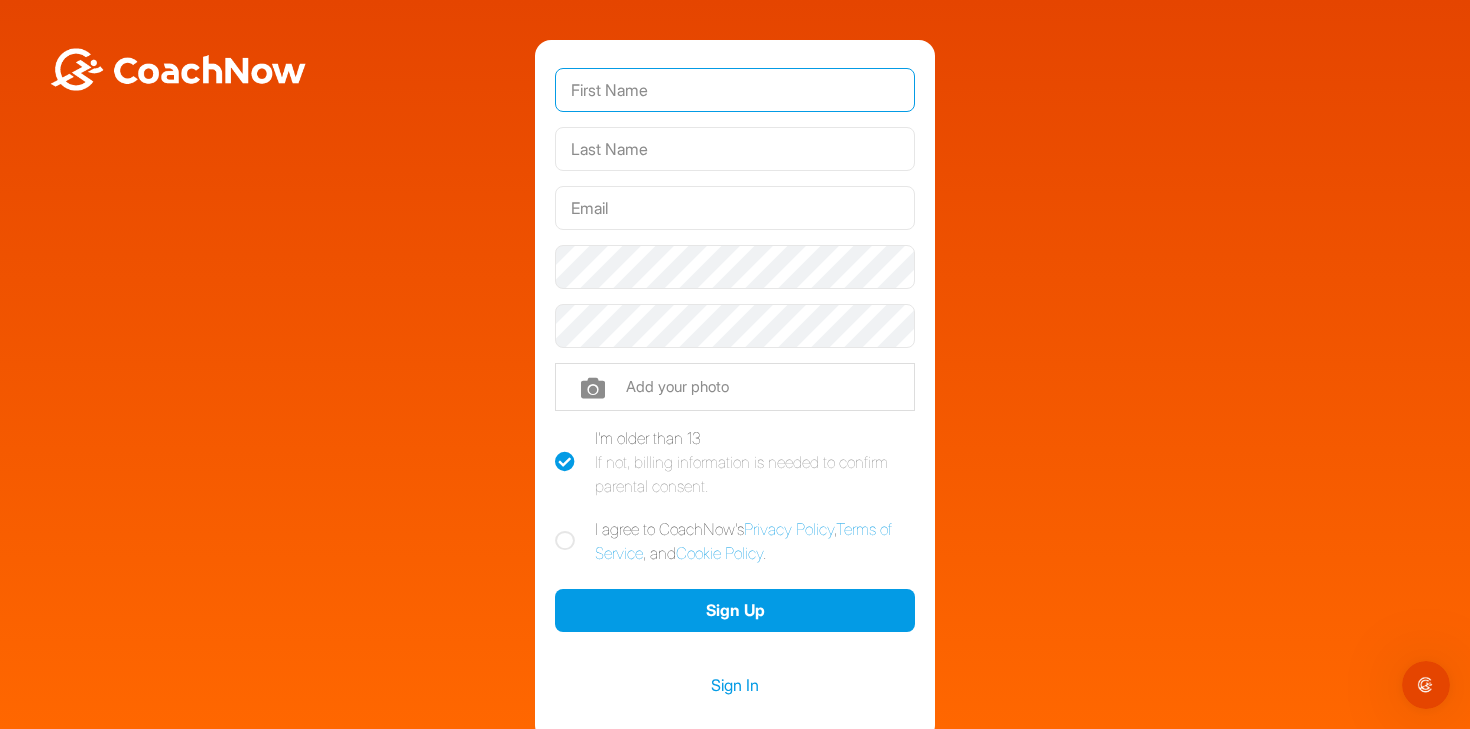 type on "[USERNAME]" 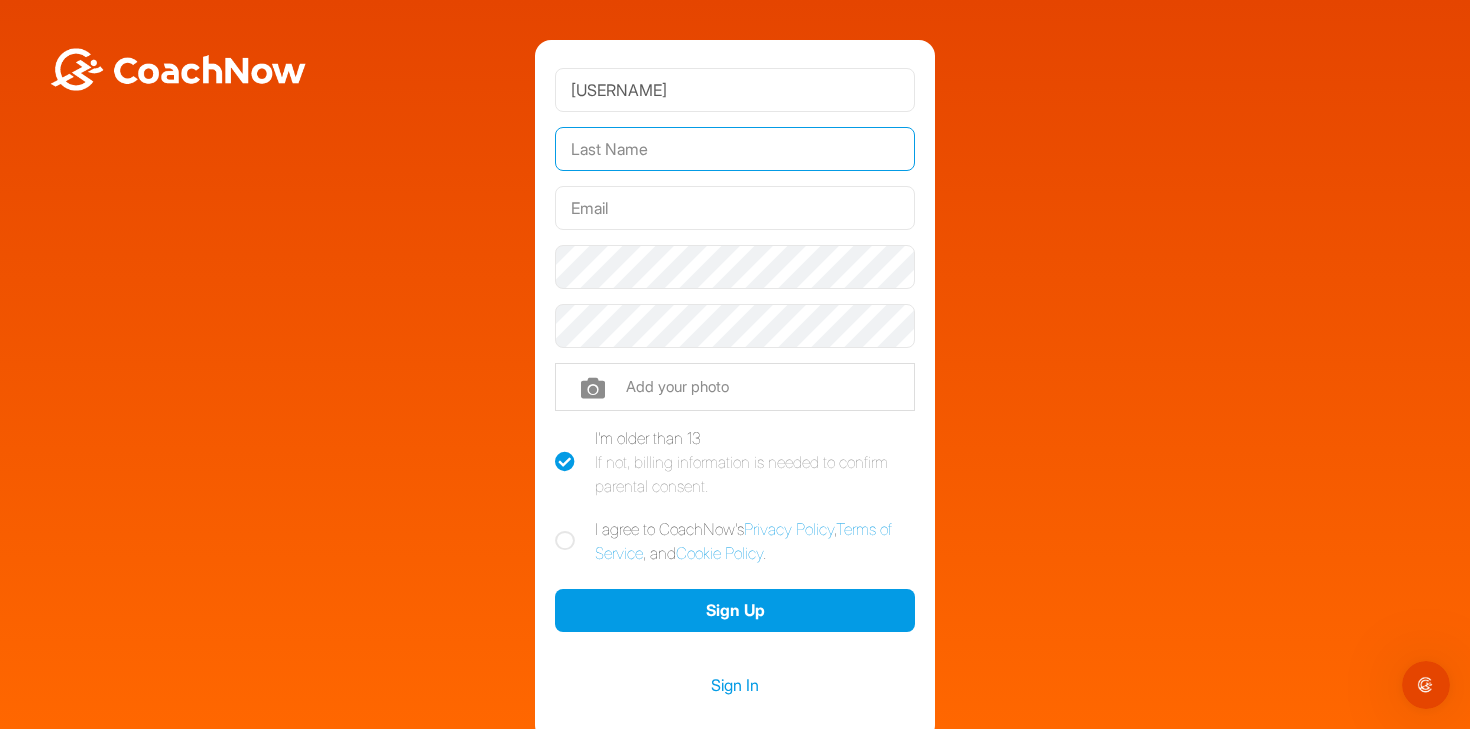 click at bounding box center [735, 149] 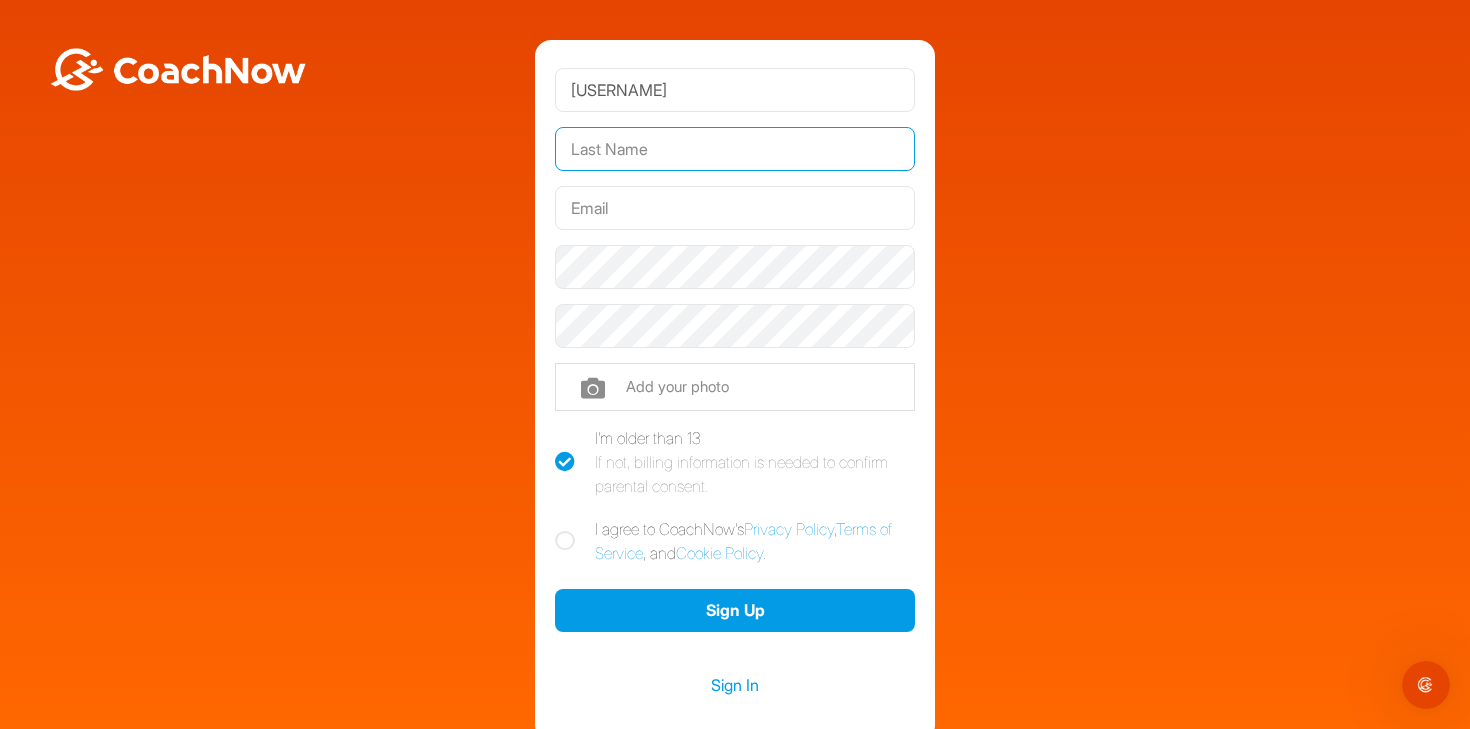 type on "[USERNAME]" 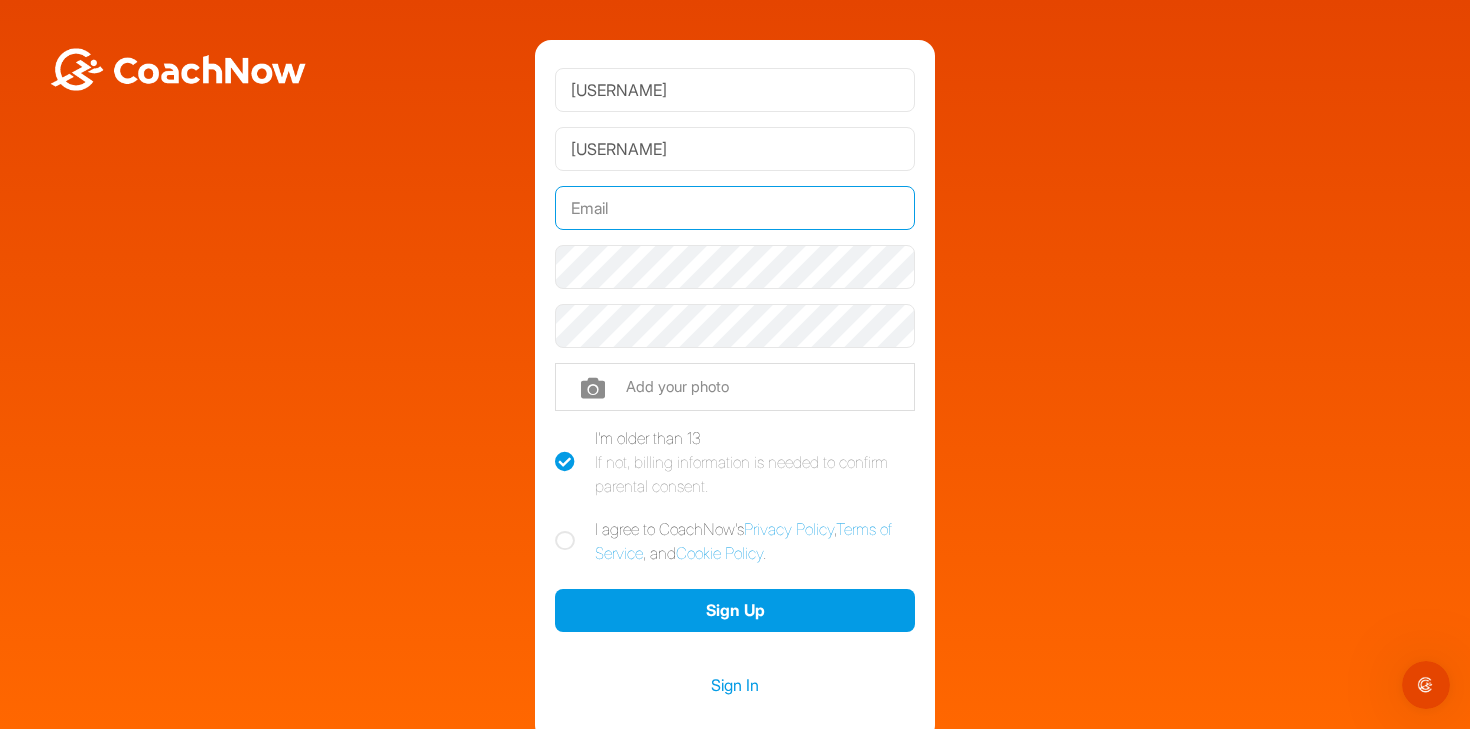 click at bounding box center (735, 208) 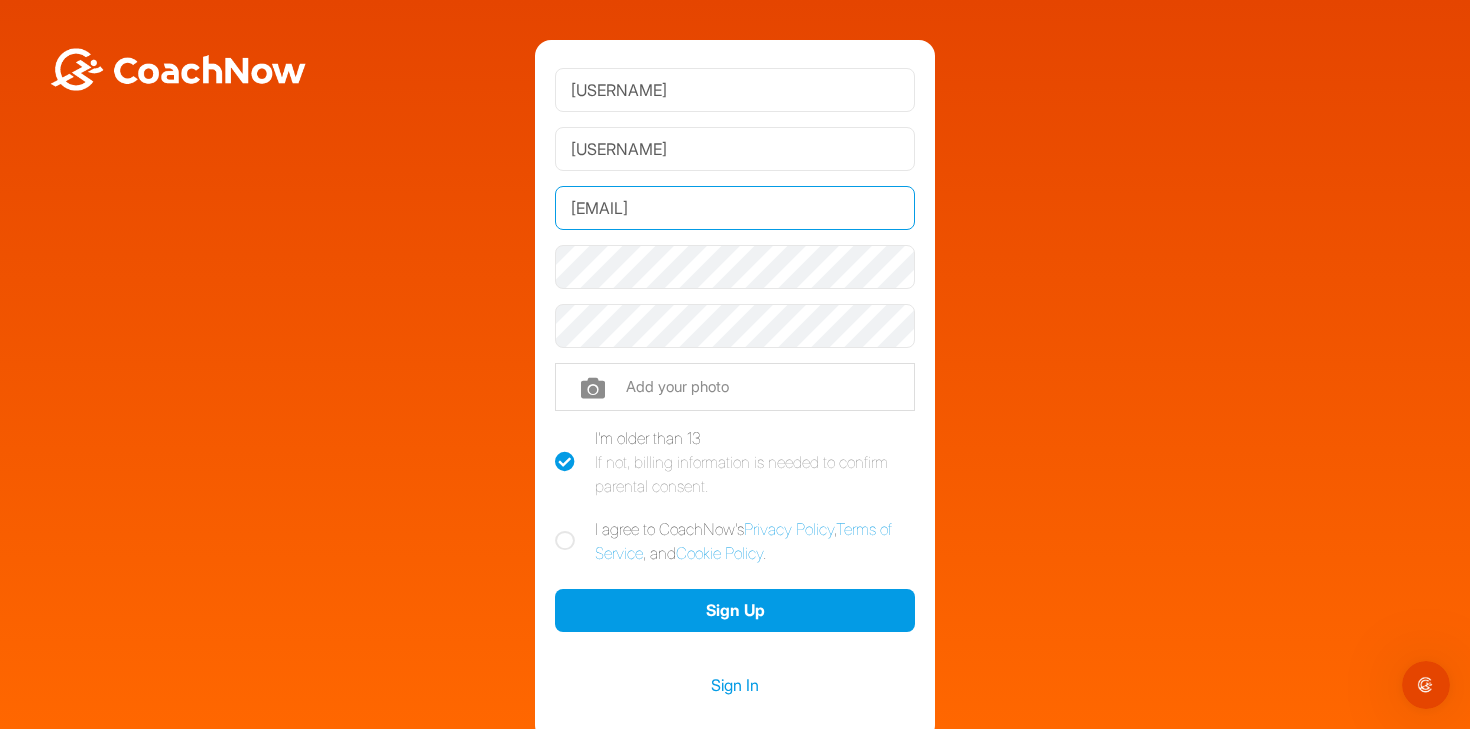 type on "[EMAIL]" 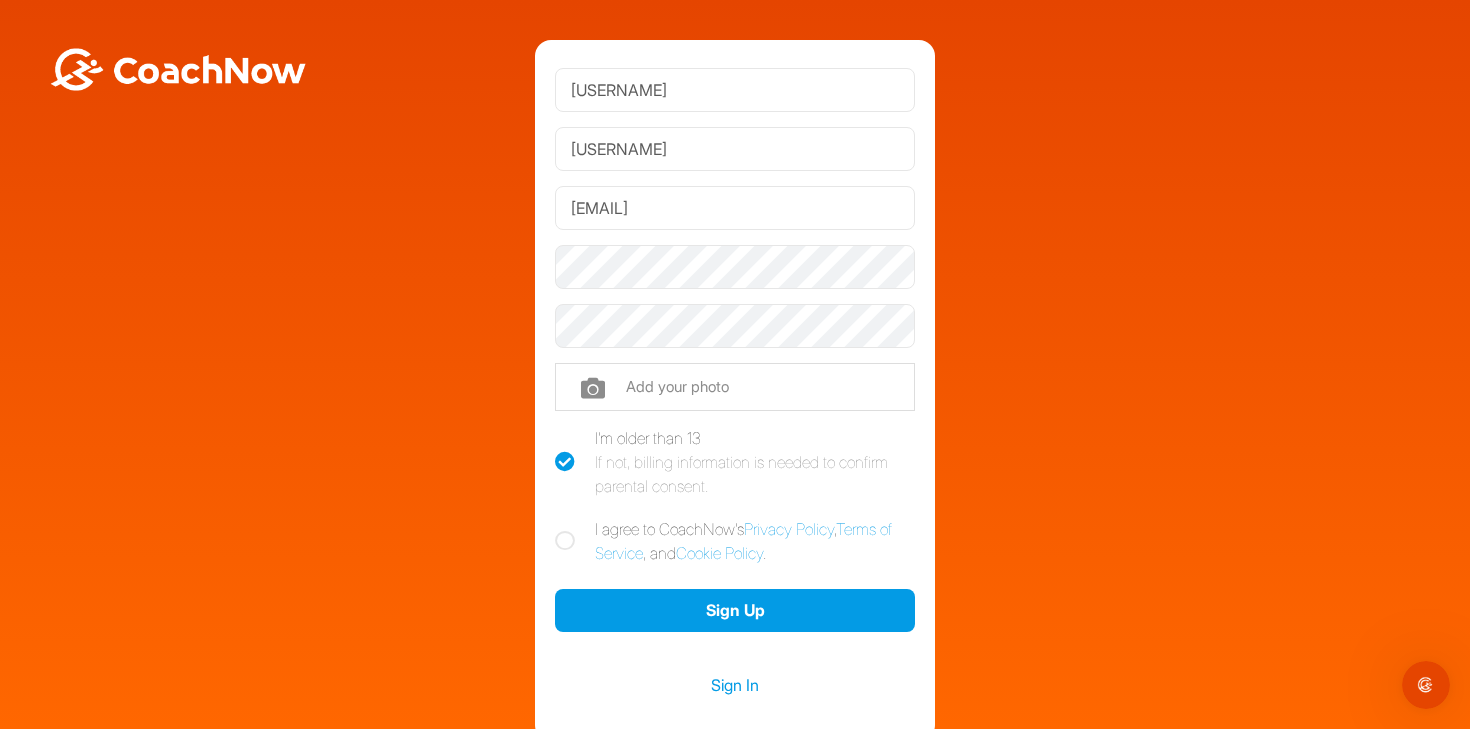 click at bounding box center [565, 541] 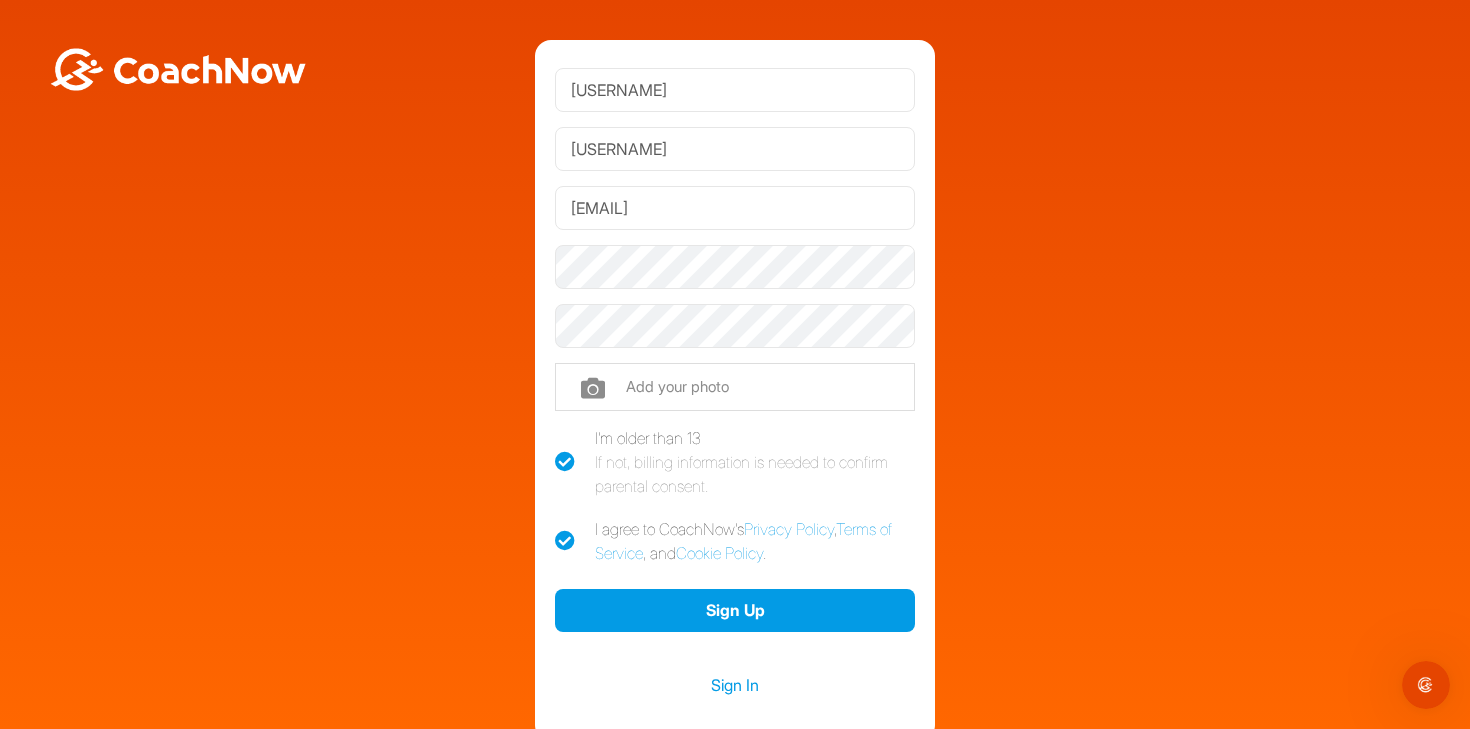 click at bounding box center [565, 541] 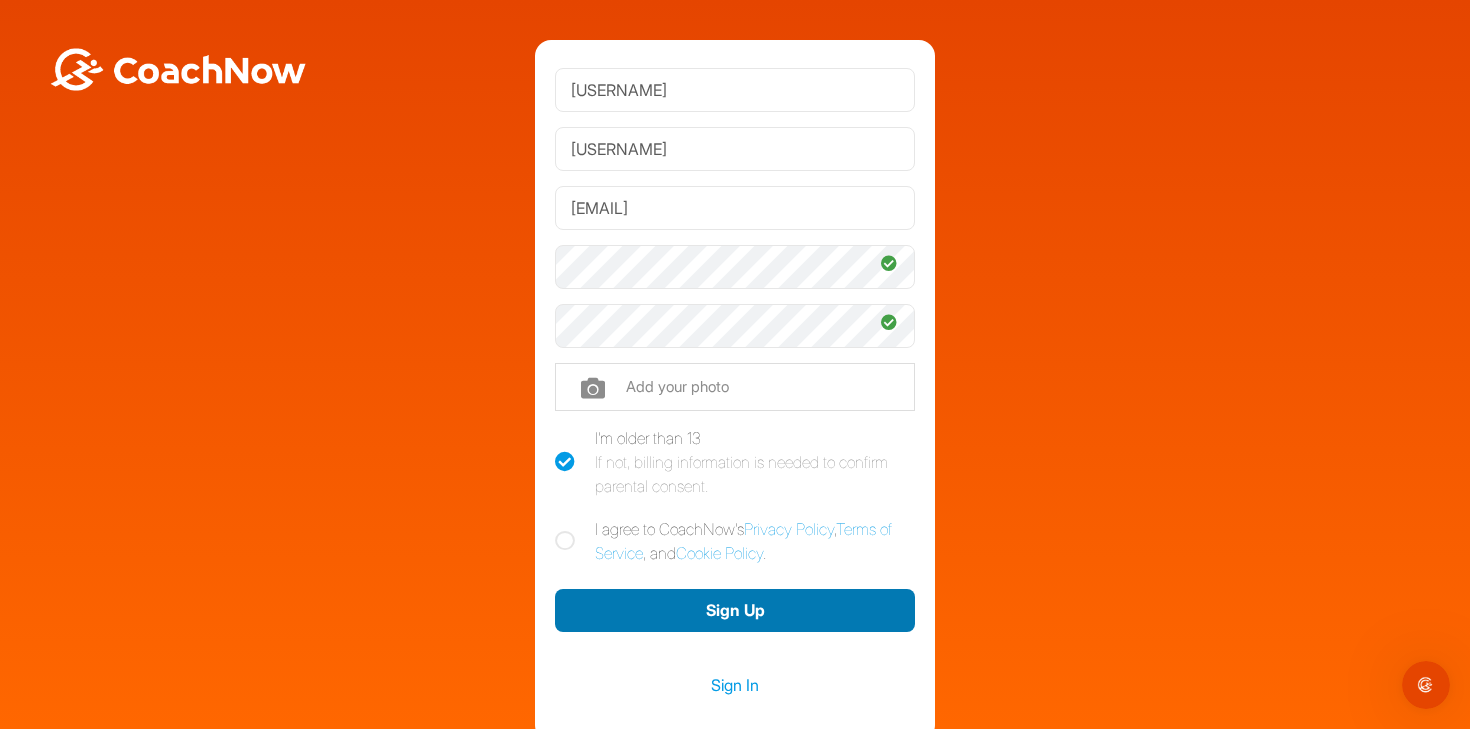 click on "Sign Up" at bounding box center [735, 610] 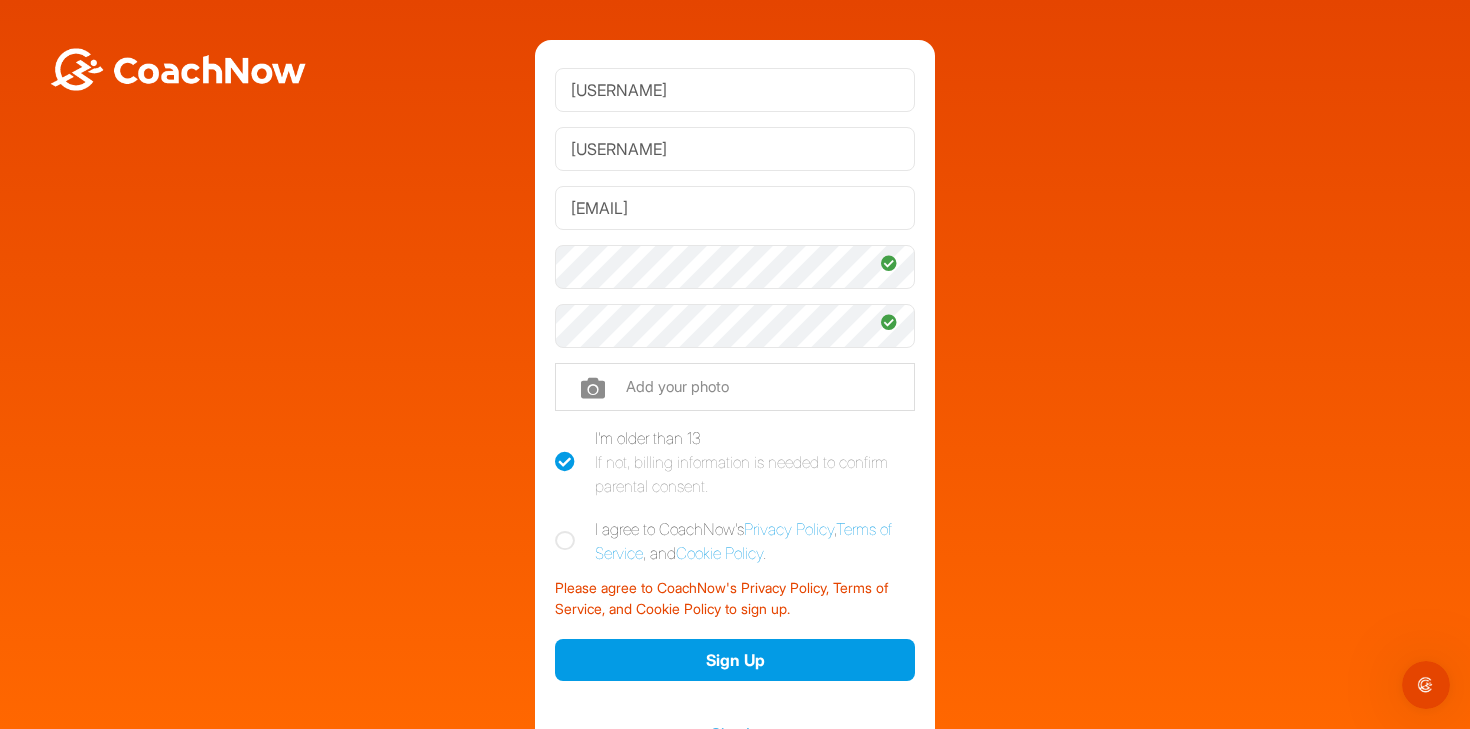 click at bounding box center (565, 541) 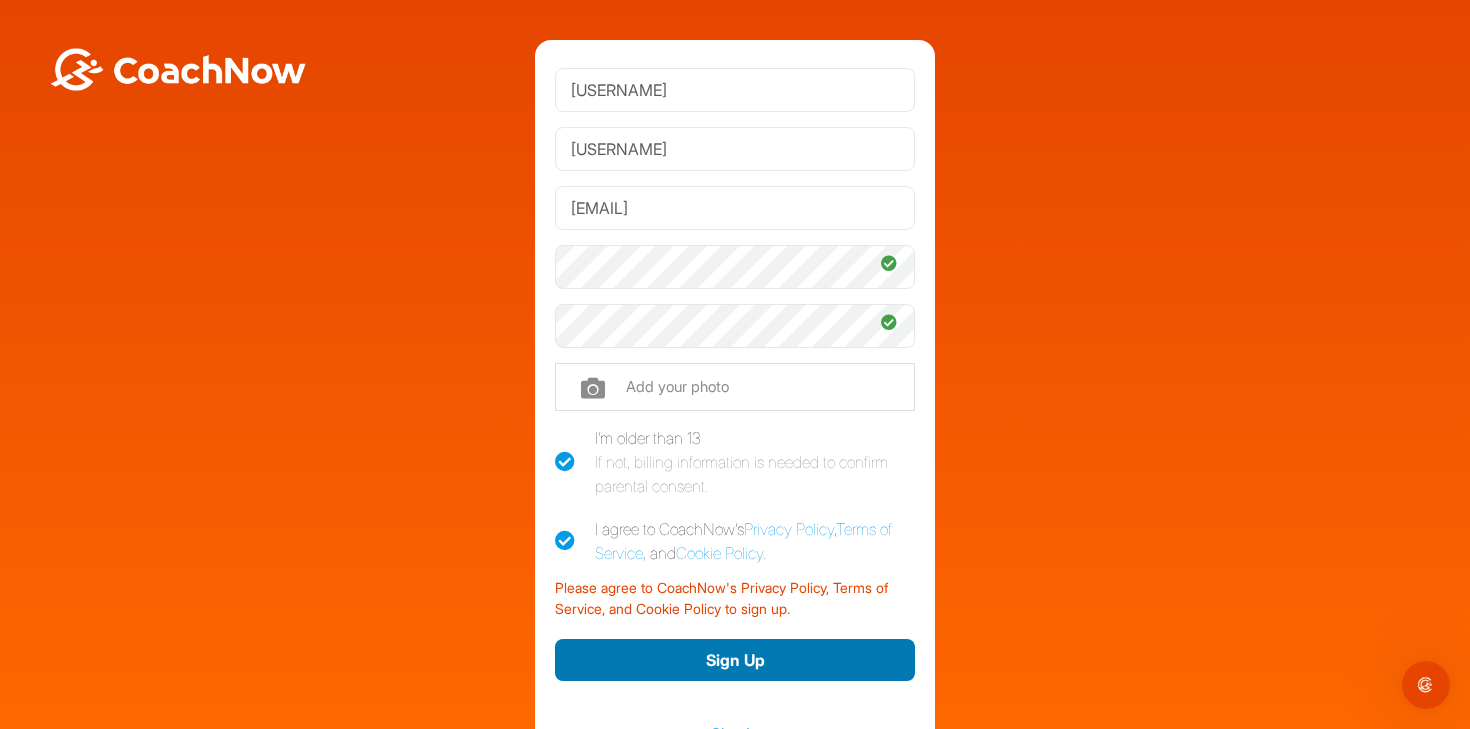 click on "Sign Up" at bounding box center (735, 660) 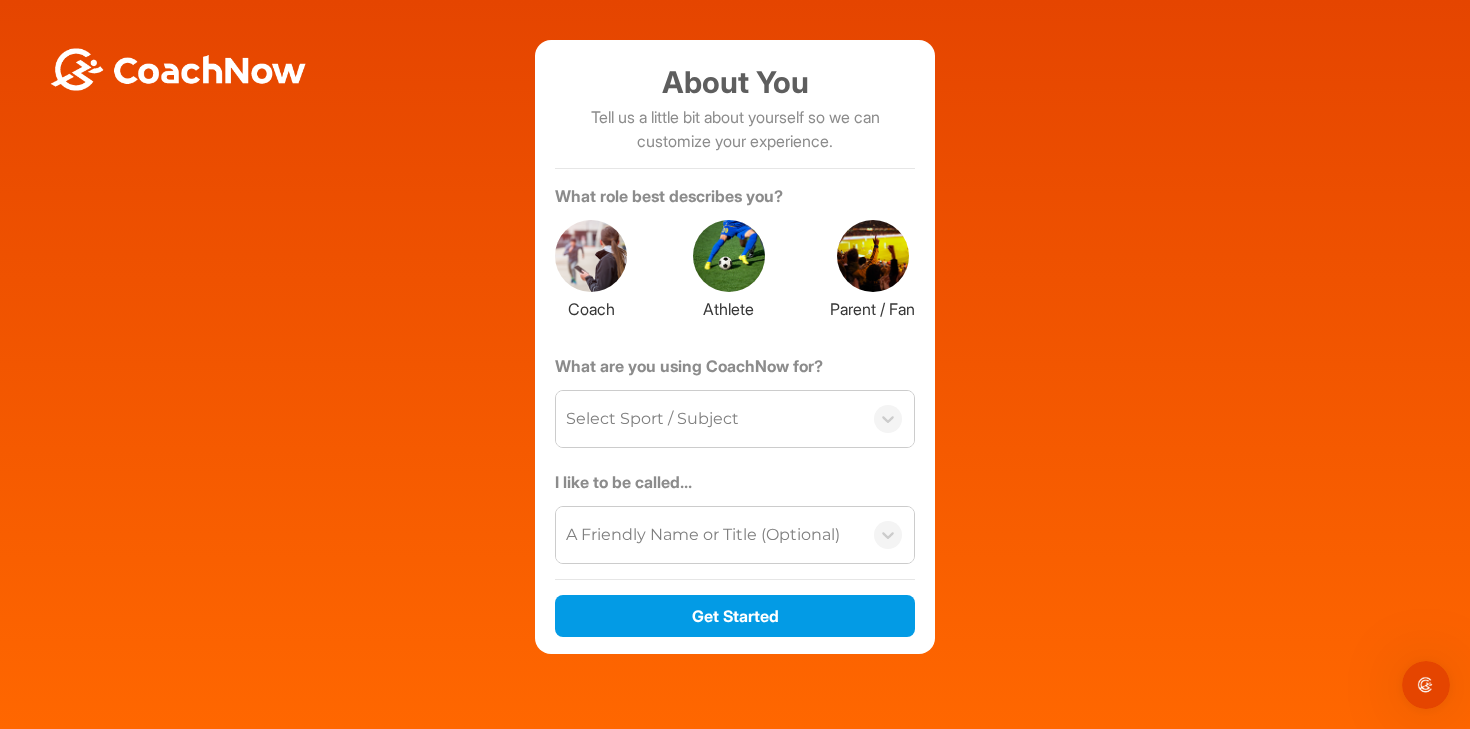 click at bounding box center (591, 256) 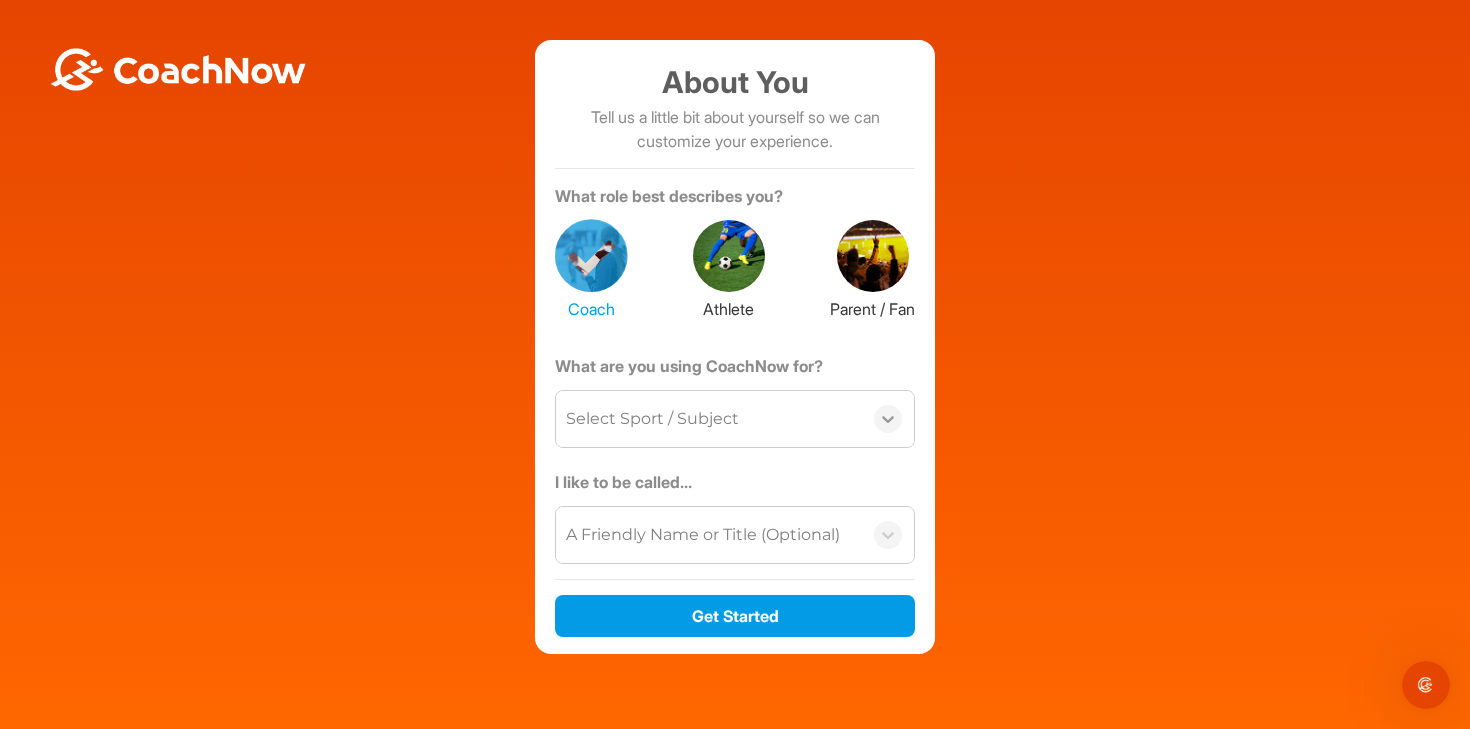 click 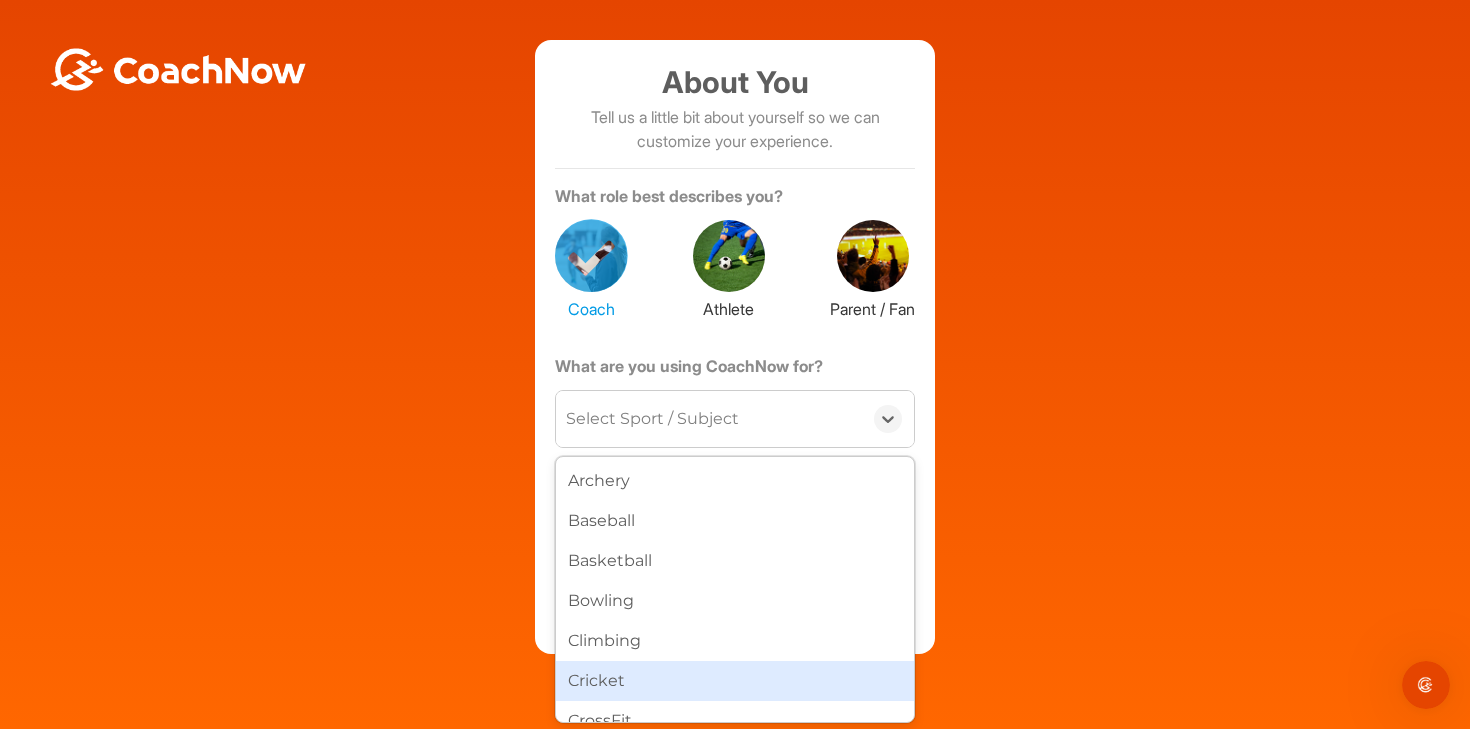 click on "Cricket" at bounding box center [735, 681] 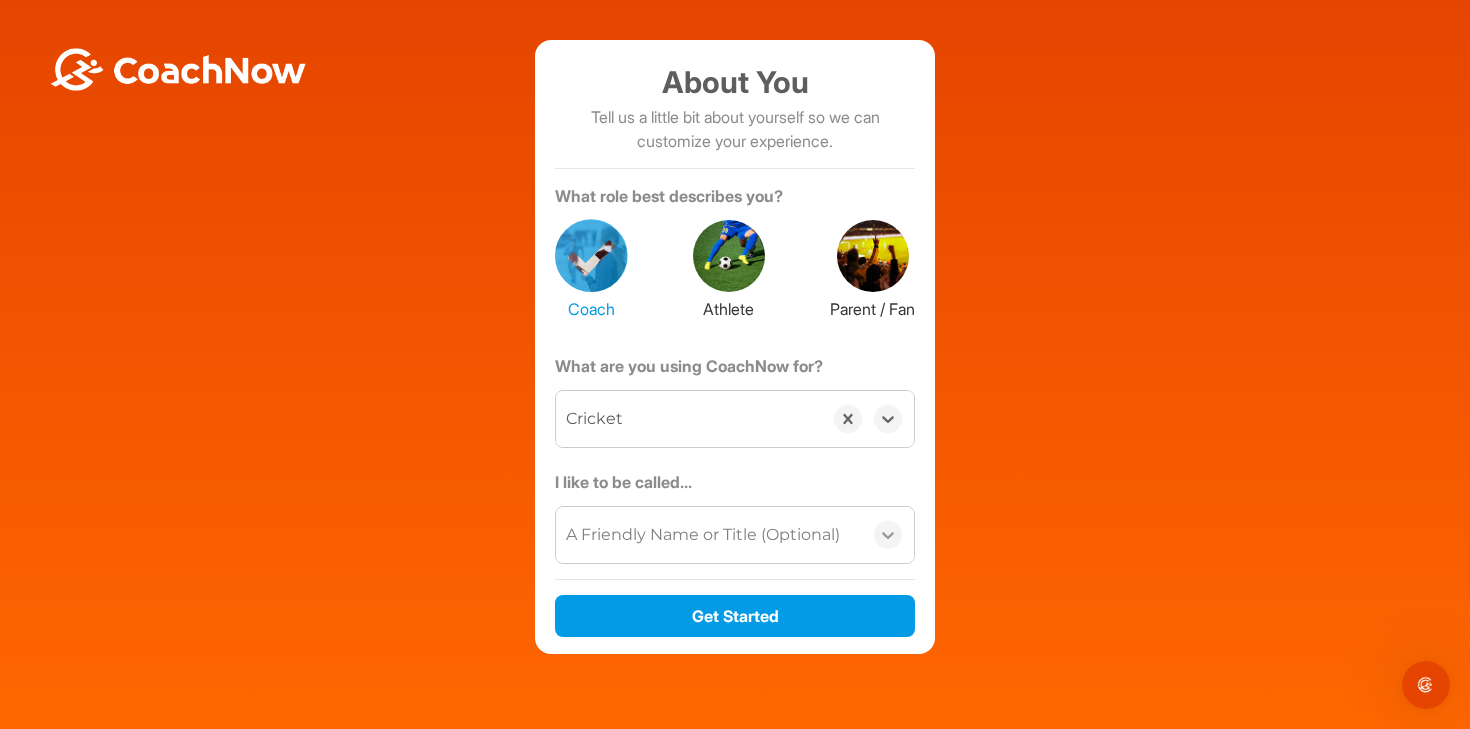click 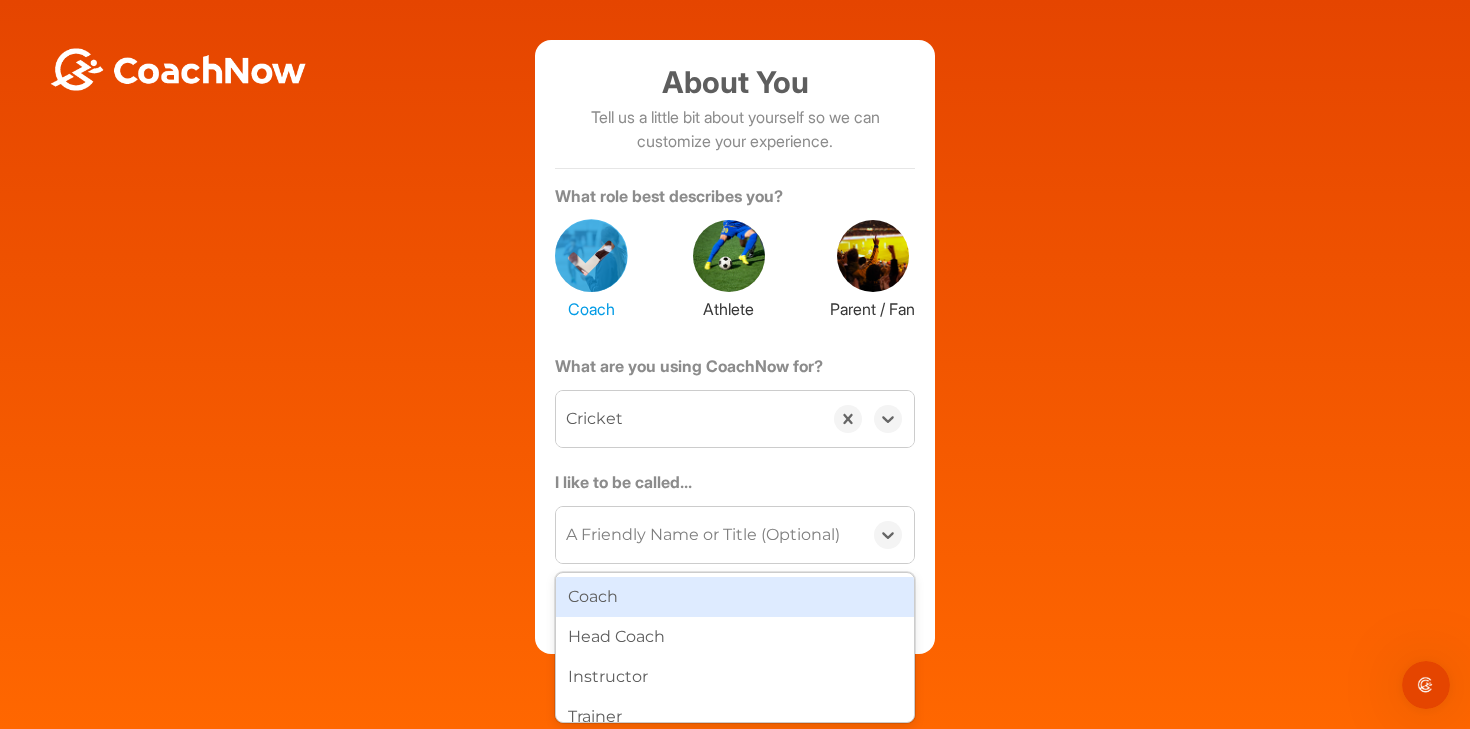 click on "Coach" at bounding box center [735, 597] 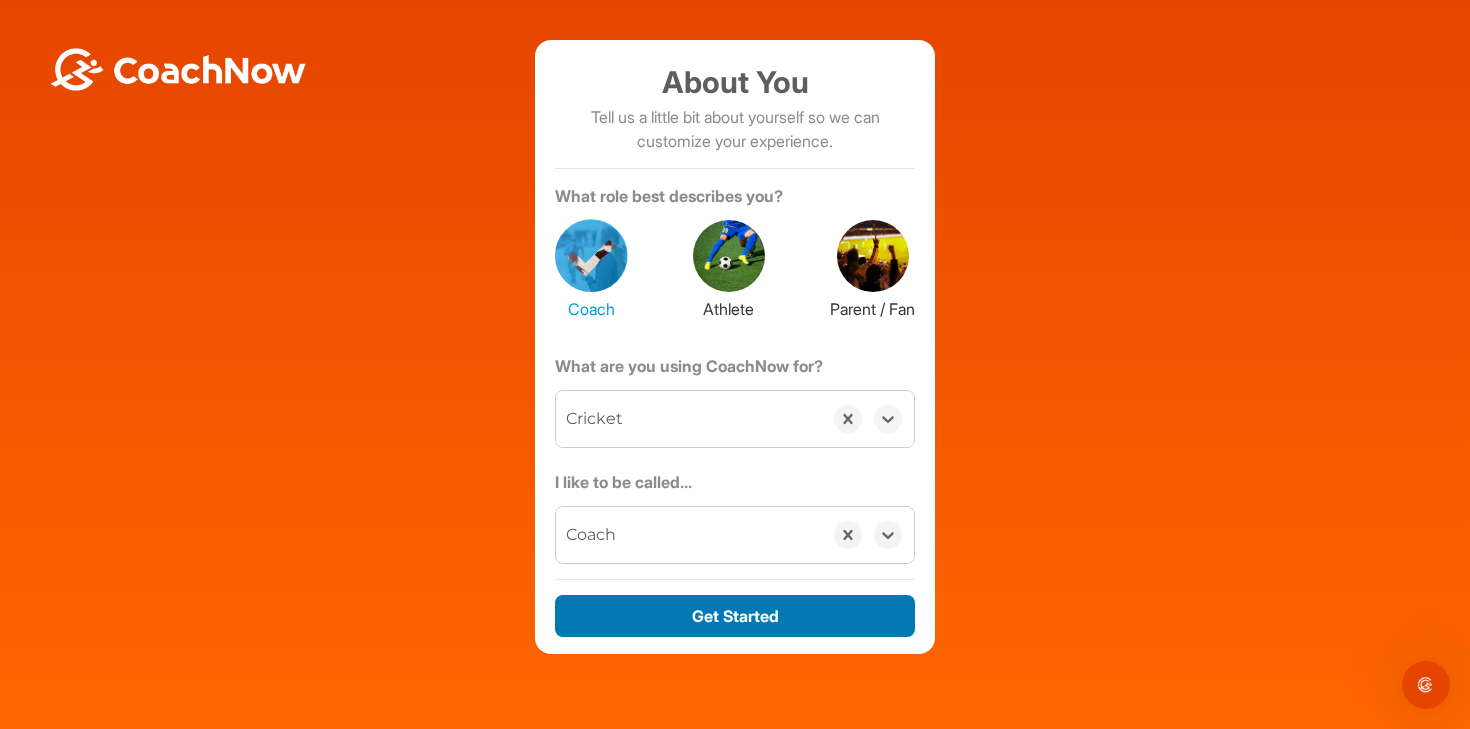 click on "Get Started" at bounding box center [735, 616] 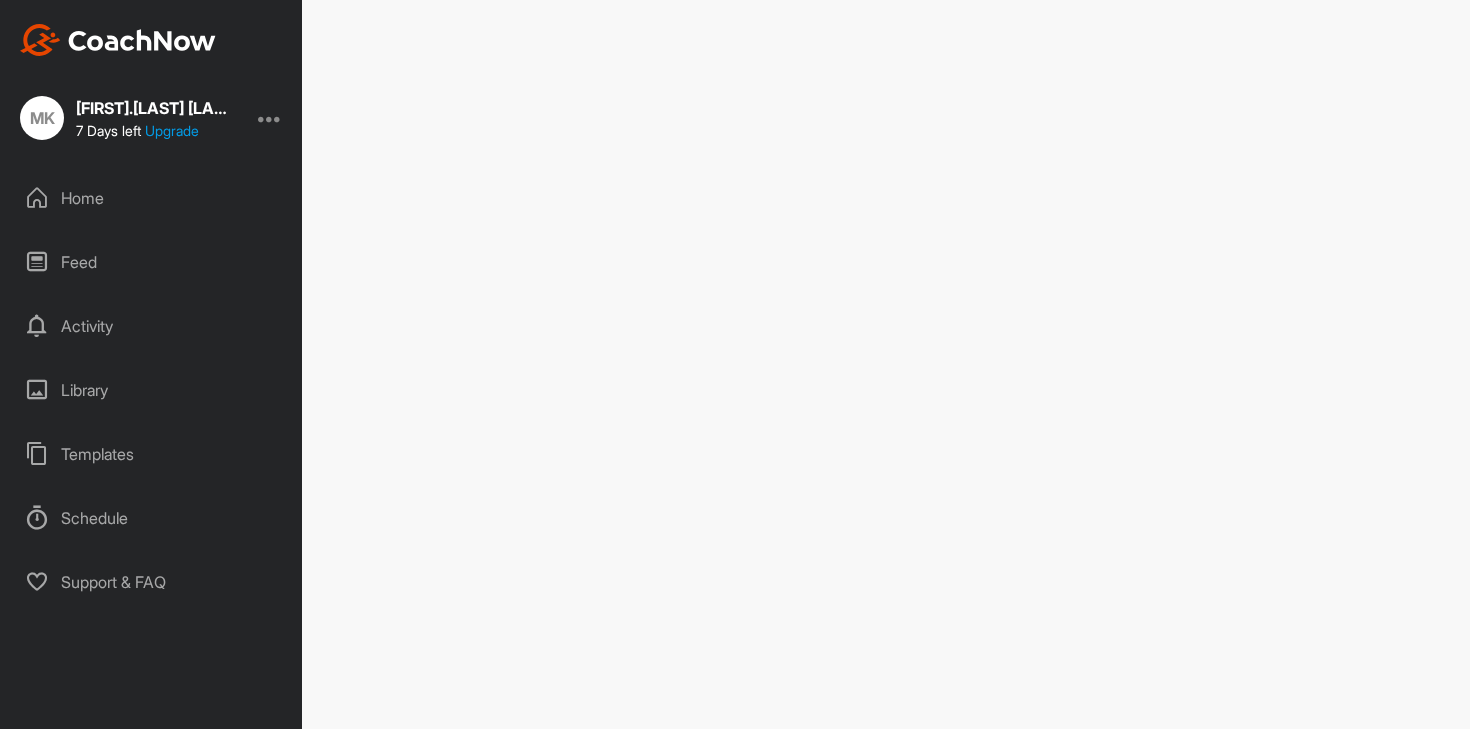 scroll, scrollTop: 0, scrollLeft: 0, axis: both 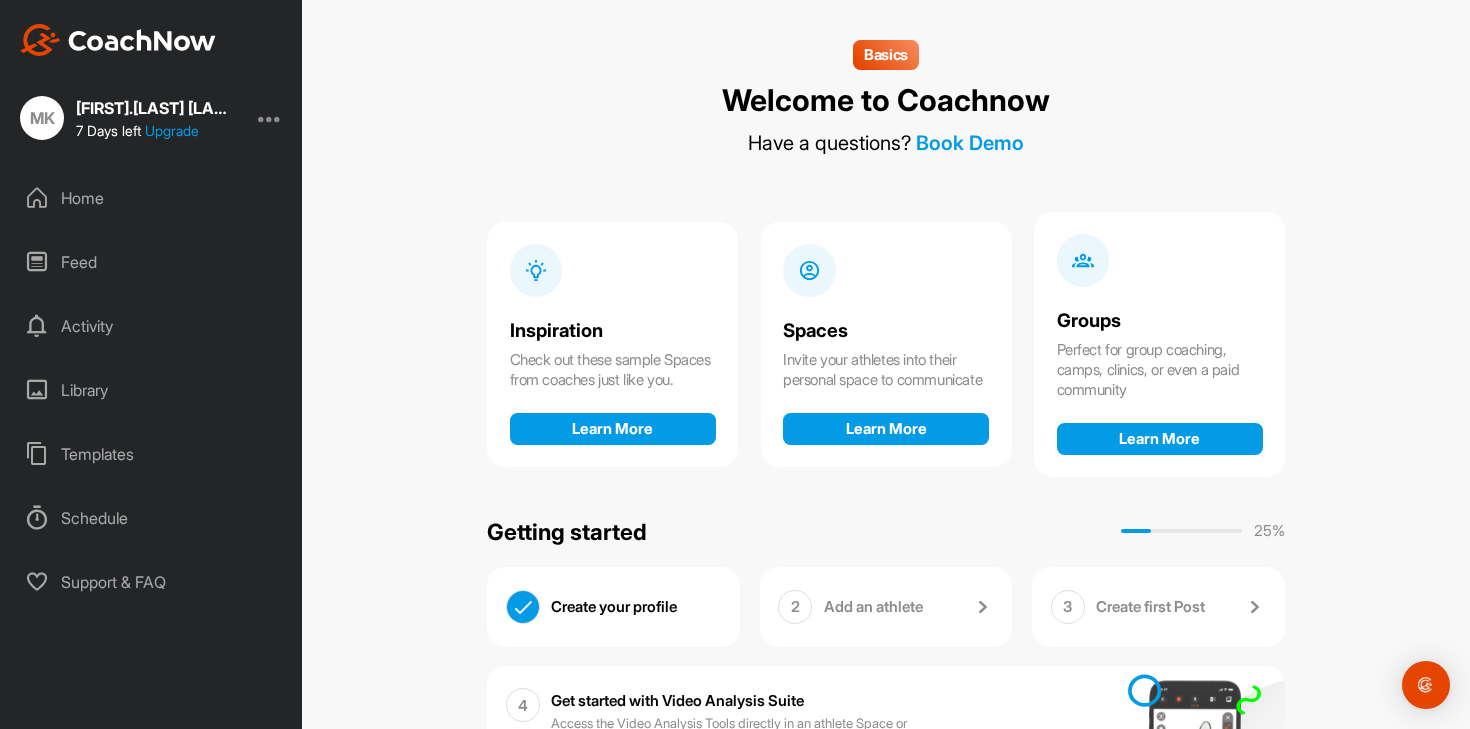 click on "Create your profile" at bounding box center (636, 607) 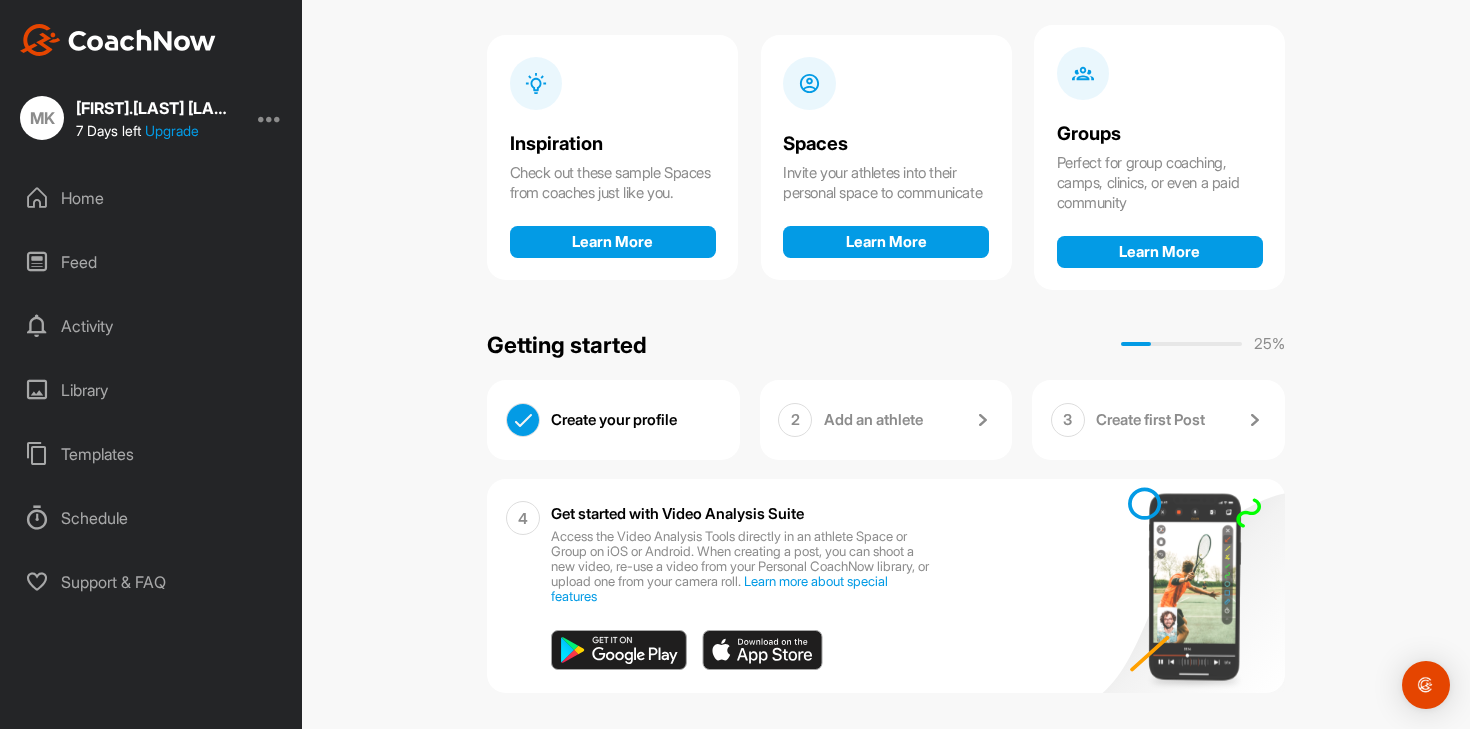 scroll, scrollTop: 196, scrollLeft: 0, axis: vertical 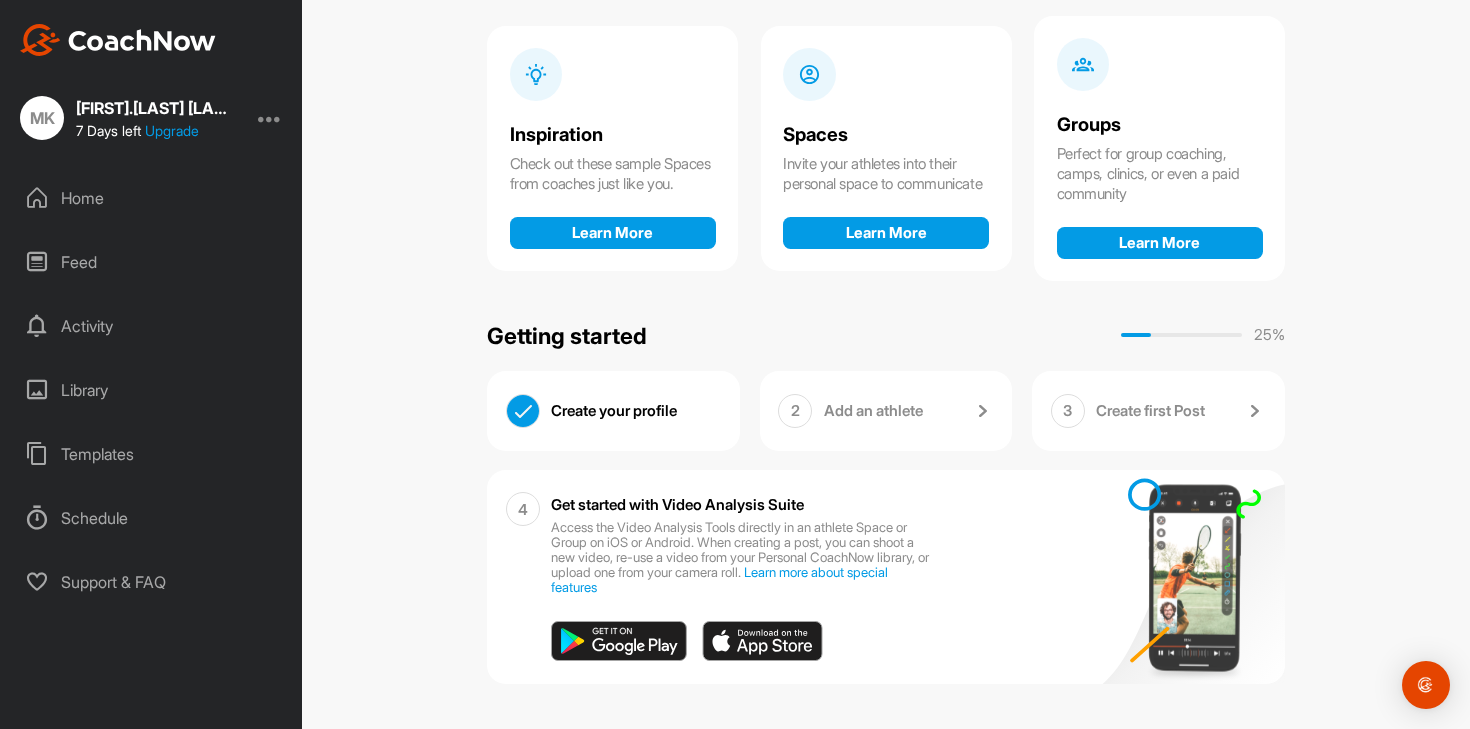 click on "4" at bounding box center [523, 509] 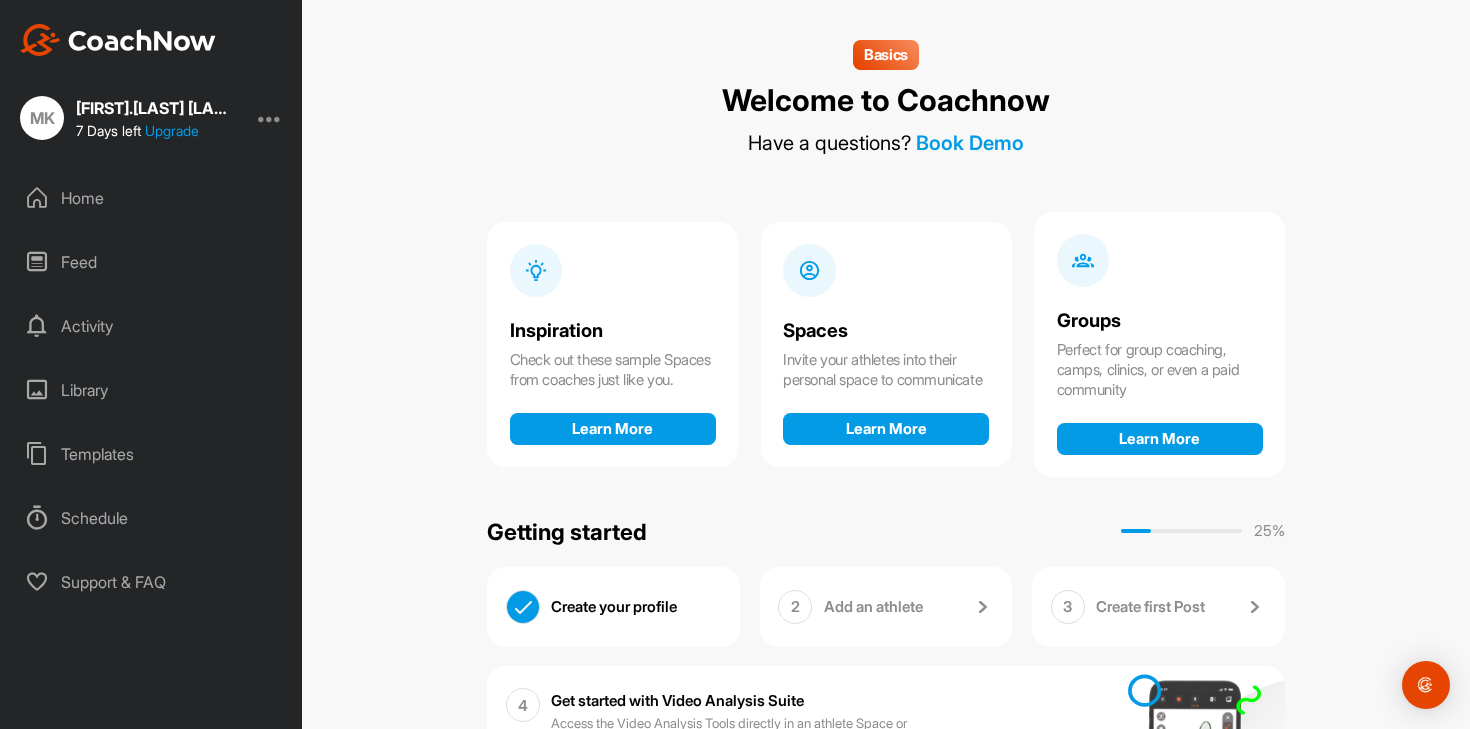 click on "Home" at bounding box center [152, 198] 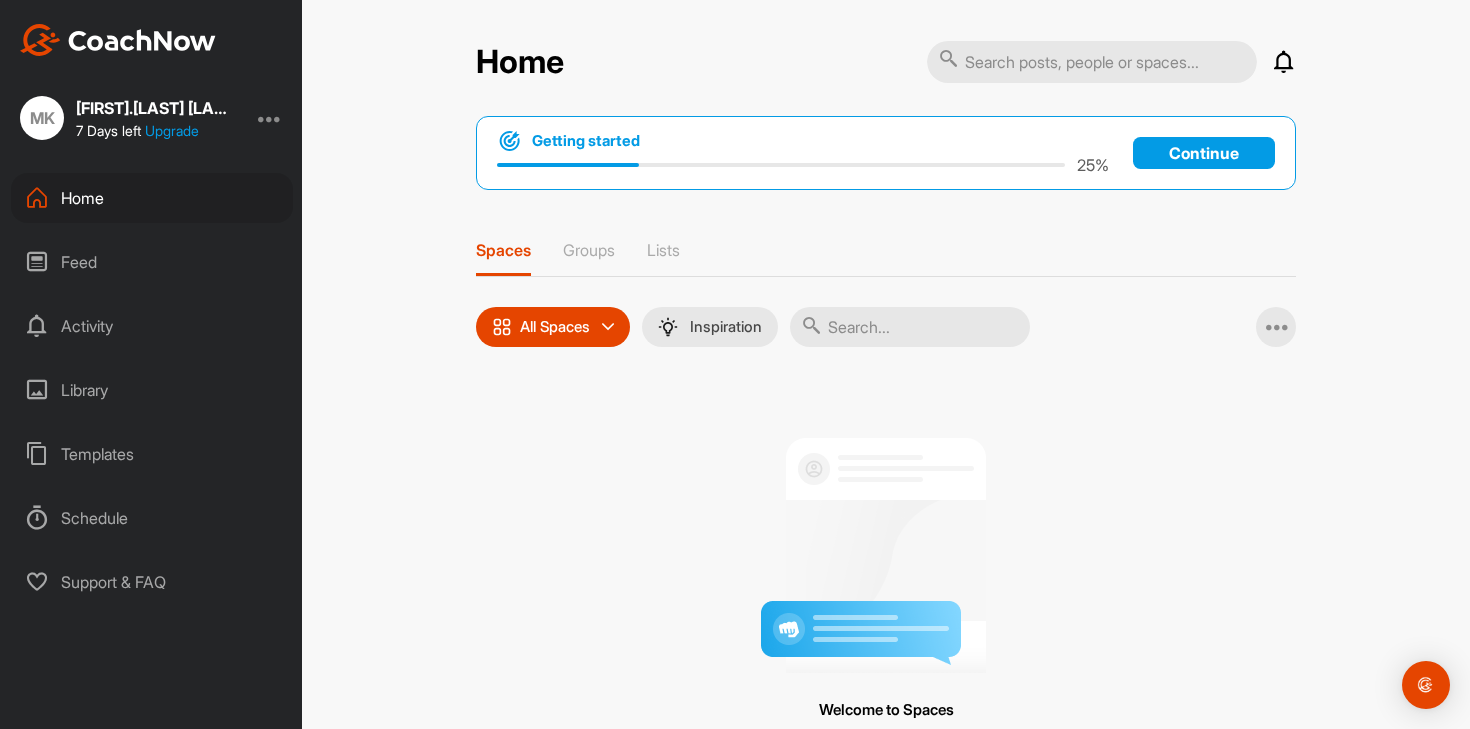 click at bounding box center [608, 327] 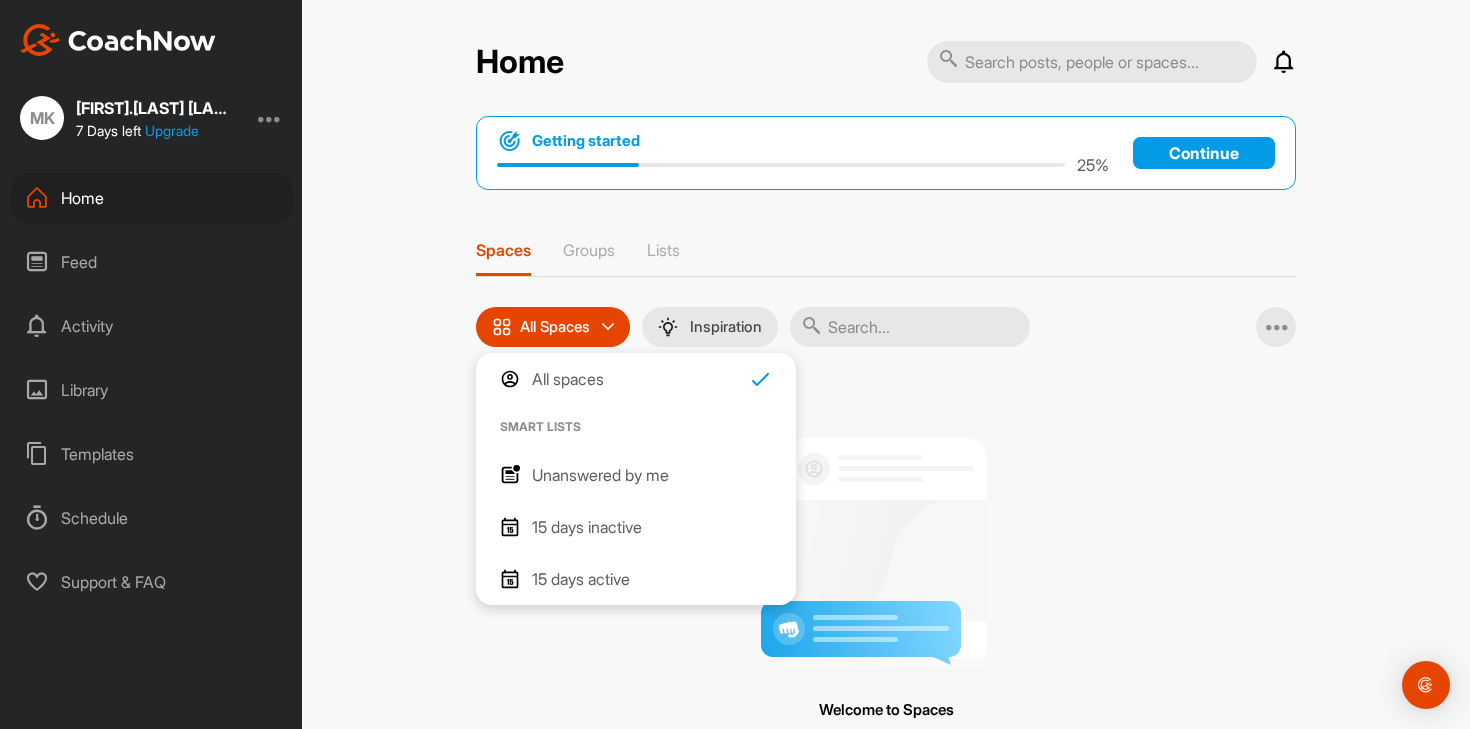 click on "Home Notifications Invitations No Notifications   View All   Getting started 25 % Continue Spaces Groups Lists All Spaces All spaces SMART LISTS Unanswered by me 15 days inactive 15 days active Inspiration Add Multiple Spaces Welcome to Spaces Work one-on-one with a coach or player.   Add new Space" at bounding box center [886, 364] 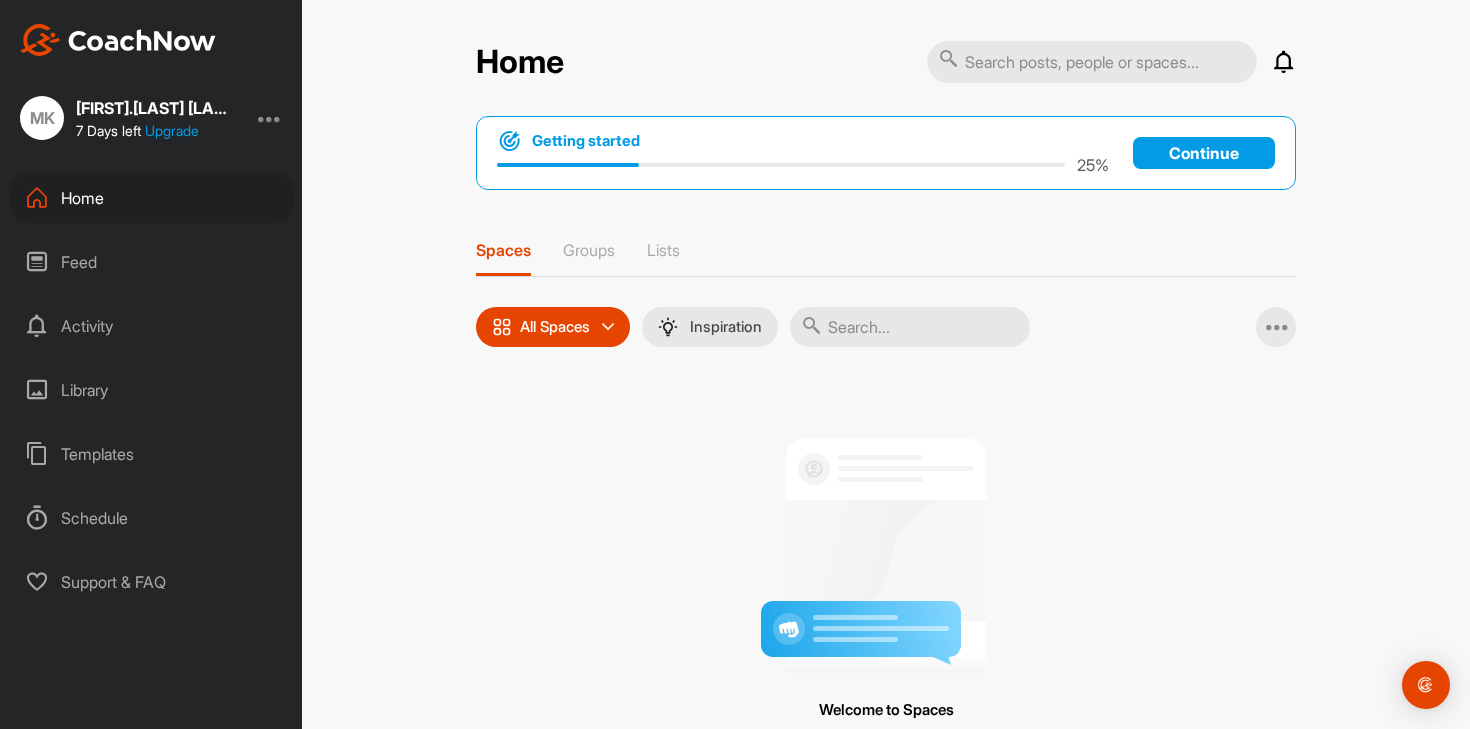 click at bounding box center (1092, 62) 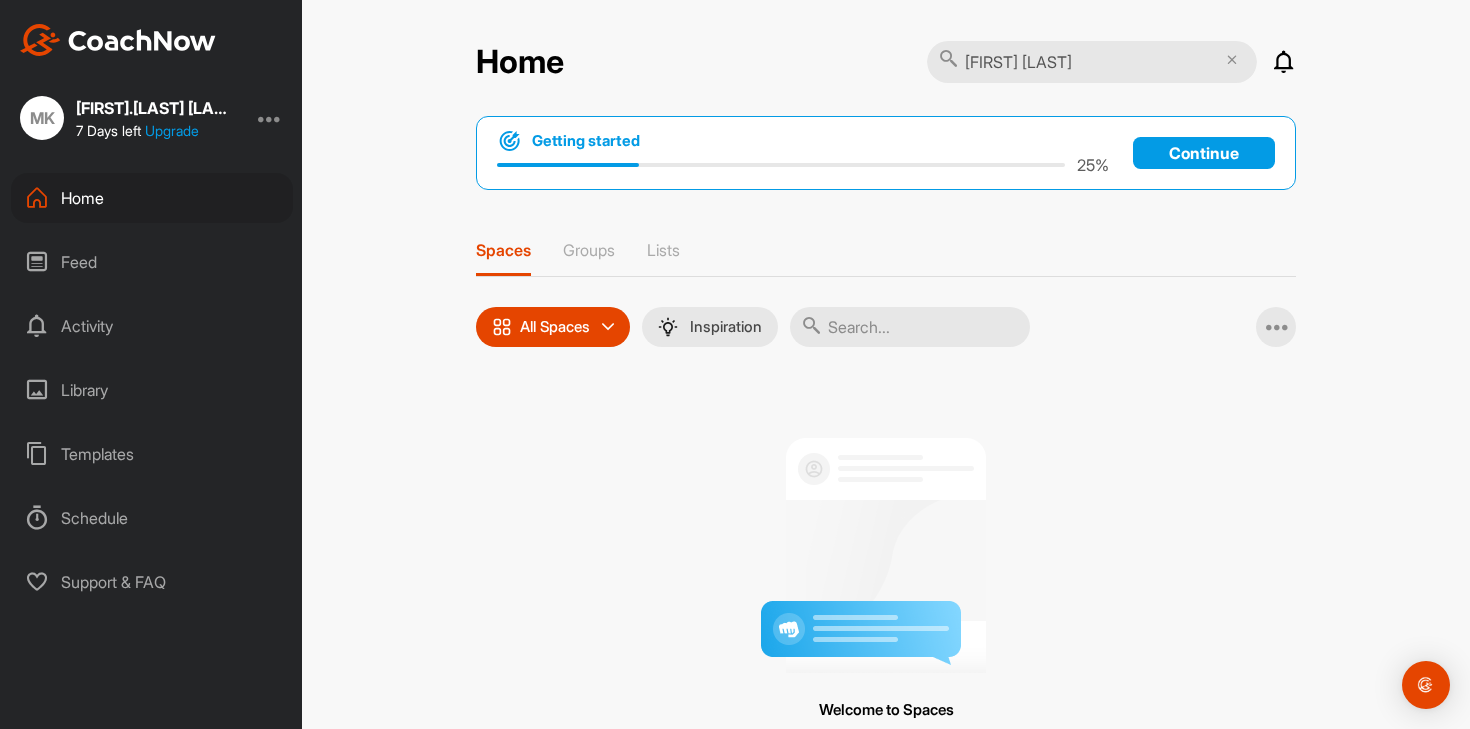 click at bounding box center [949, 58] 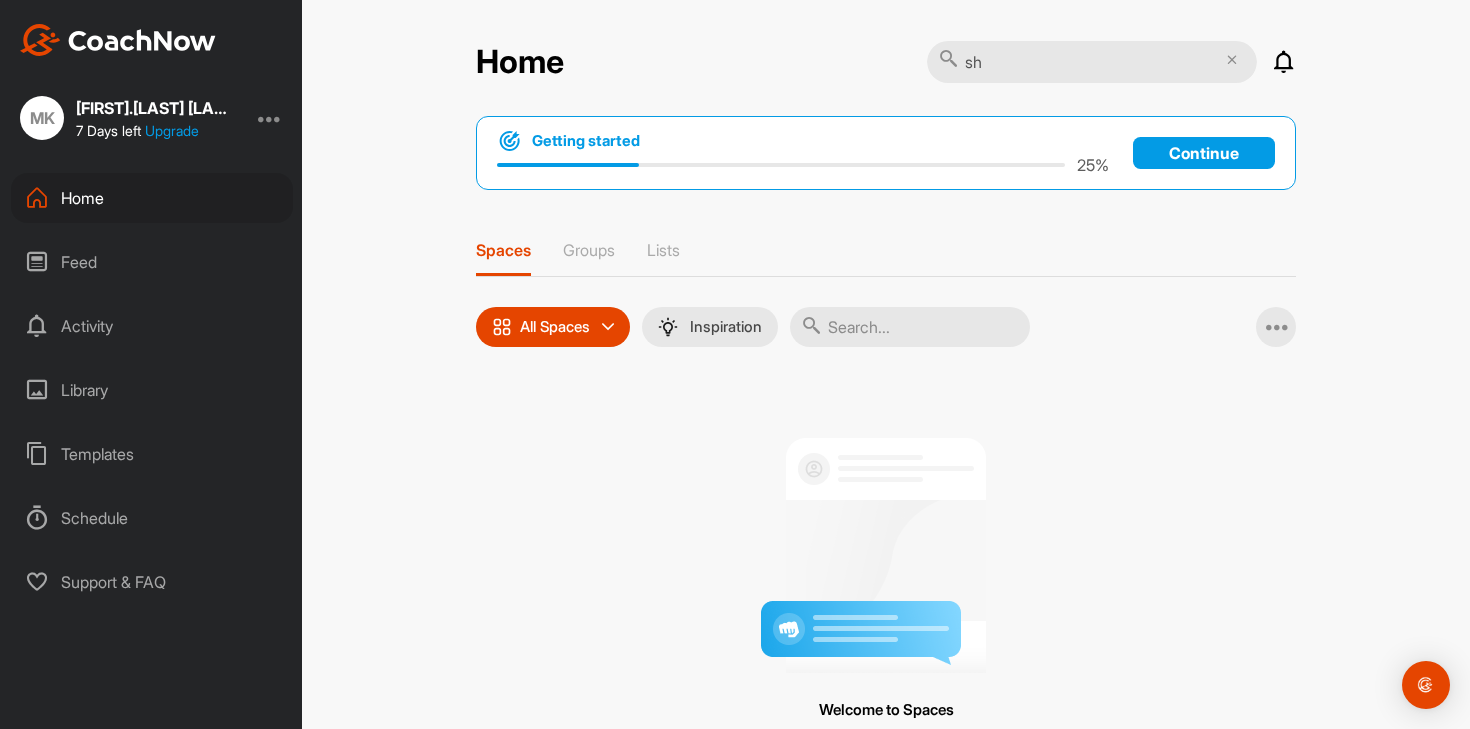 type on "s" 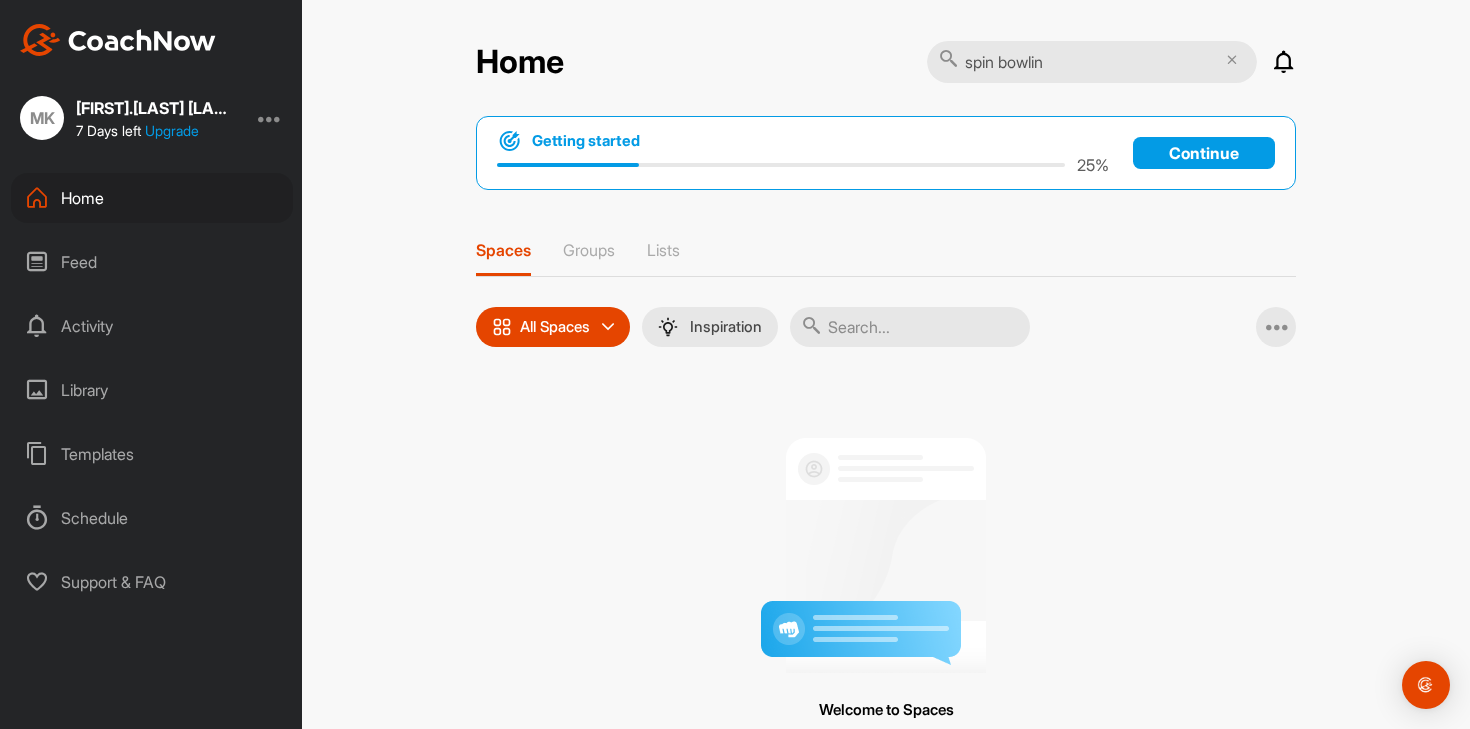 type on "spin bowling" 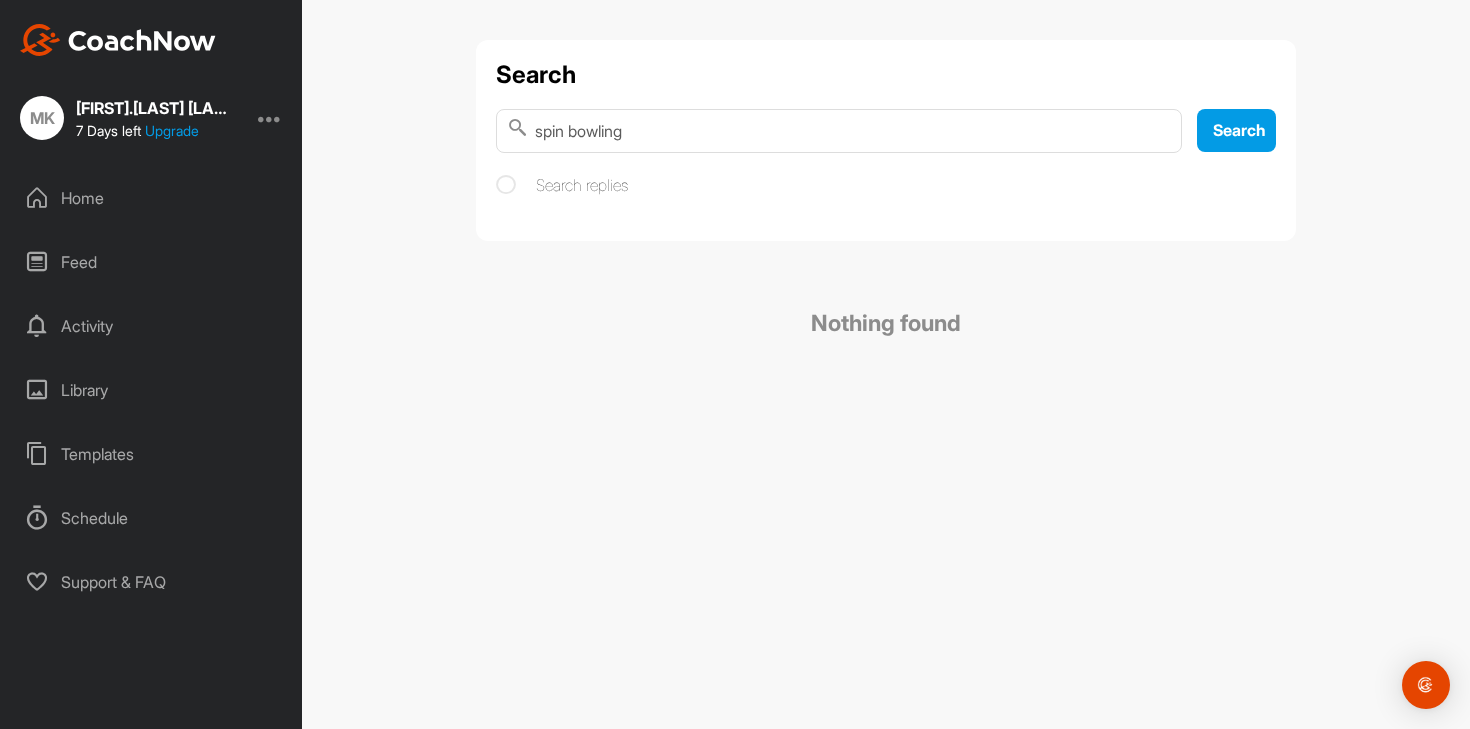 click on "spin bowling" at bounding box center [839, 131] 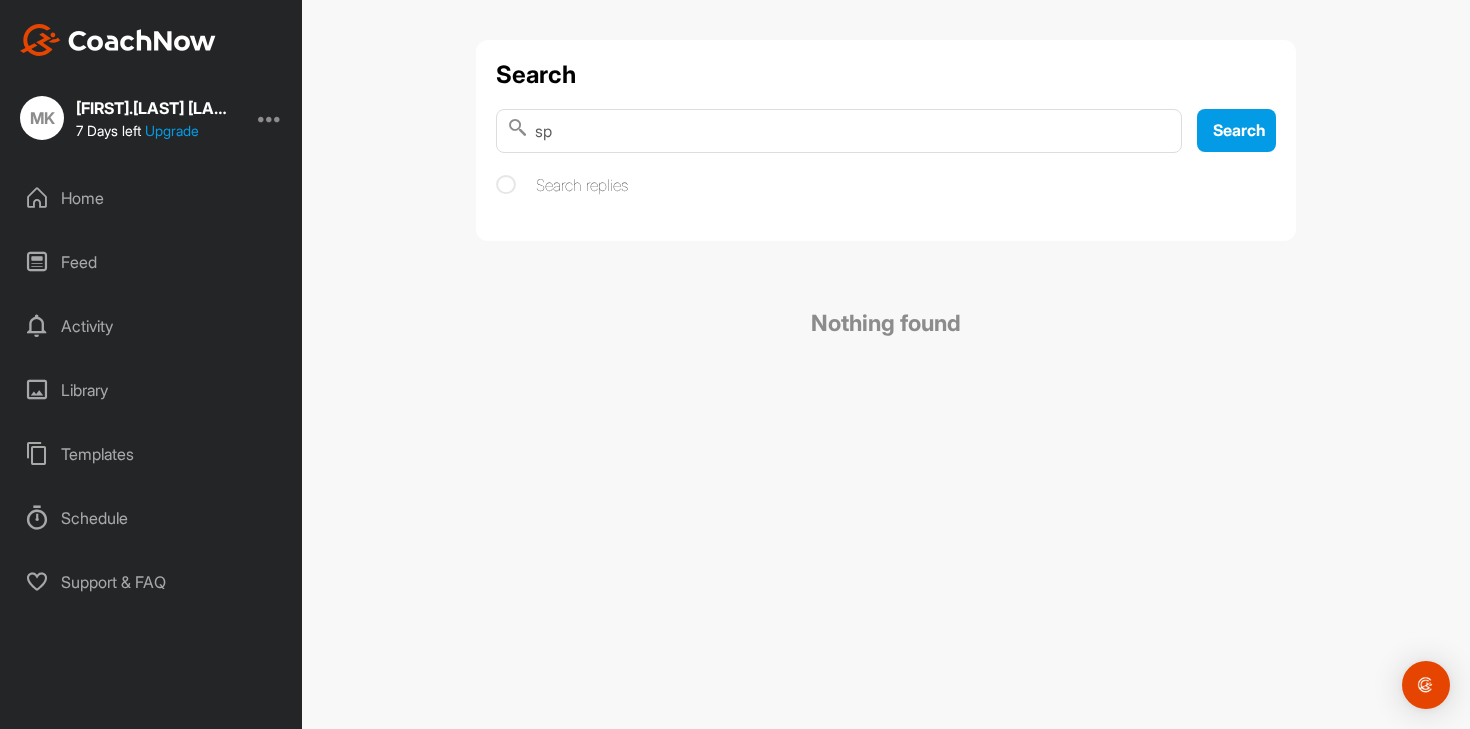 type on "s" 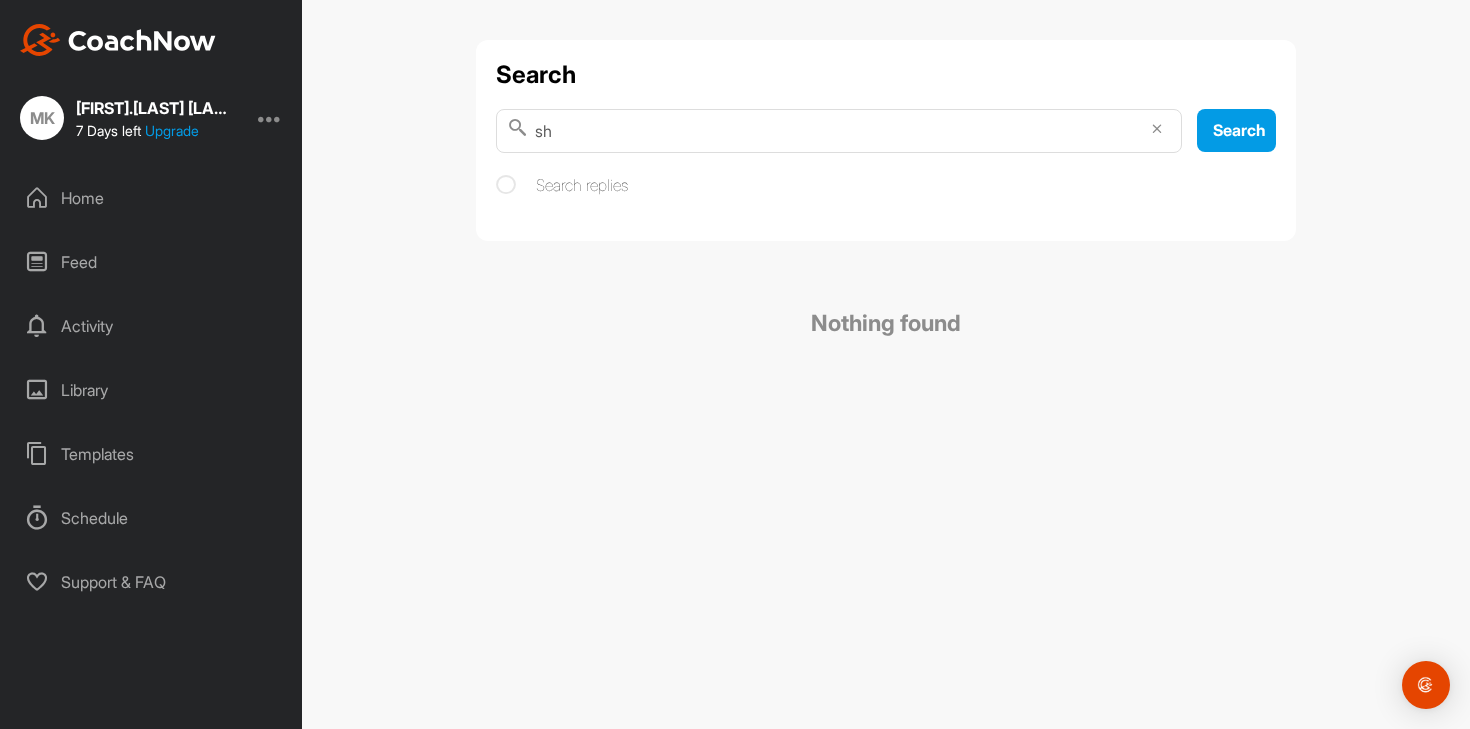 type on "s" 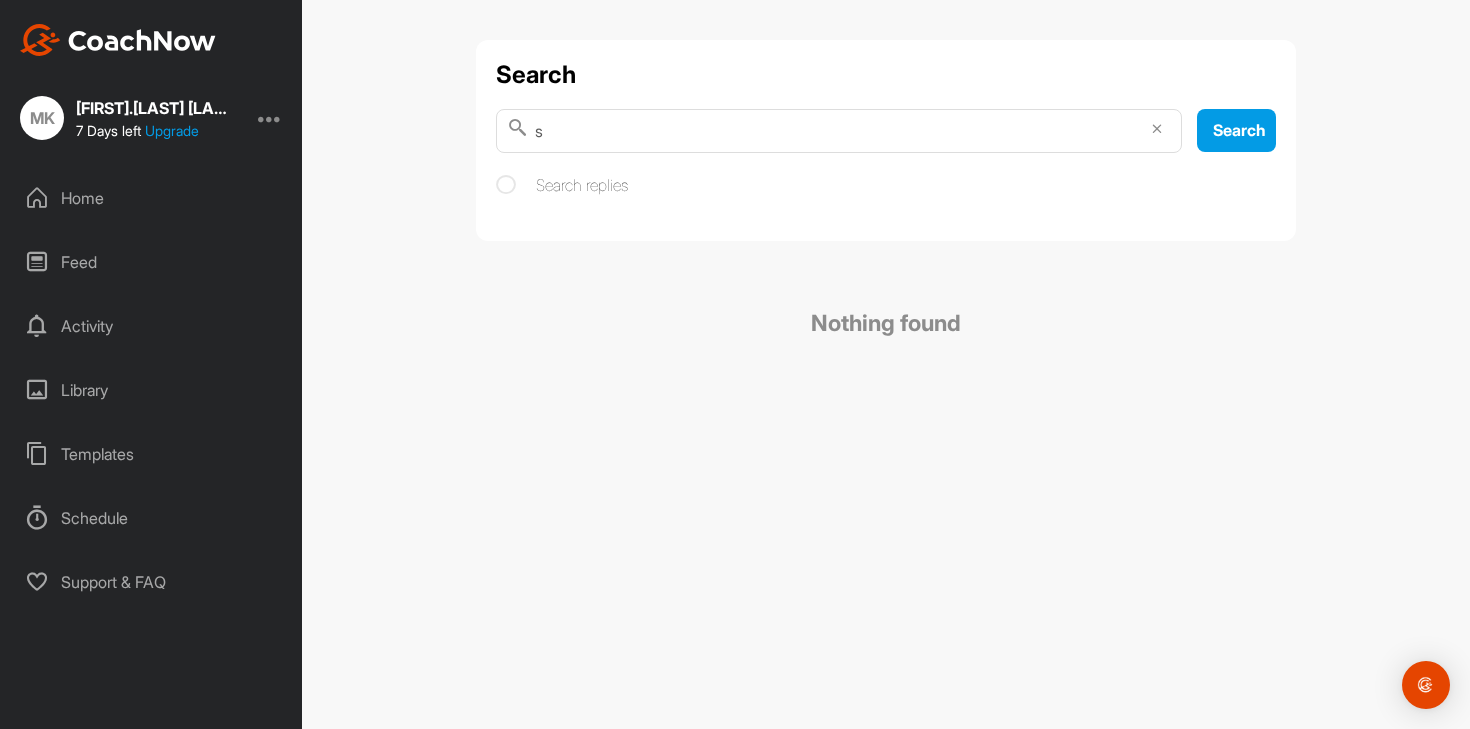 type 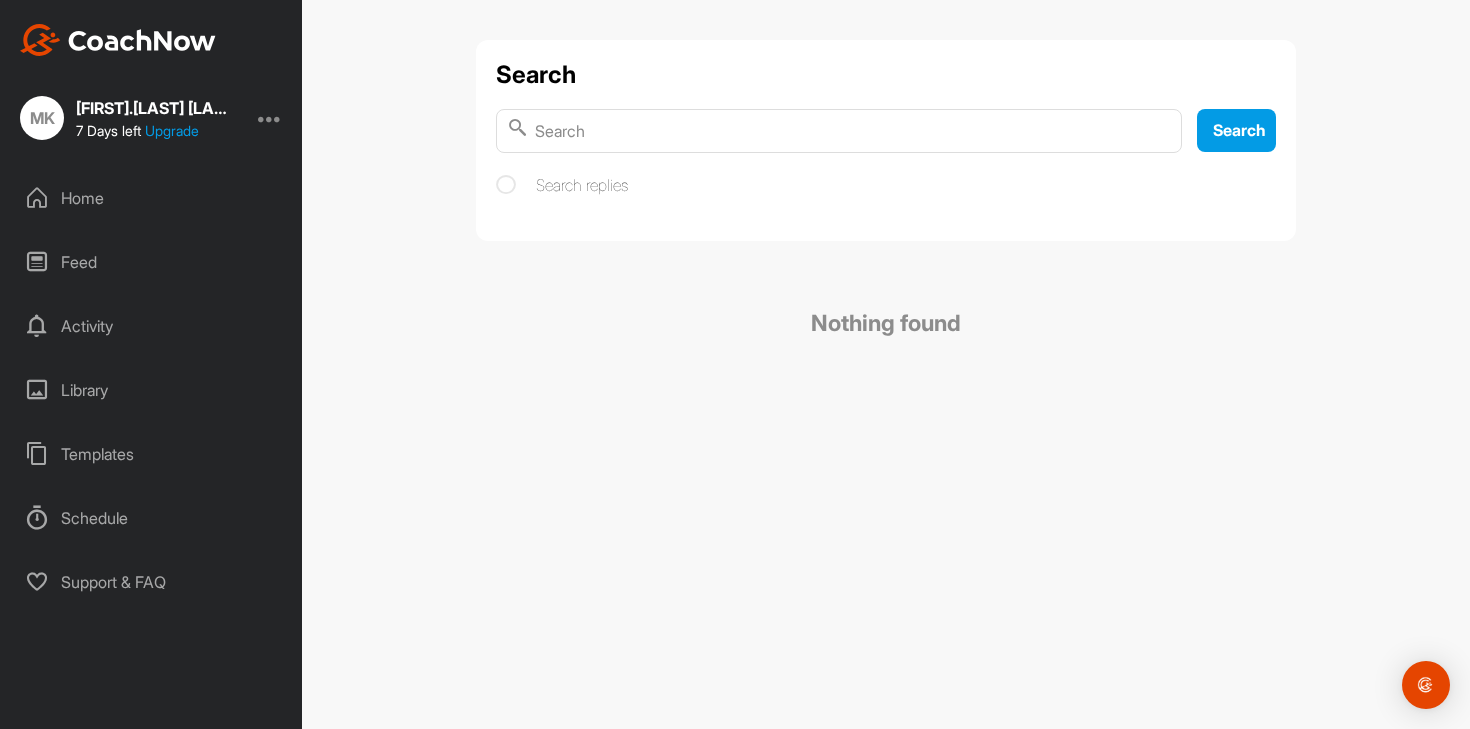 click at bounding box center (839, 131) 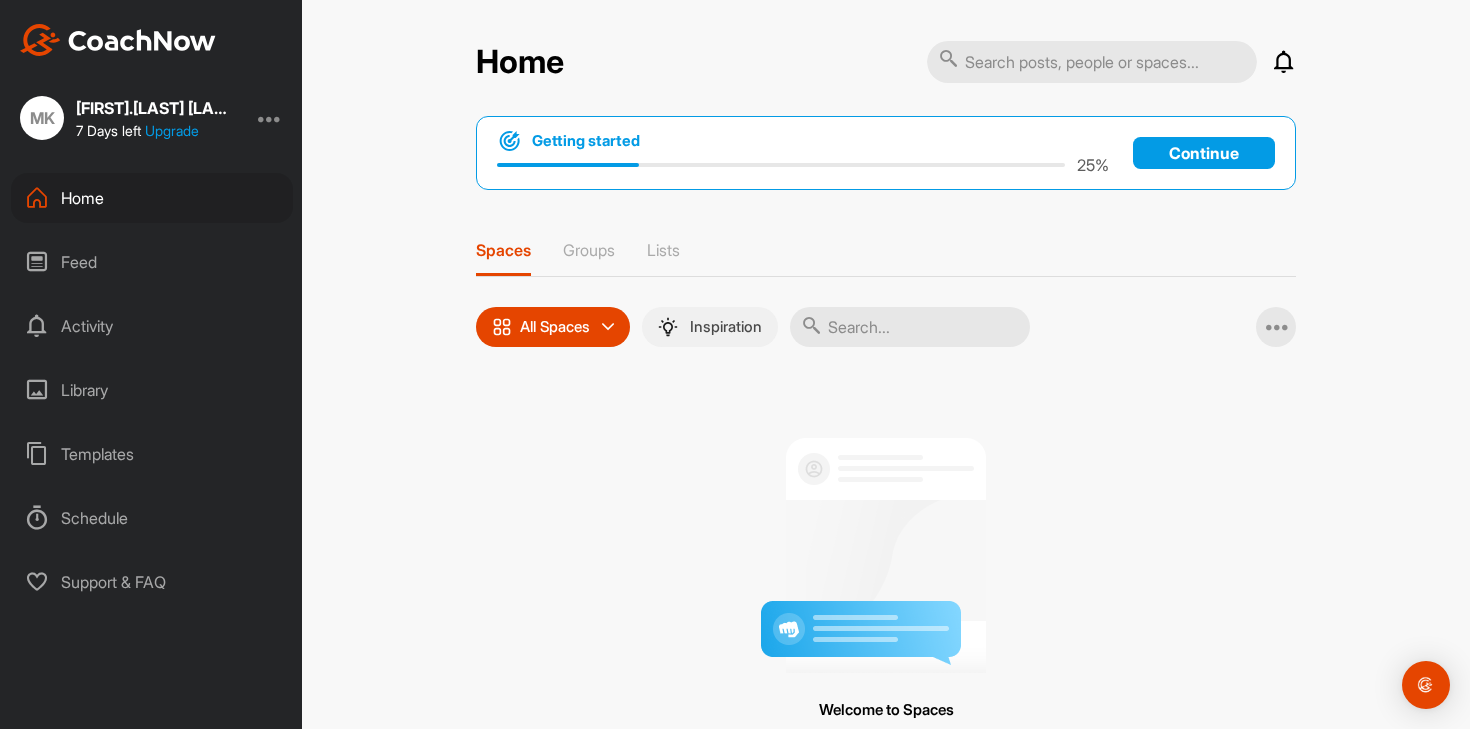 click on "Inspiration" at bounding box center [726, 327] 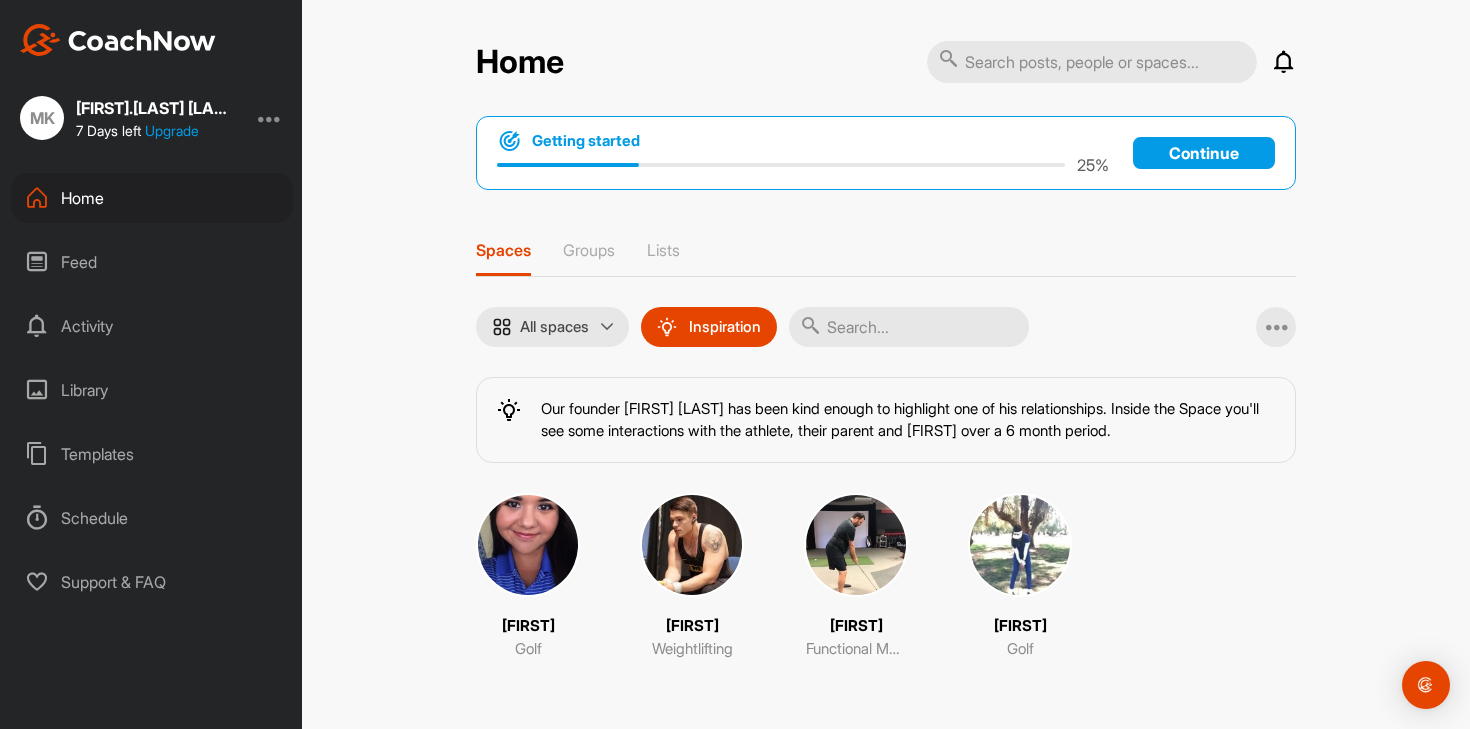 click at bounding box center [909, 327] 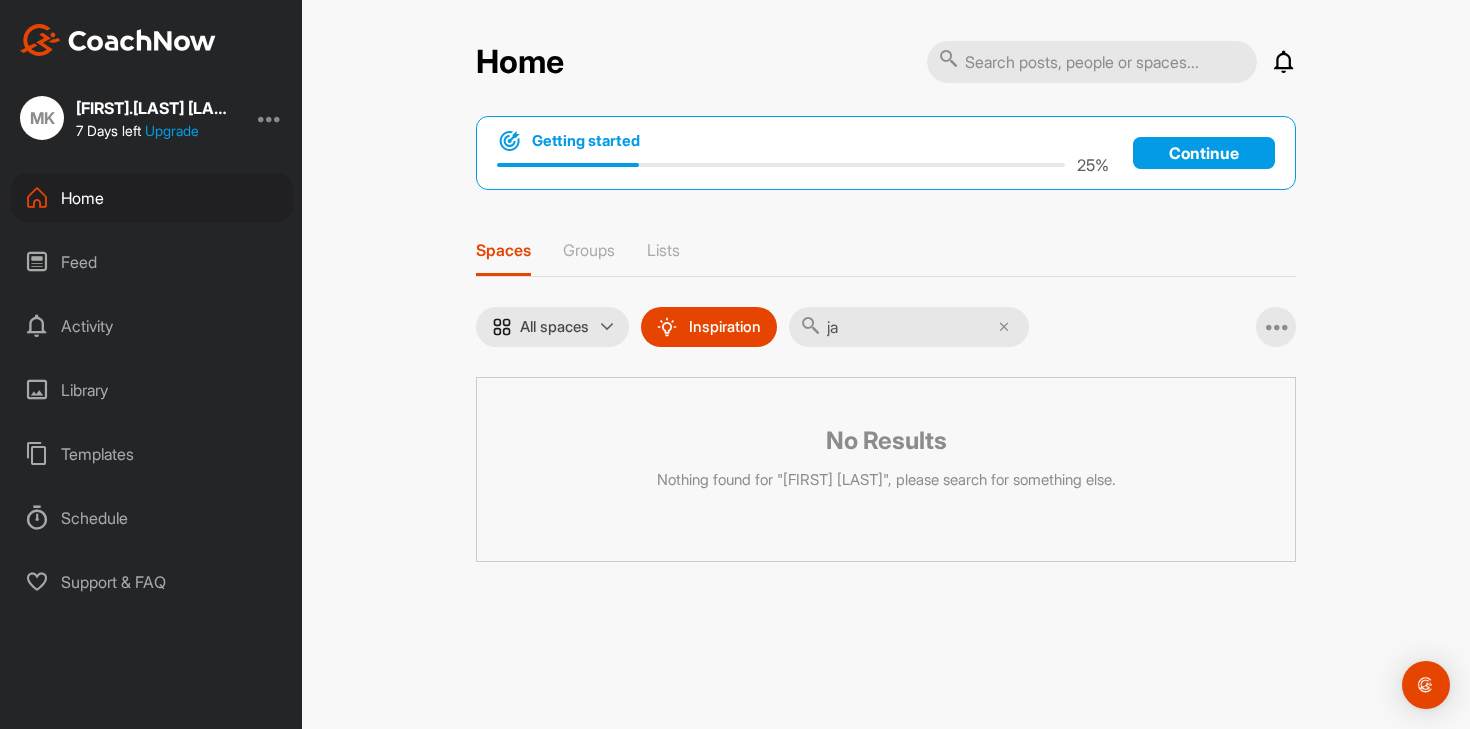 type on "j" 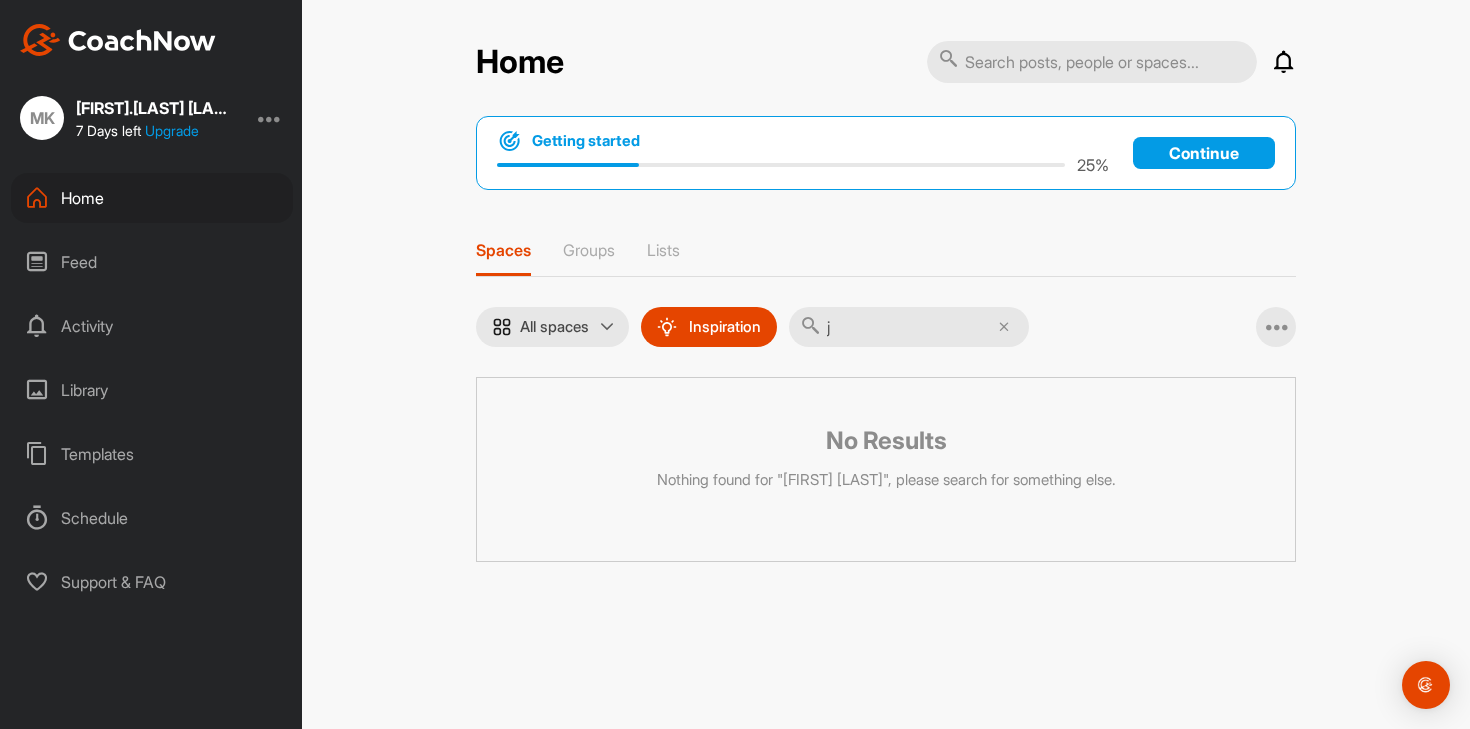type 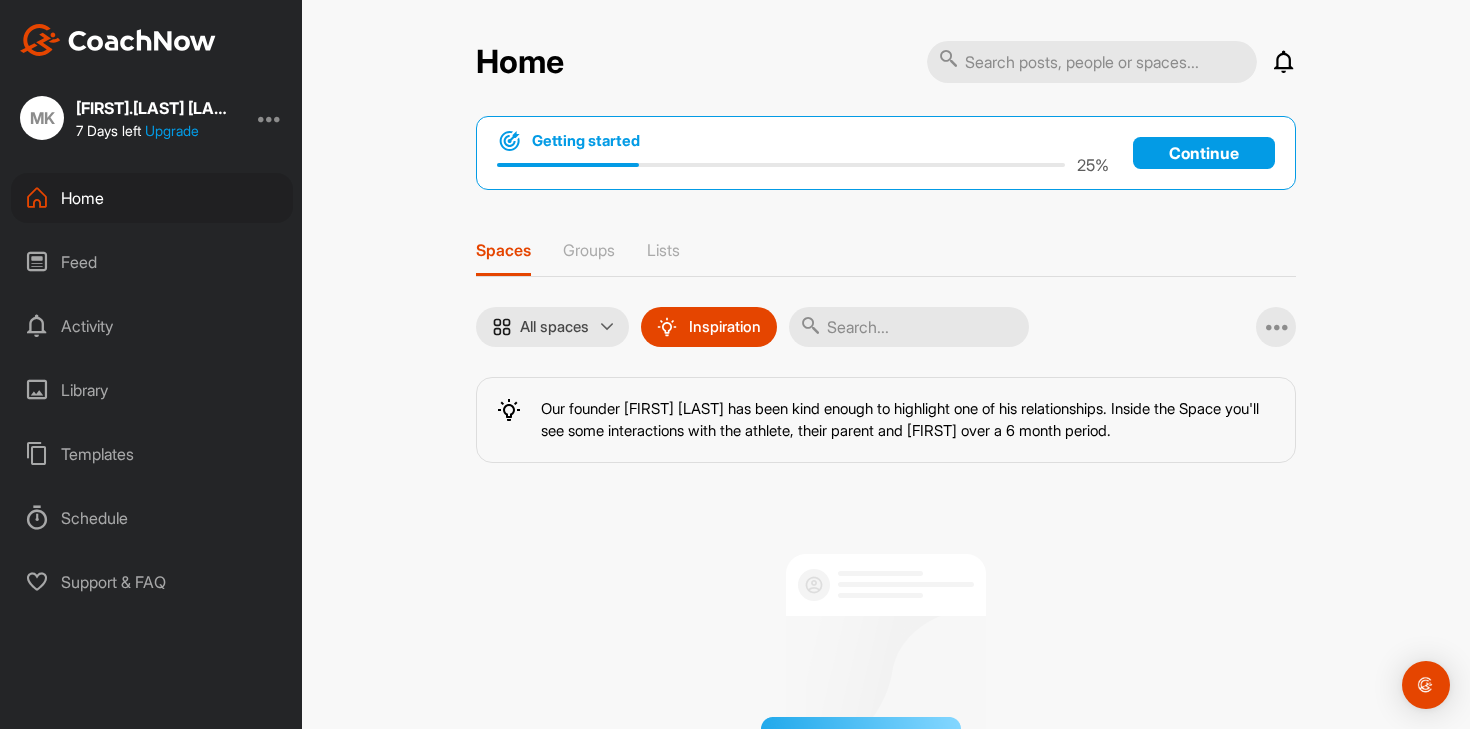 click at bounding box center (909, 327) 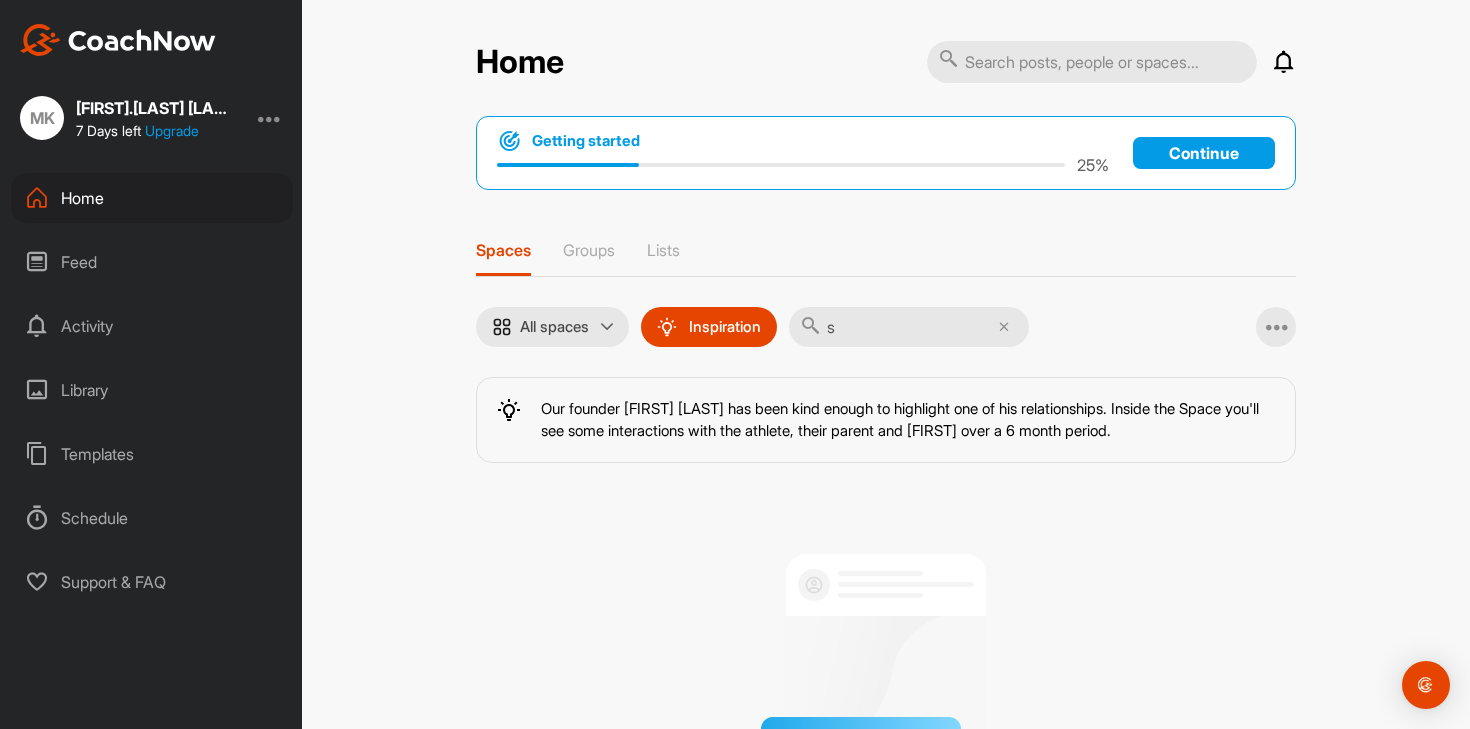 type on "st" 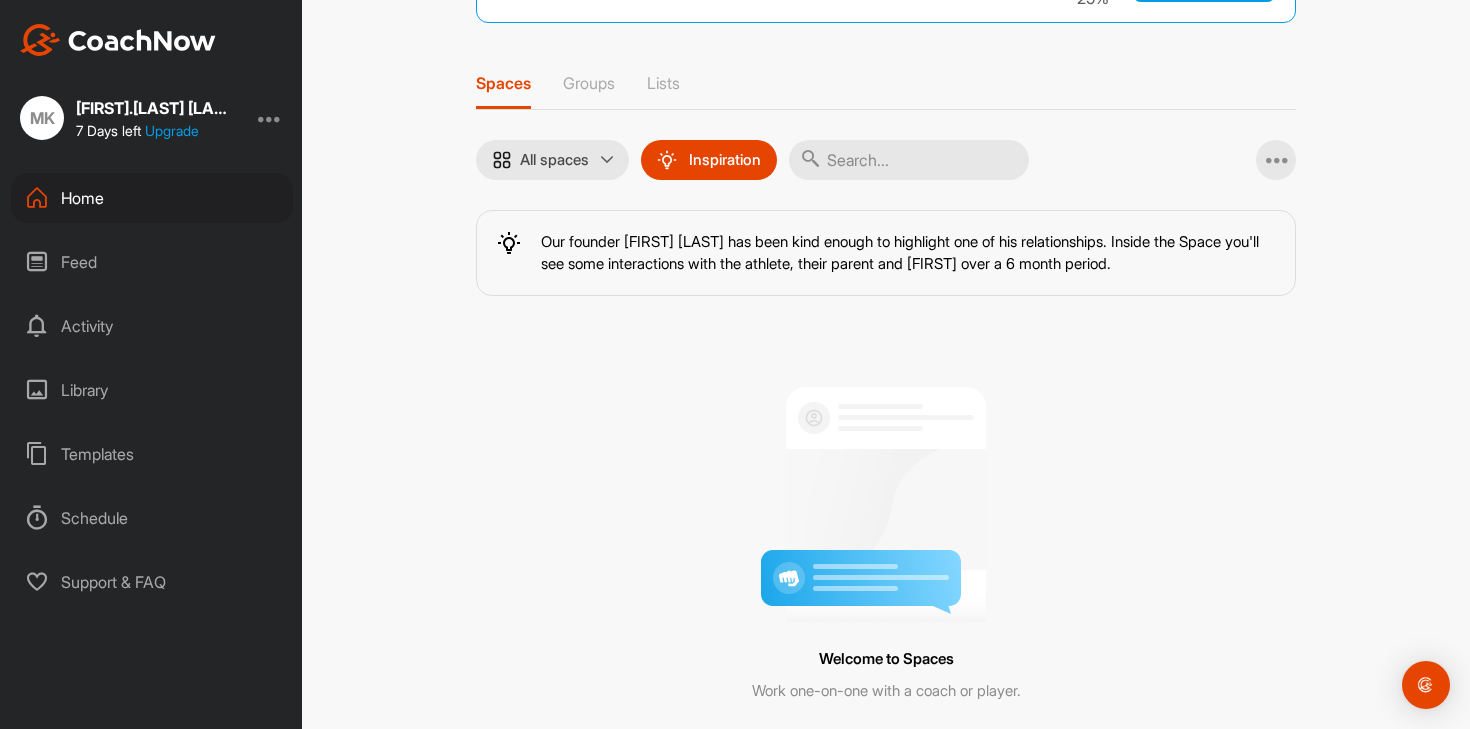 scroll, scrollTop: 0, scrollLeft: 0, axis: both 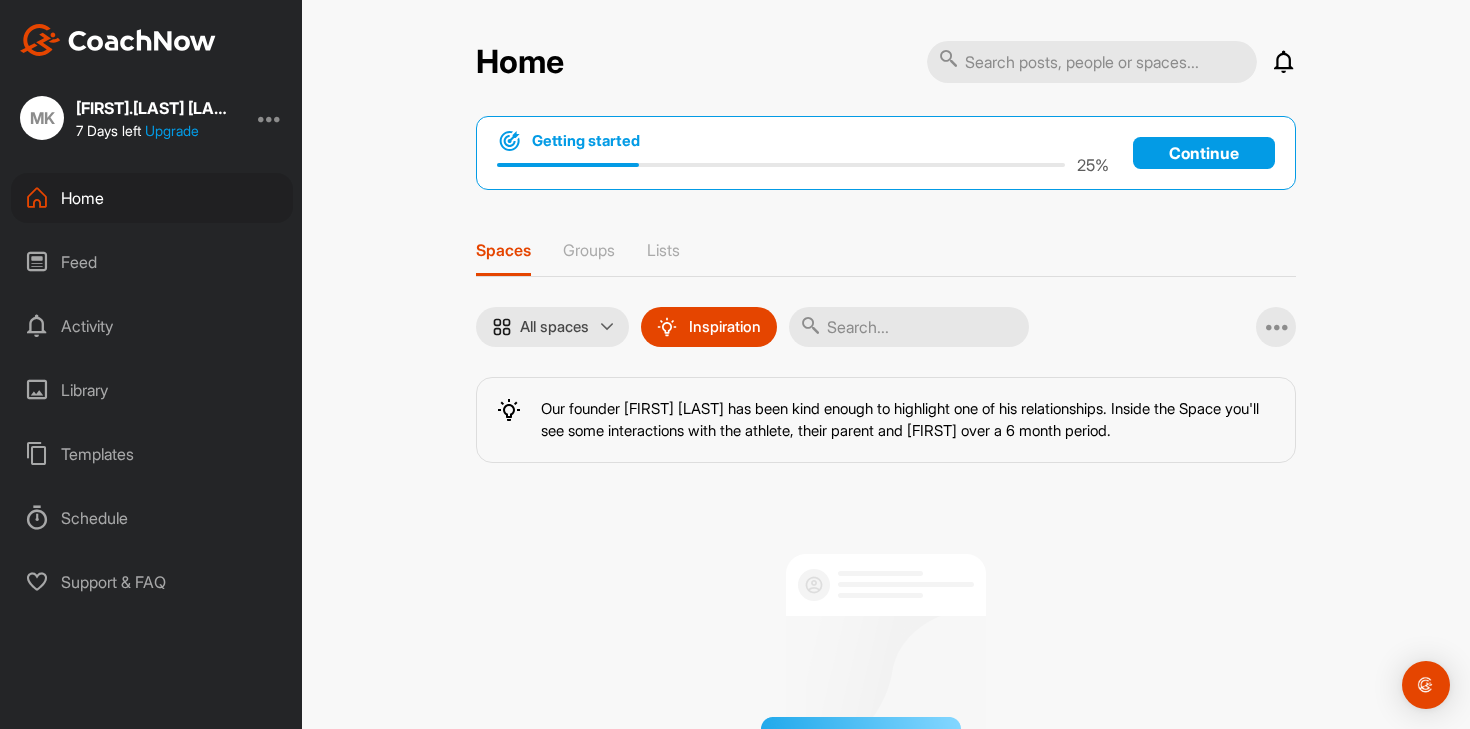 click at bounding box center [909, 327] 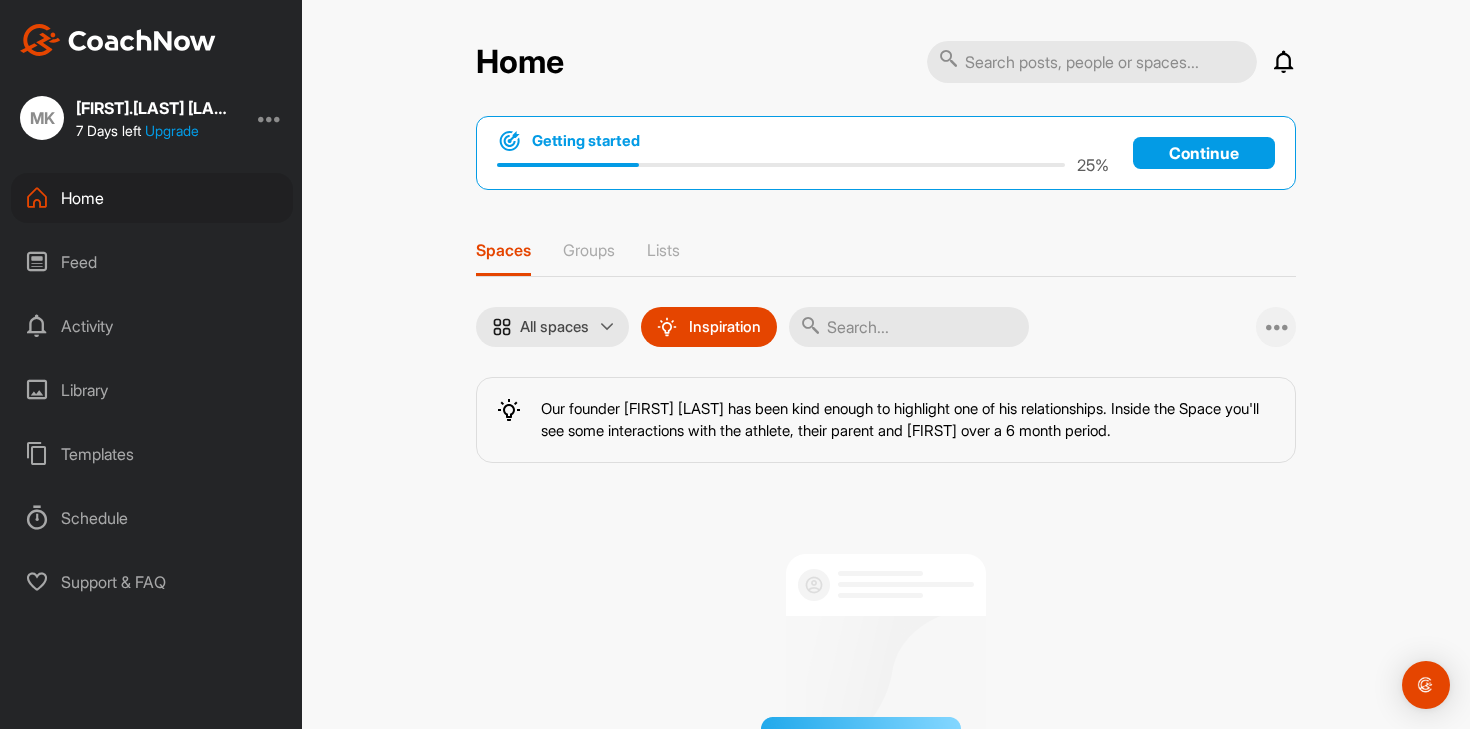 click at bounding box center (1278, 327) 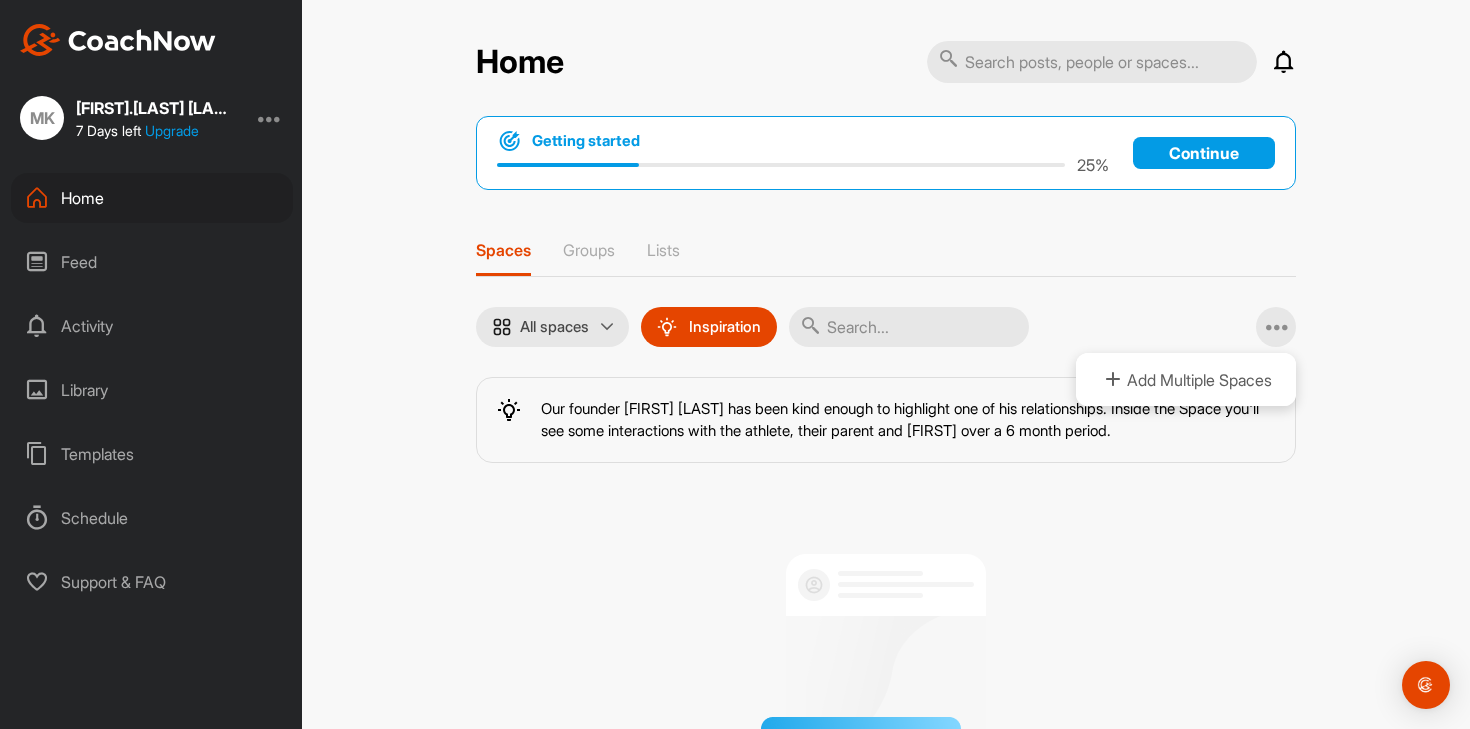 click on "Home Notifications Invitations No Notifications   View All   Getting started 25 % Continue Spaces Groups Lists All spaces All spaces SMART LISTS Unanswered by me 15 days inactive 15 days active Inspiration Add Multiple Spaces Our founder Spencer Dennis has been kind enough to highlight one of his relationships. Inside the Space you'll see some interactions with the athlete, their parent and Spencer over a 6 month period. Welcome to Spaces Work one-on-one with a coach or player.   Add new Space" at bounding box center (886, 364) 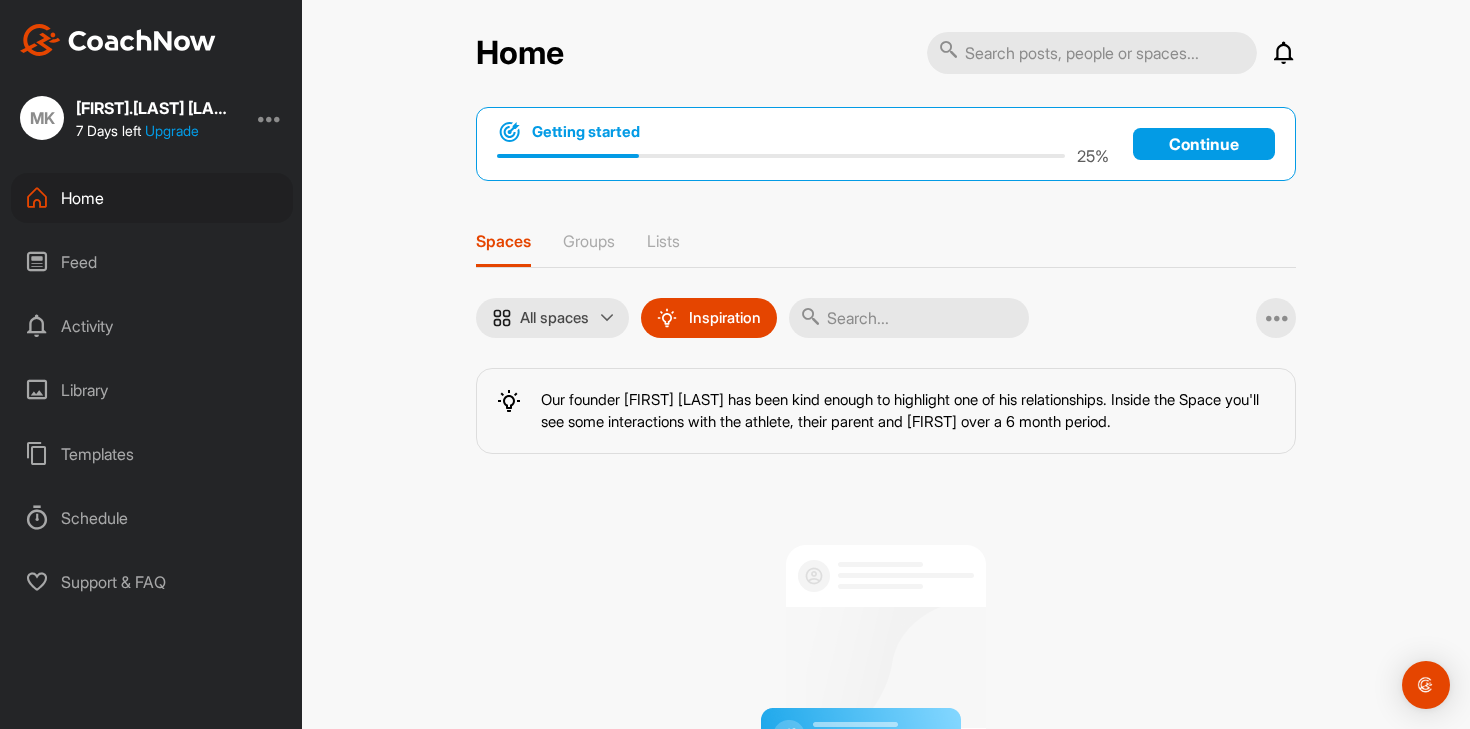 scroll, scrollTop: 0, scrollLeft: 0, axis: both 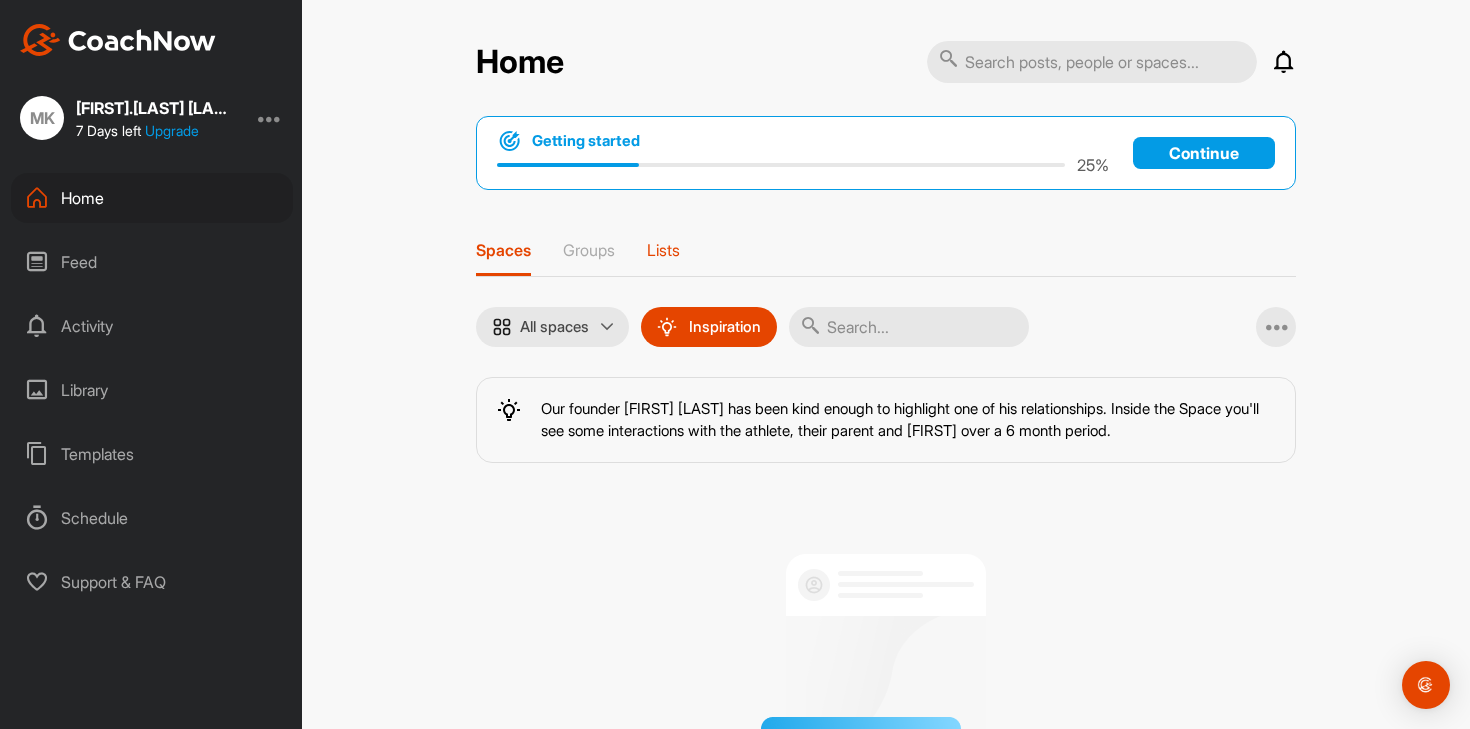 click on "Lists" at bounding box center (663, 250) 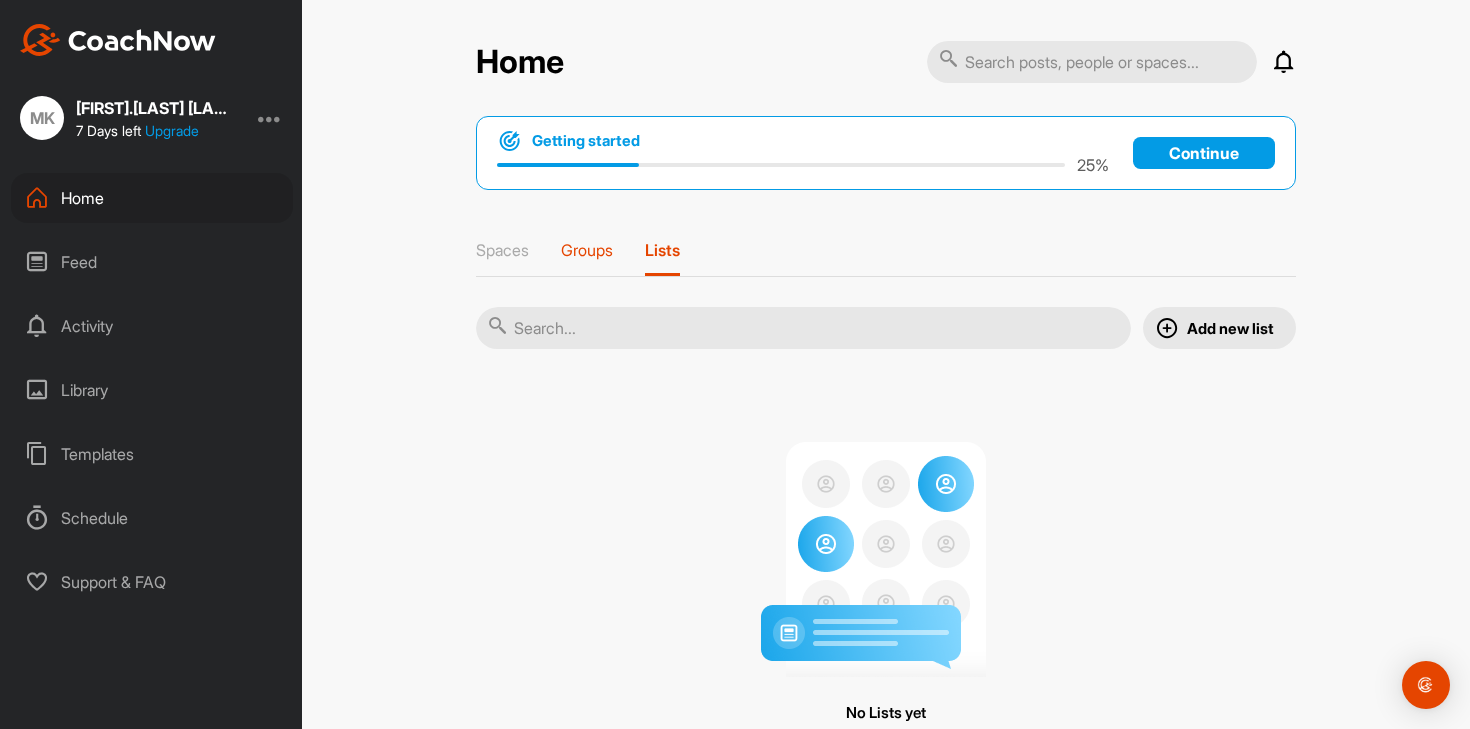 click on "Groups" at bounding box center [587, 250] 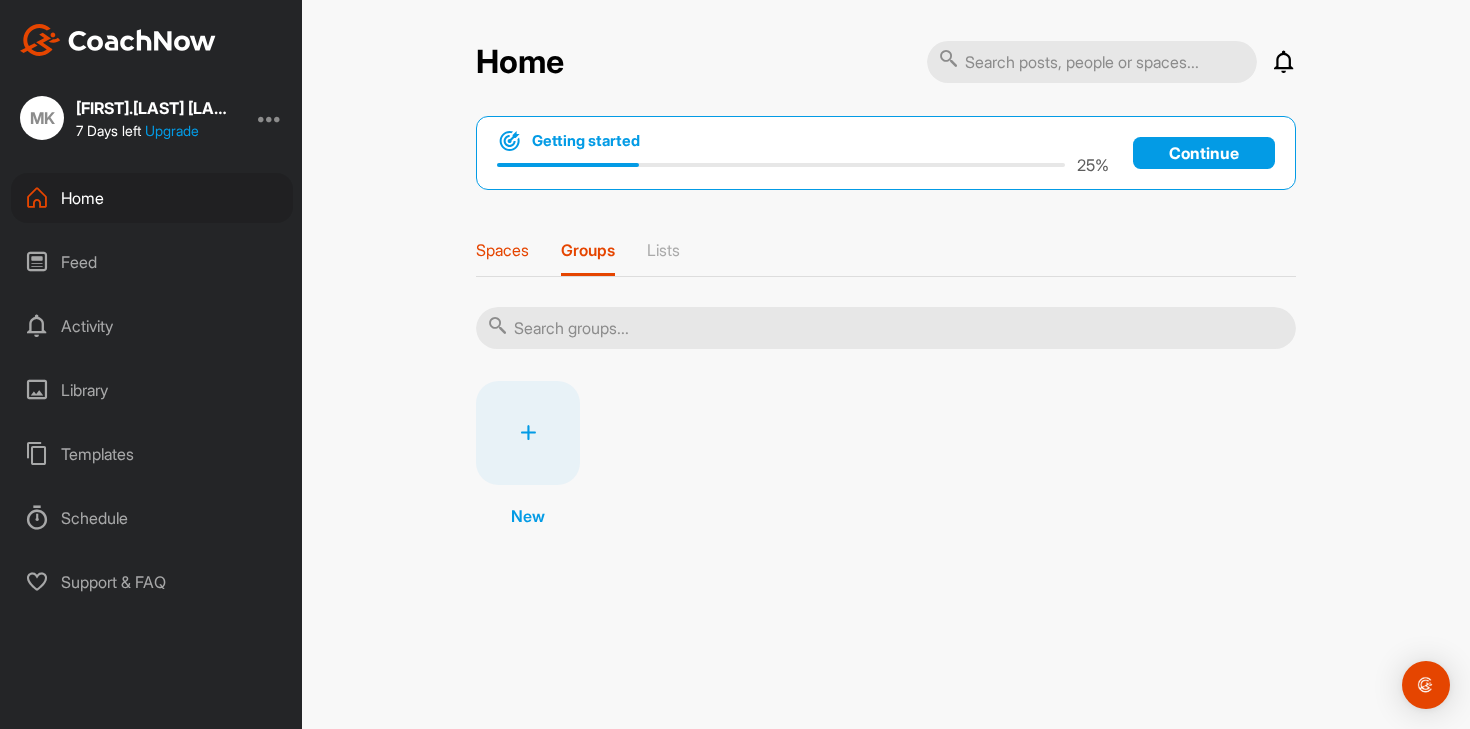 click on "Spaces" at bounding box center [502, 250] 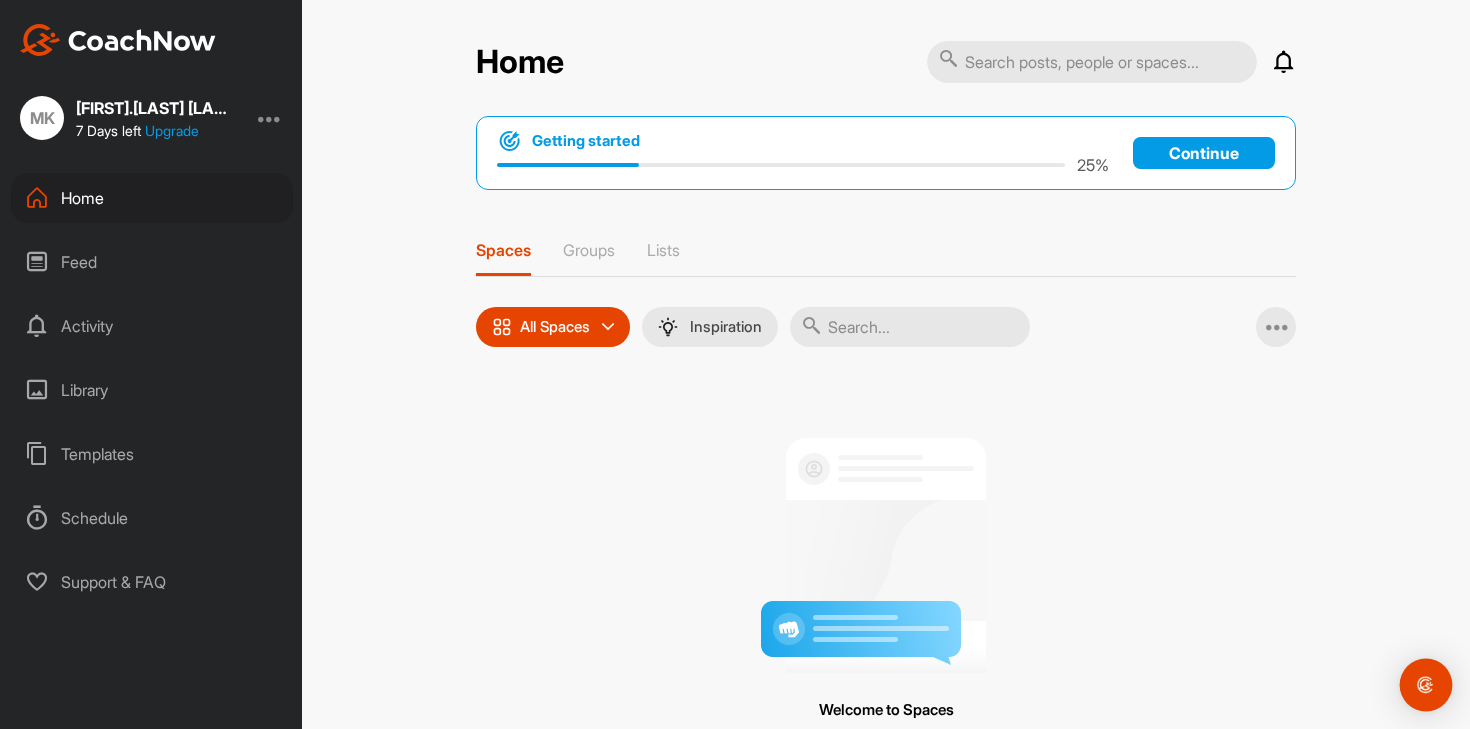 click at bounding box center [1426, 685] 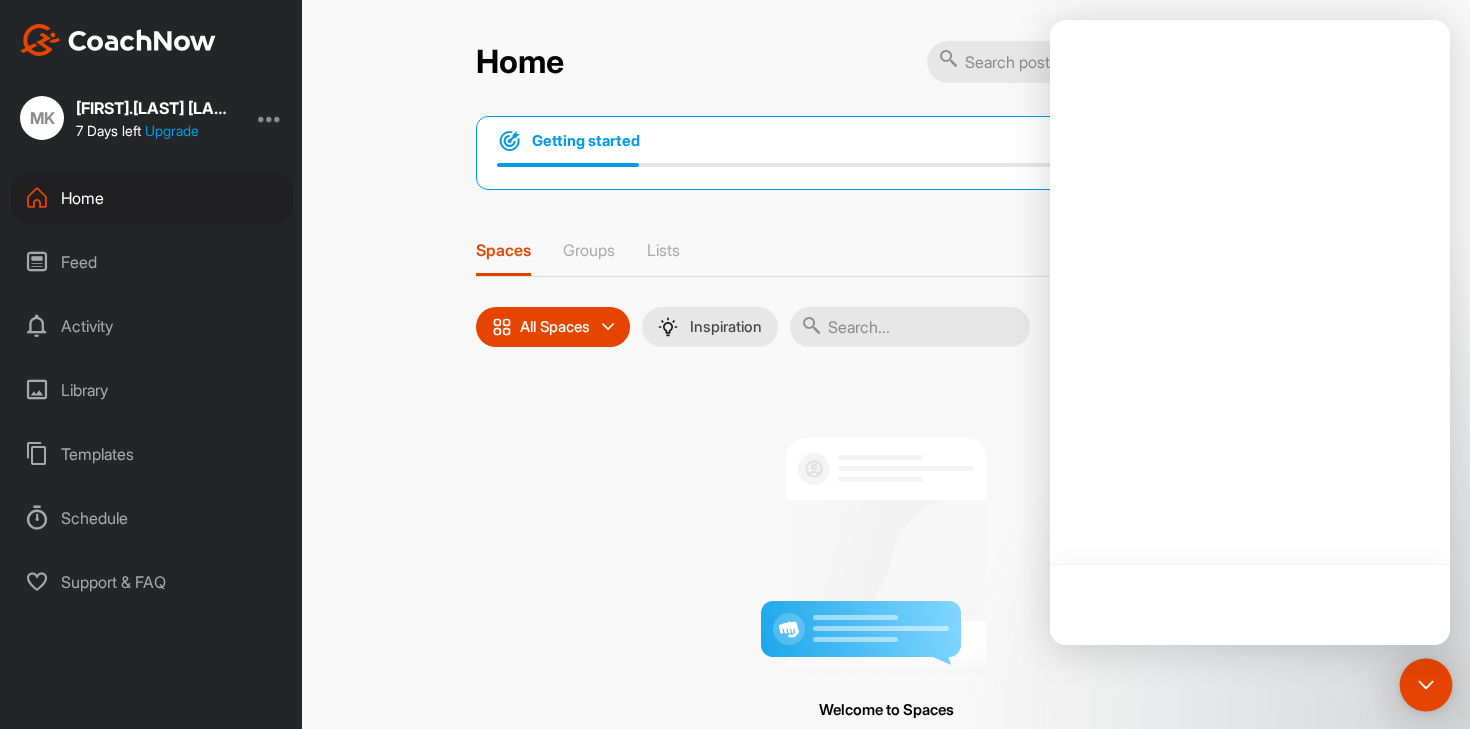 scroll, scrollTop: 0, scrollLeft: 0, axis: both 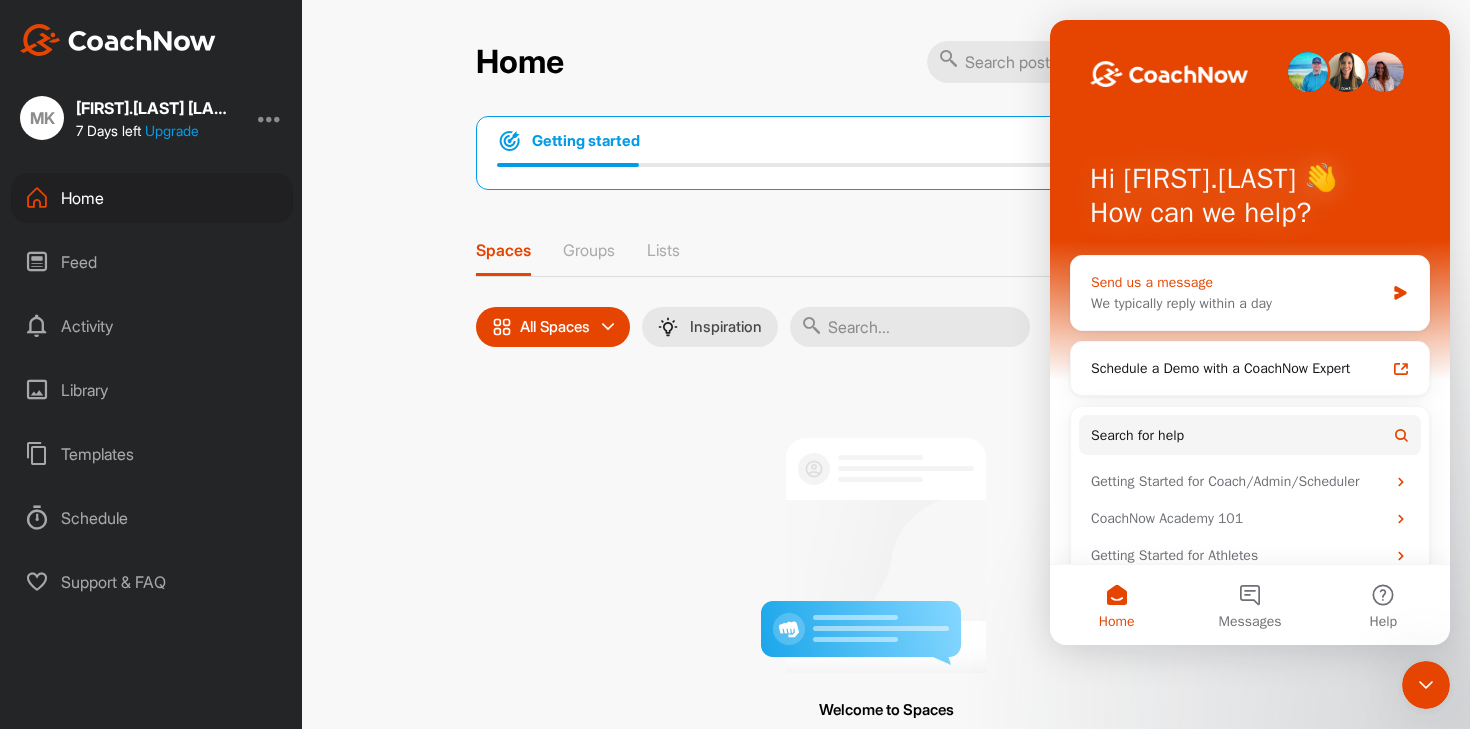 click on "We typically reply within a day" at bounding box center [1237, 303] 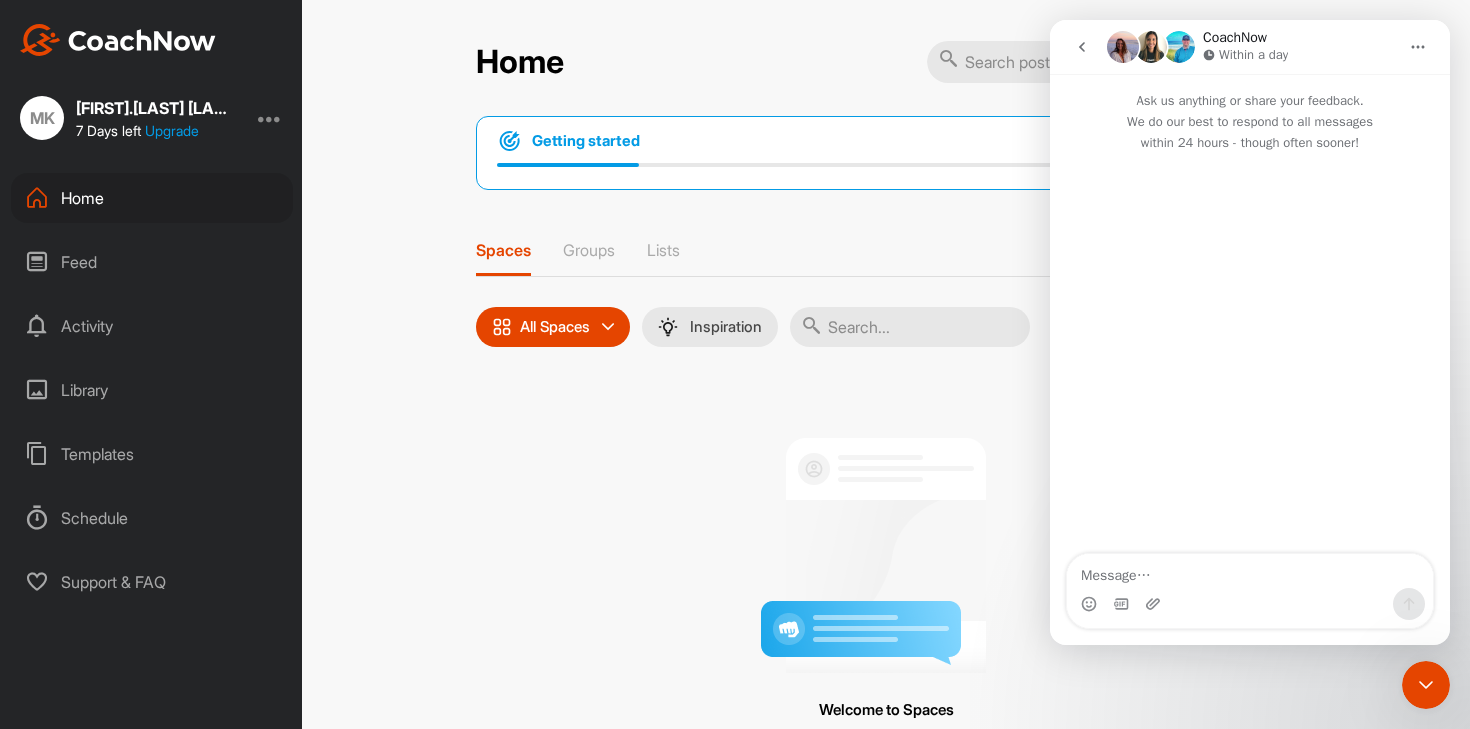 click at bounding box center (1250, 571) 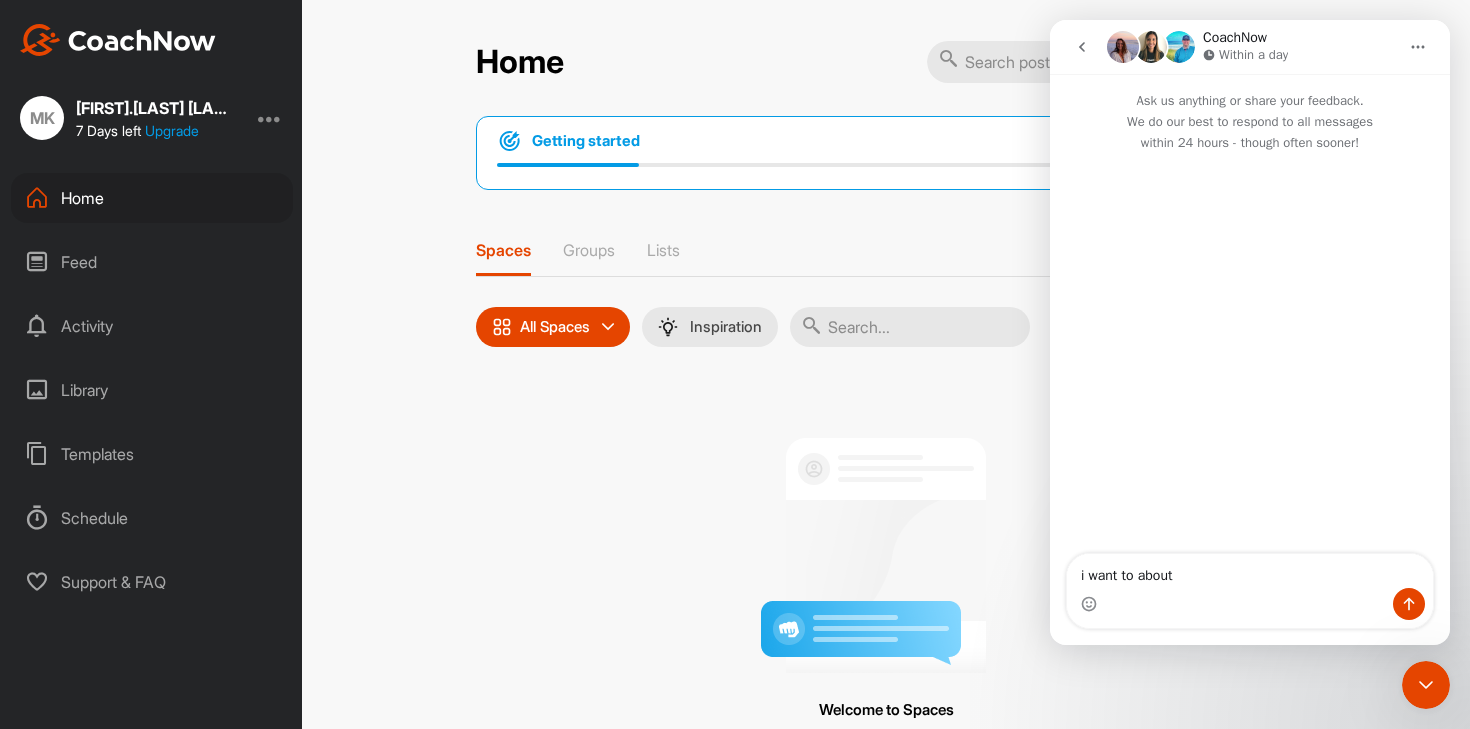 click at bounding box center [1250, 354] 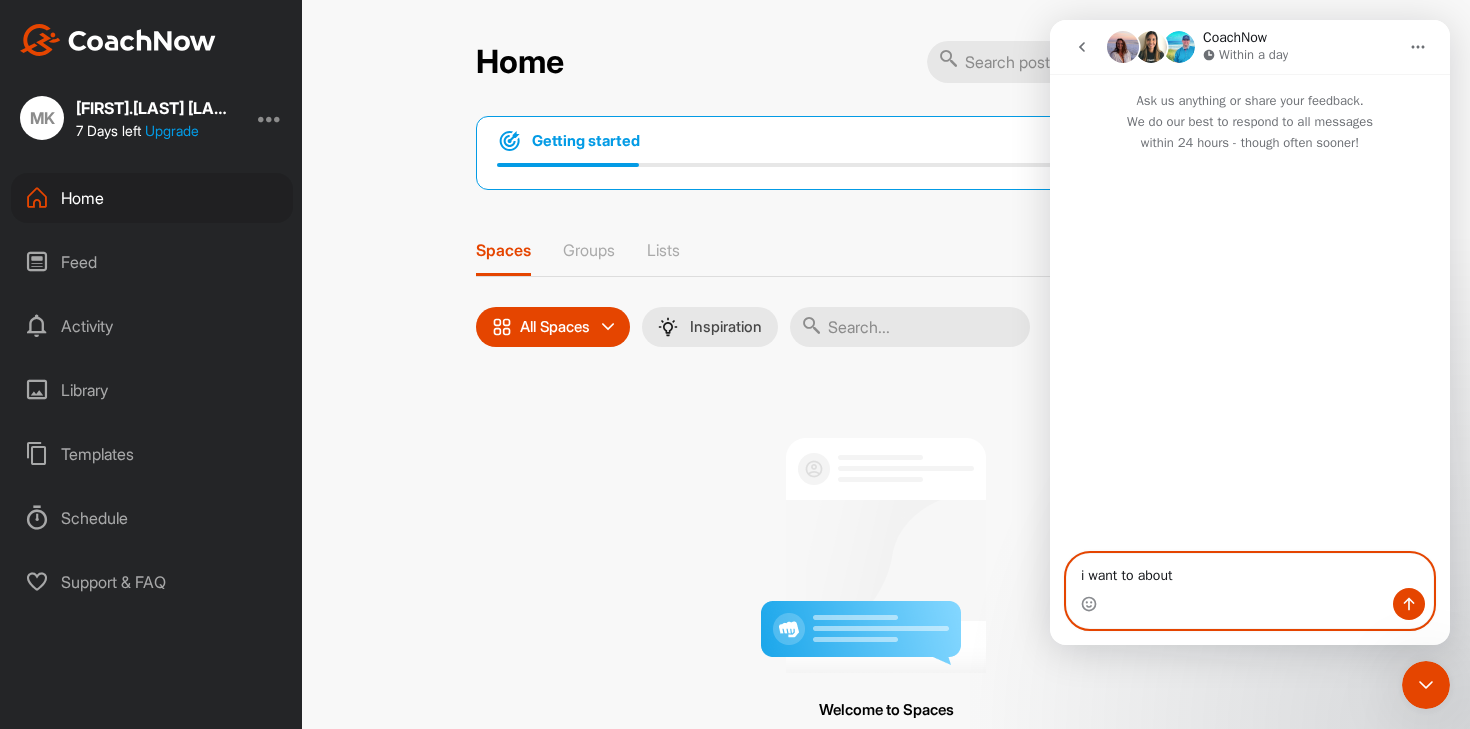 click on "i want to about" at bounding box center [1250, 571] 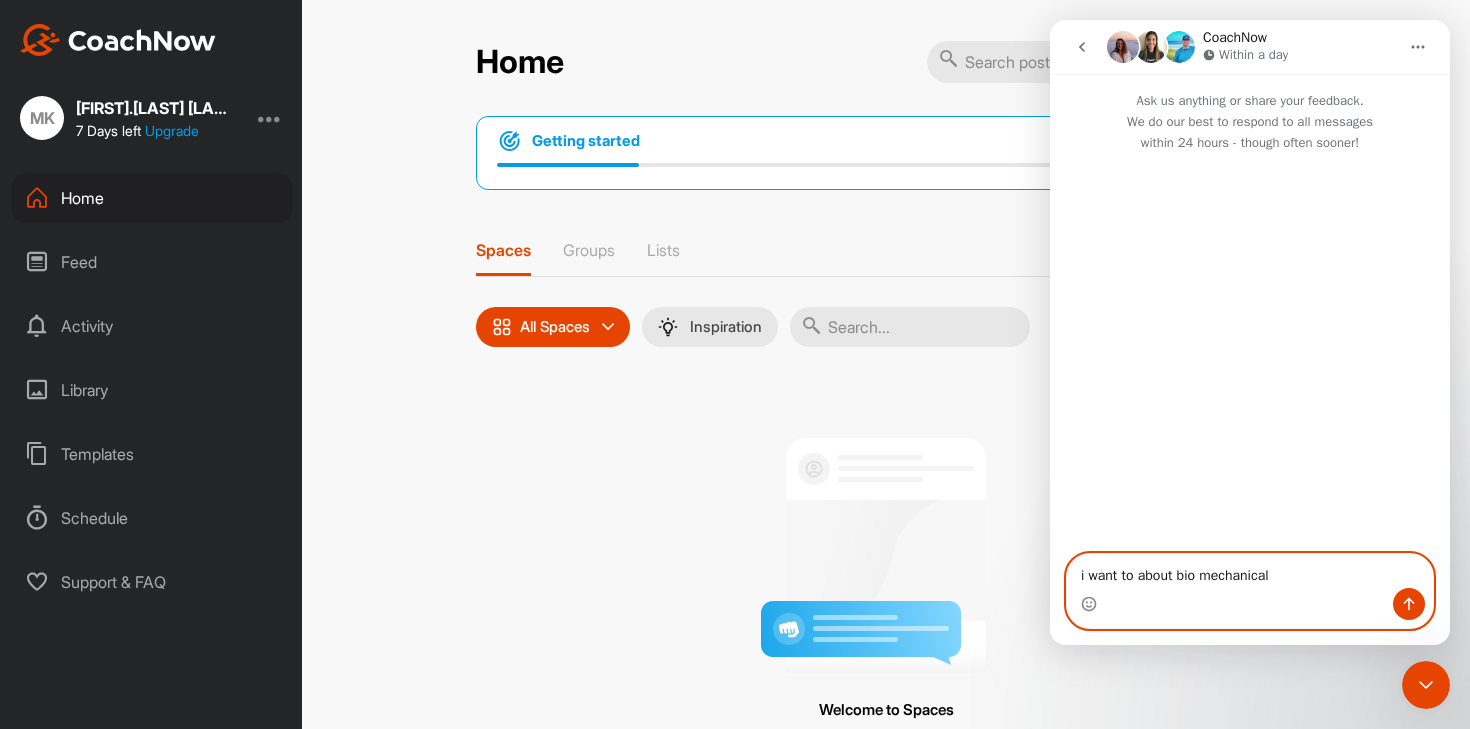 click on "i want to about bio mechanical" at bounding box center [1250, 571] 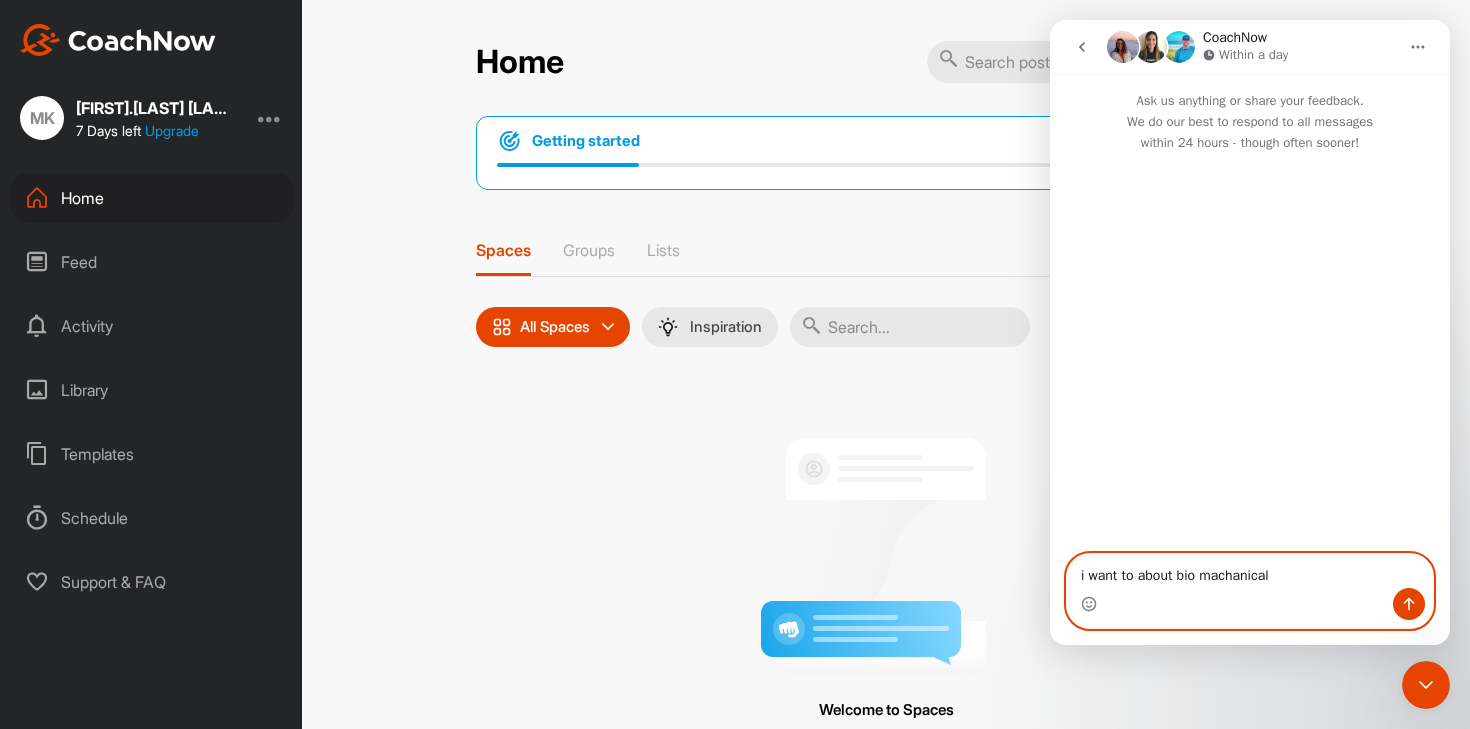 click on "i want to about bio machanical" at bounding box center [1250, 571] 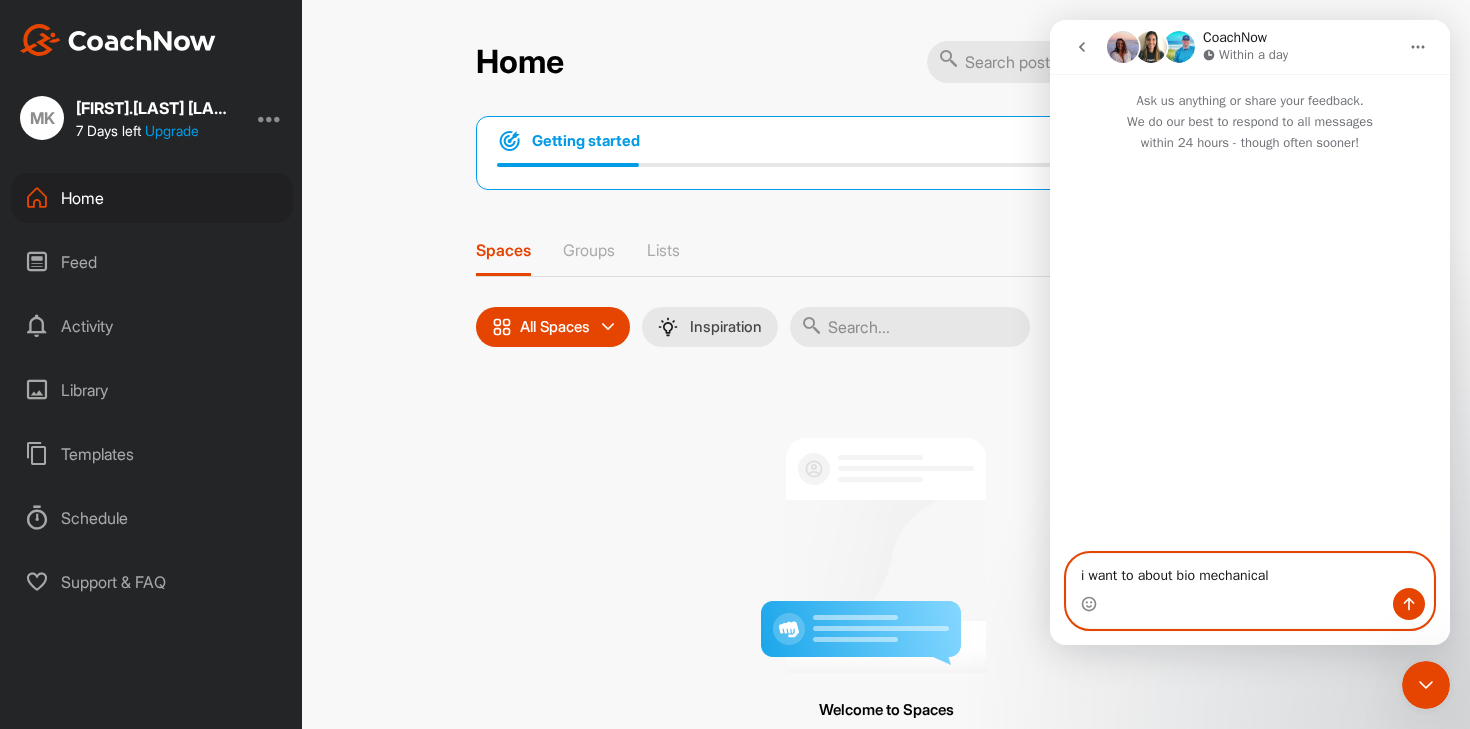 click on "i want to about bio mechanical" at bounding box center [1250, 571] 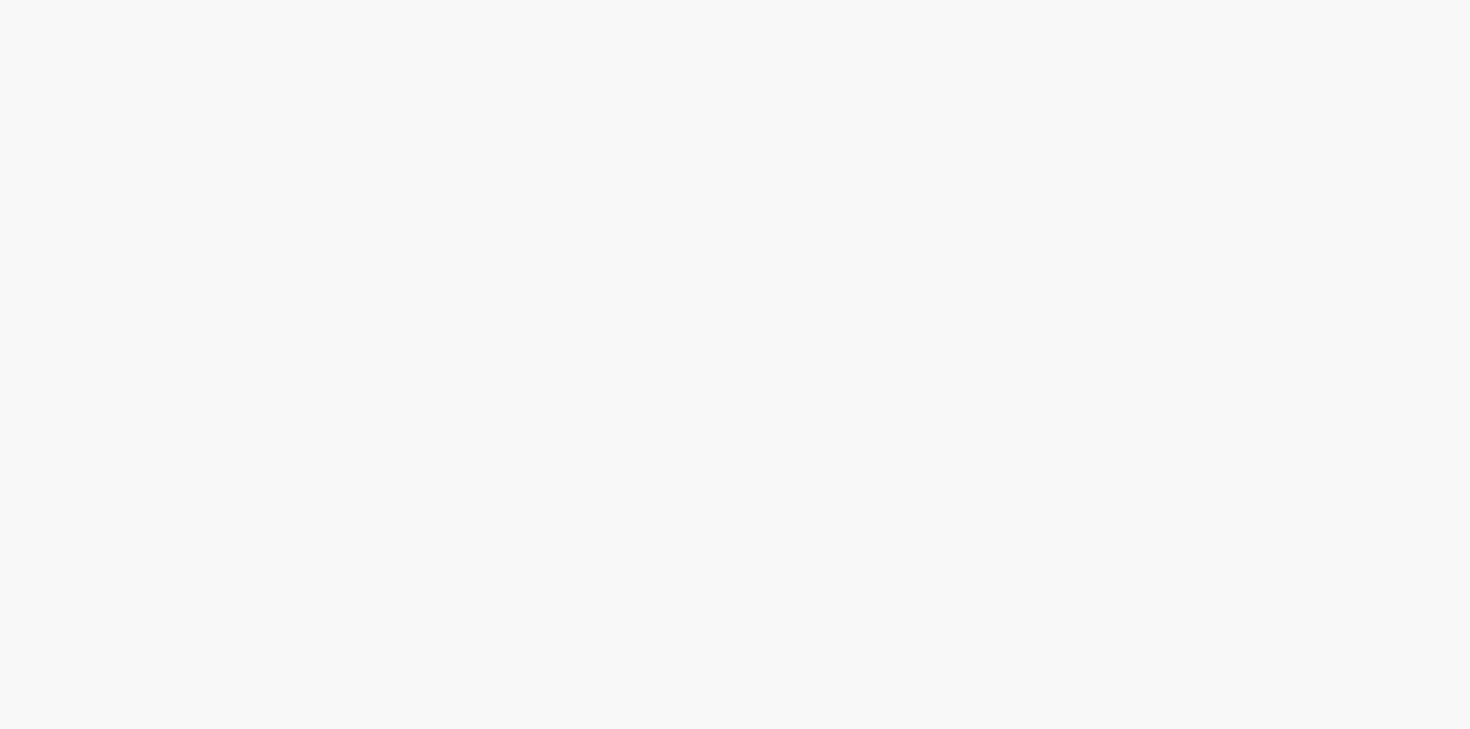 scroll, scrollTop: 0, scrollLeft: 0, axis: both 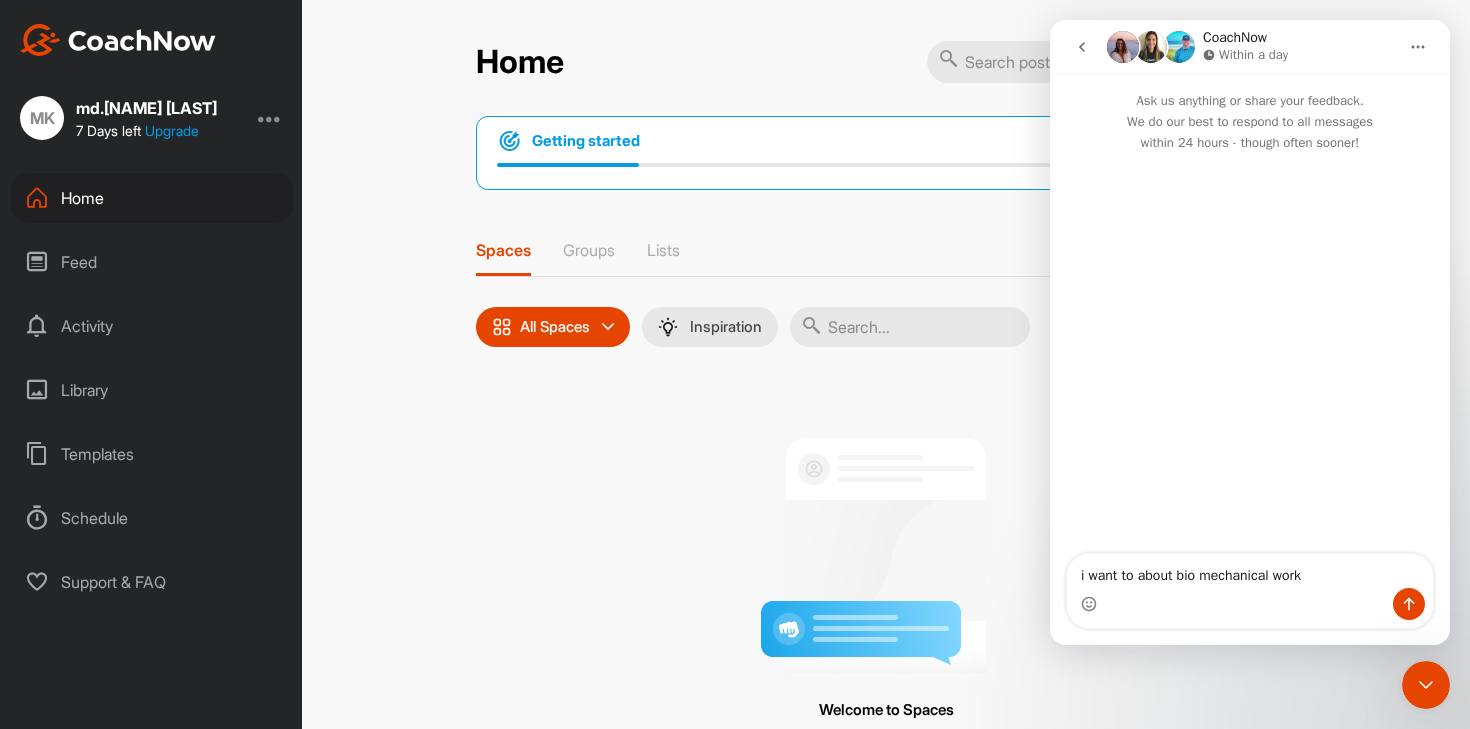click on "i want to about bio mechanical work" at bounding box center (1250, 571) 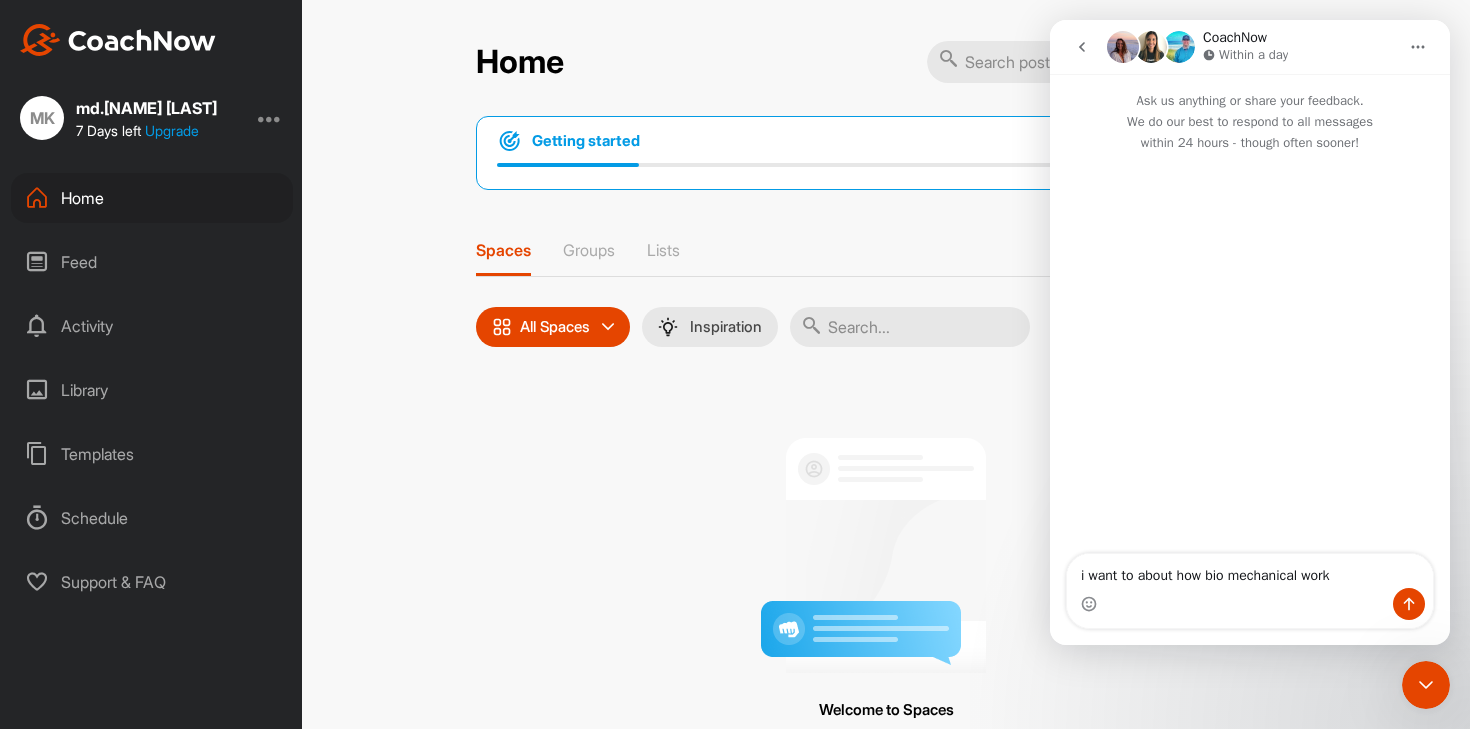 click on "i want to about how bio mechanical work" at bounding box center [1250, 571] 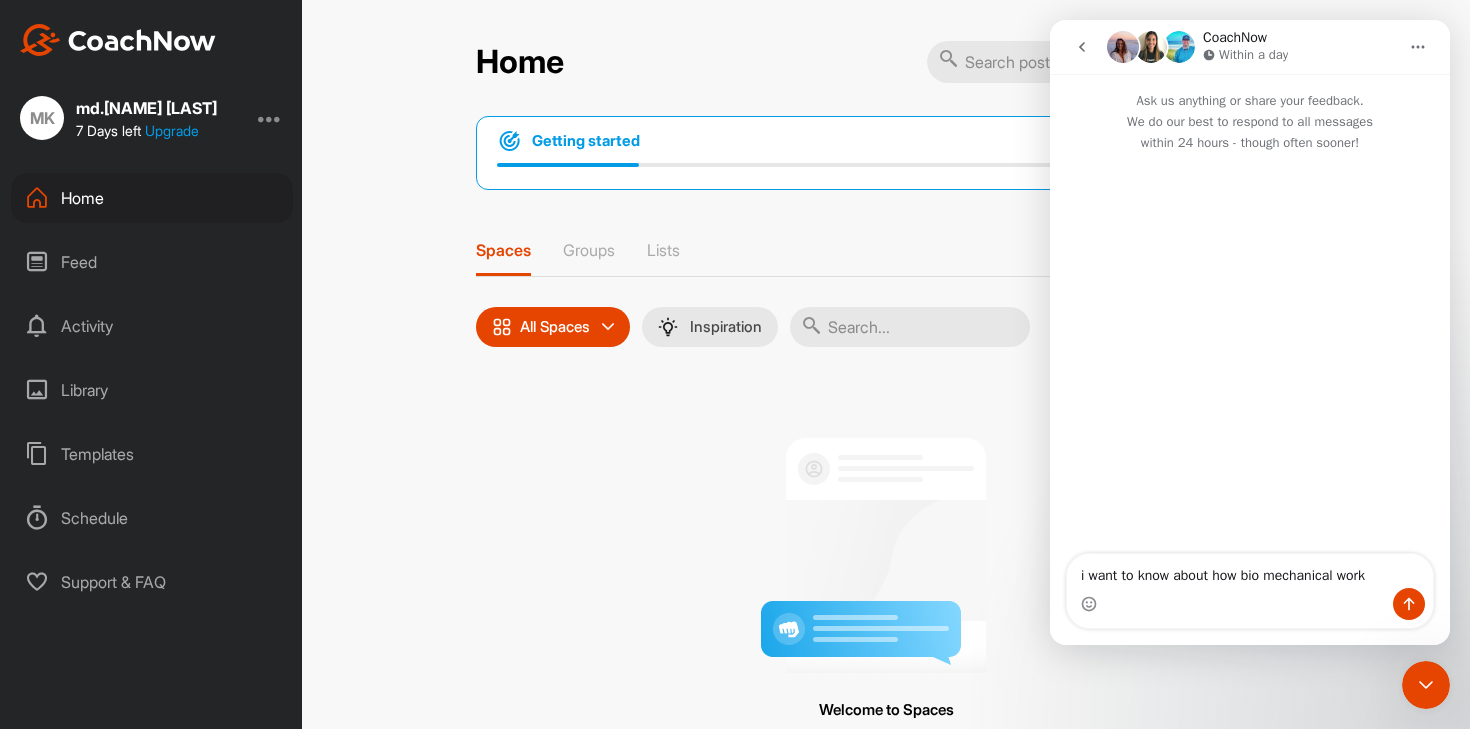 click on "i want to know about how bio mechanical work" at bounding box center (1250, 571) 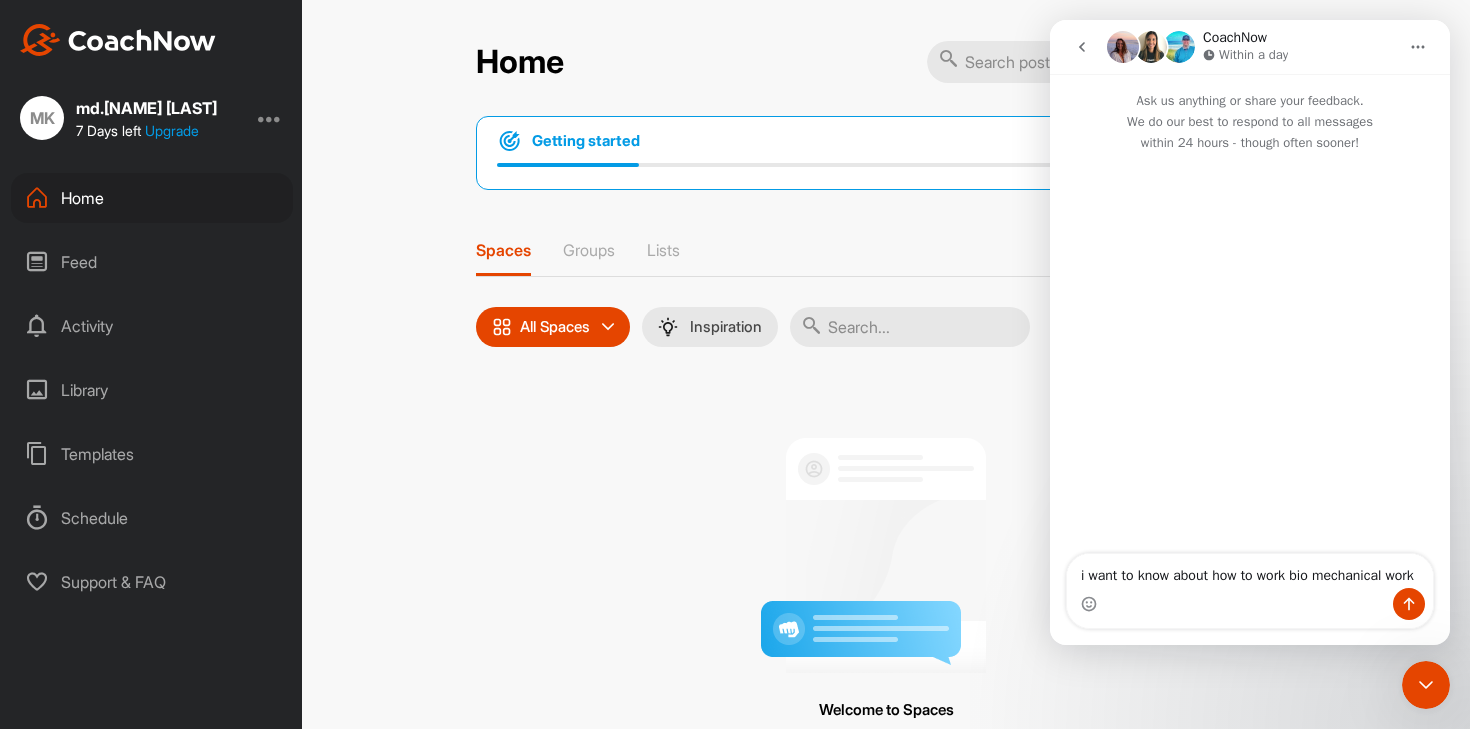 click on "i want to know about how to work bio mechanical work" at bounding box center (1250, 571) 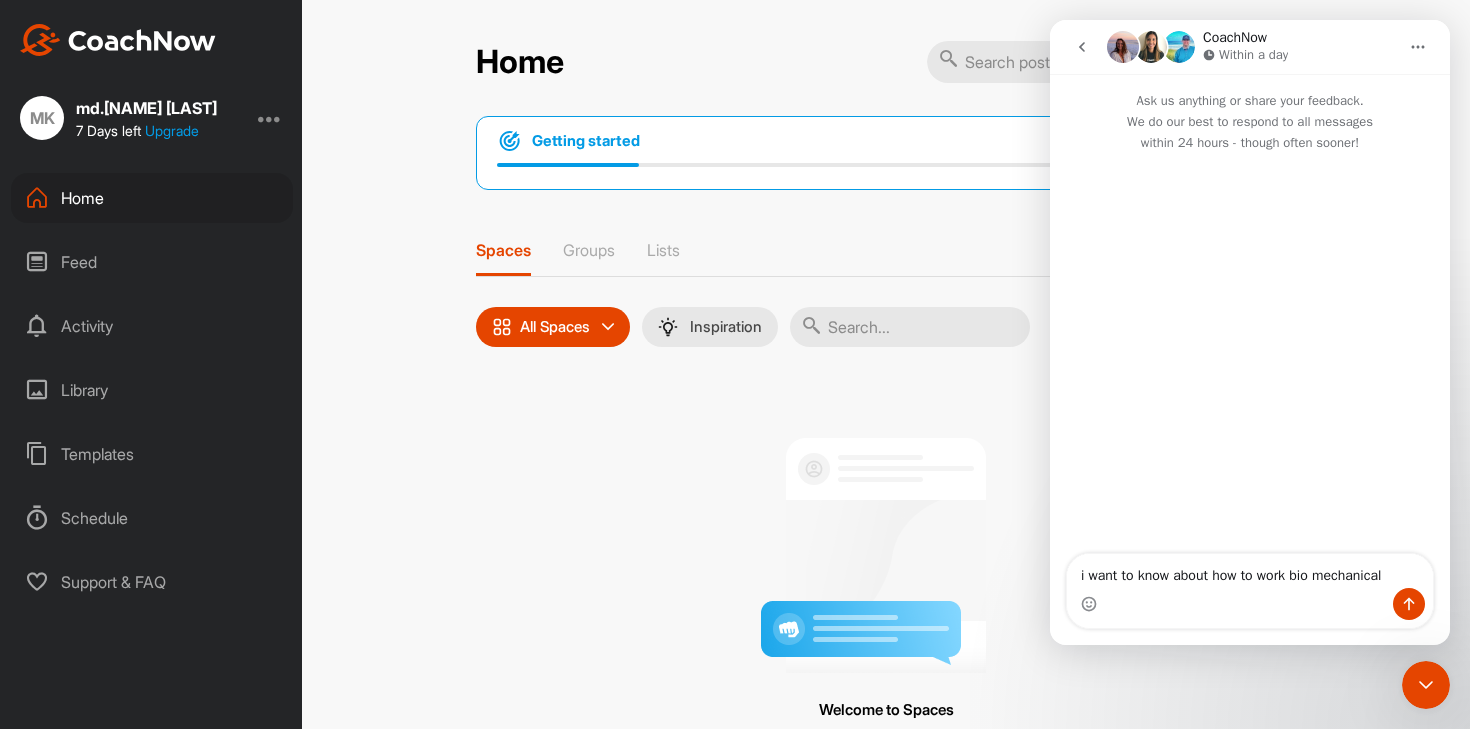 click on "i want to know about how to work bio mechanical" at bounding box center (1250, 571) 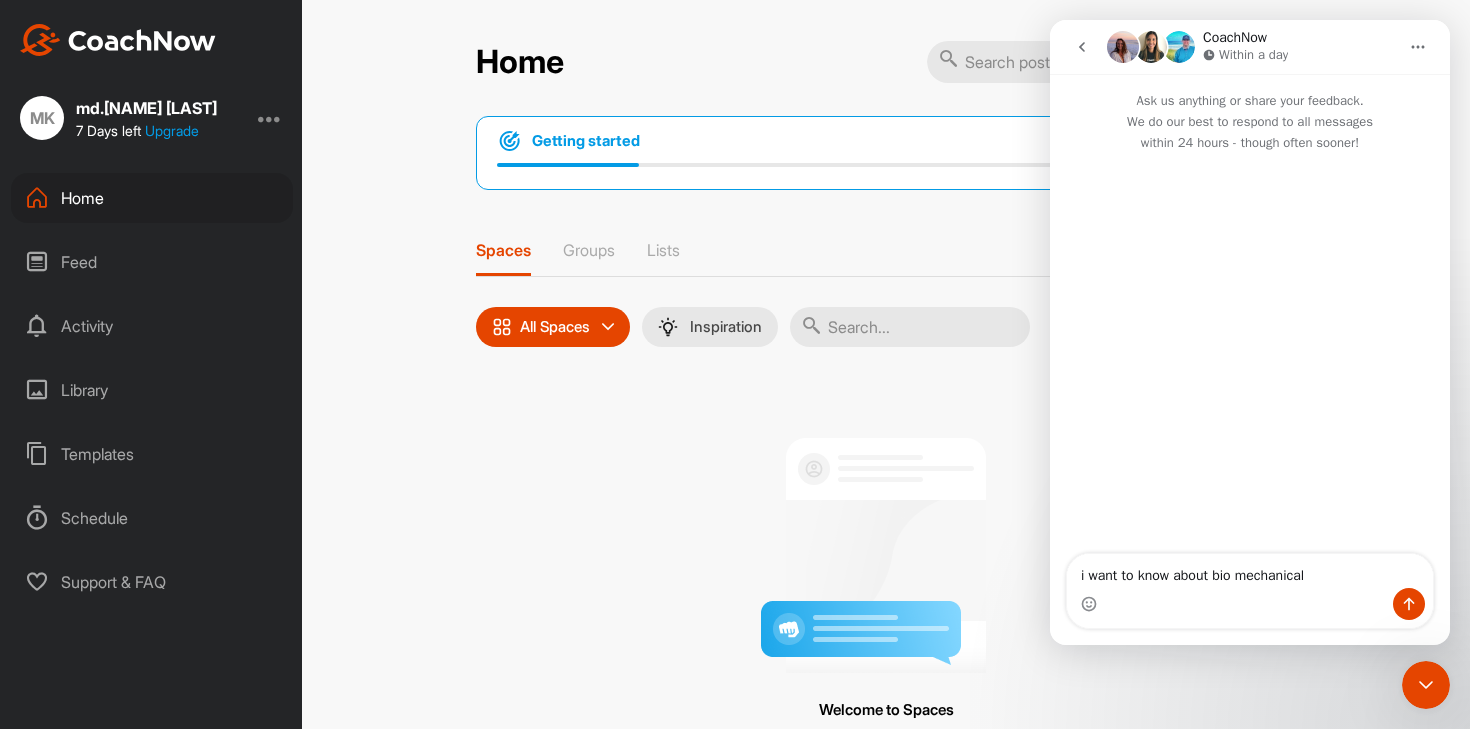 click on "i want to know about bio mechanical" at bounding box center [1250, 571] 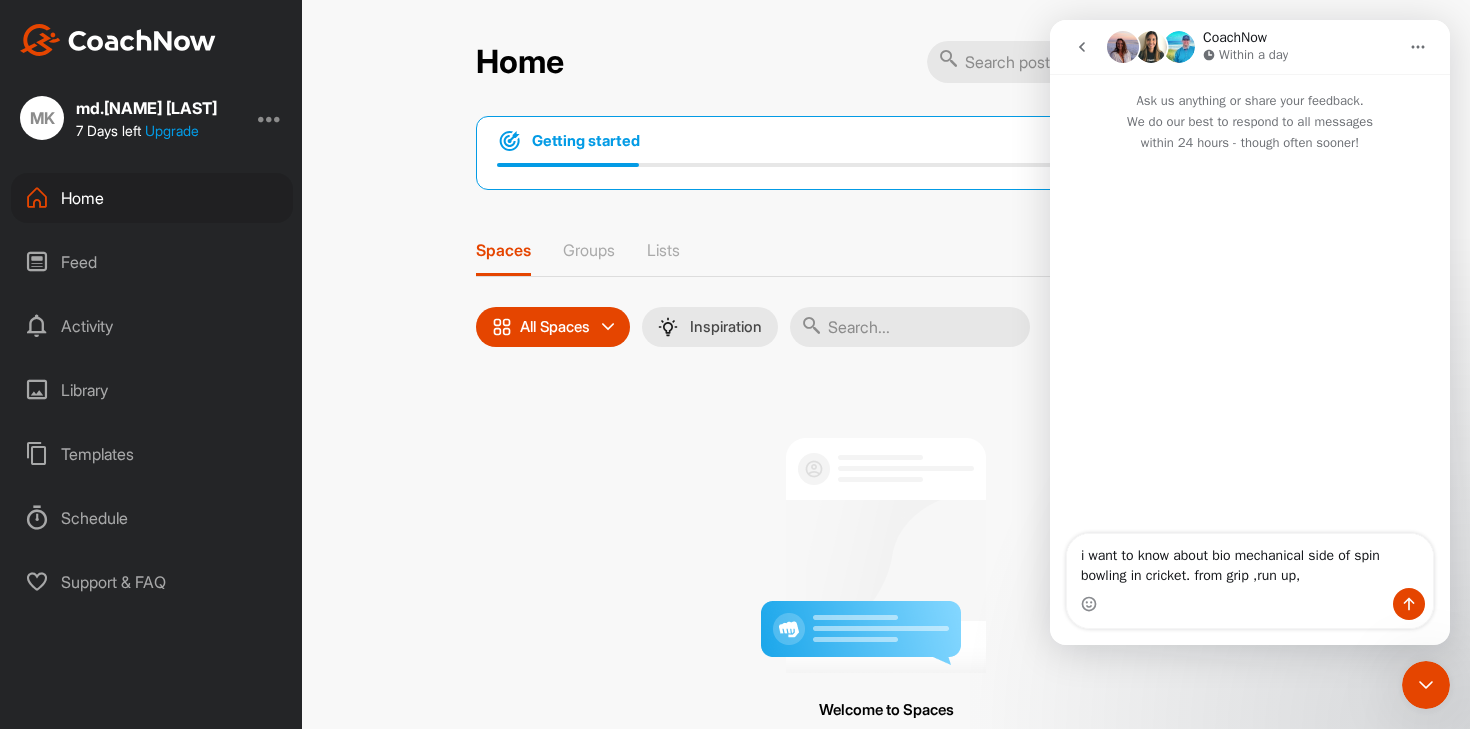 click on "i want to know about bio mechanical side of spin bowling in cricket. from grip ,run up," at bounding box center [1250, 561] 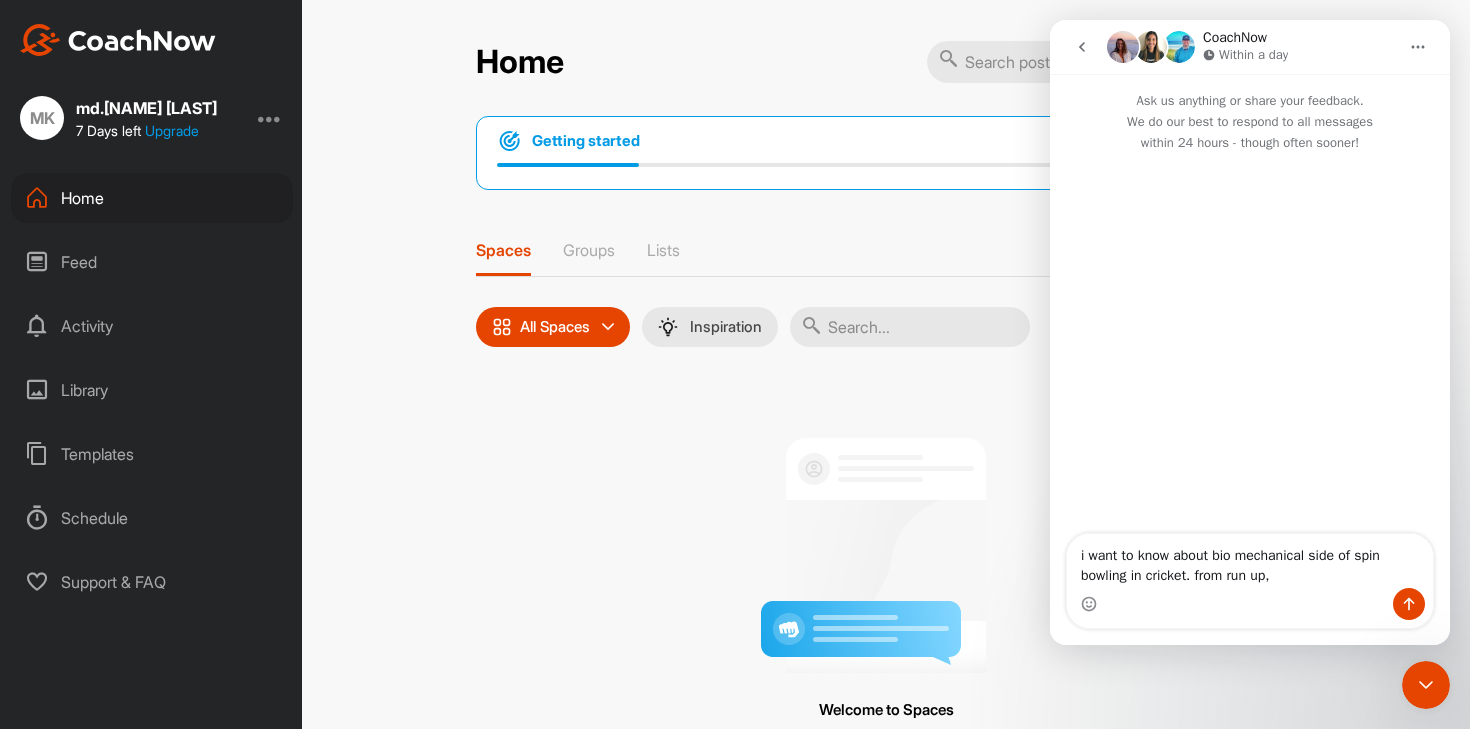 click on "i want to know about bio mechanical side of spin bowling in cricket. from run up," at bounding box center [1250, 561] 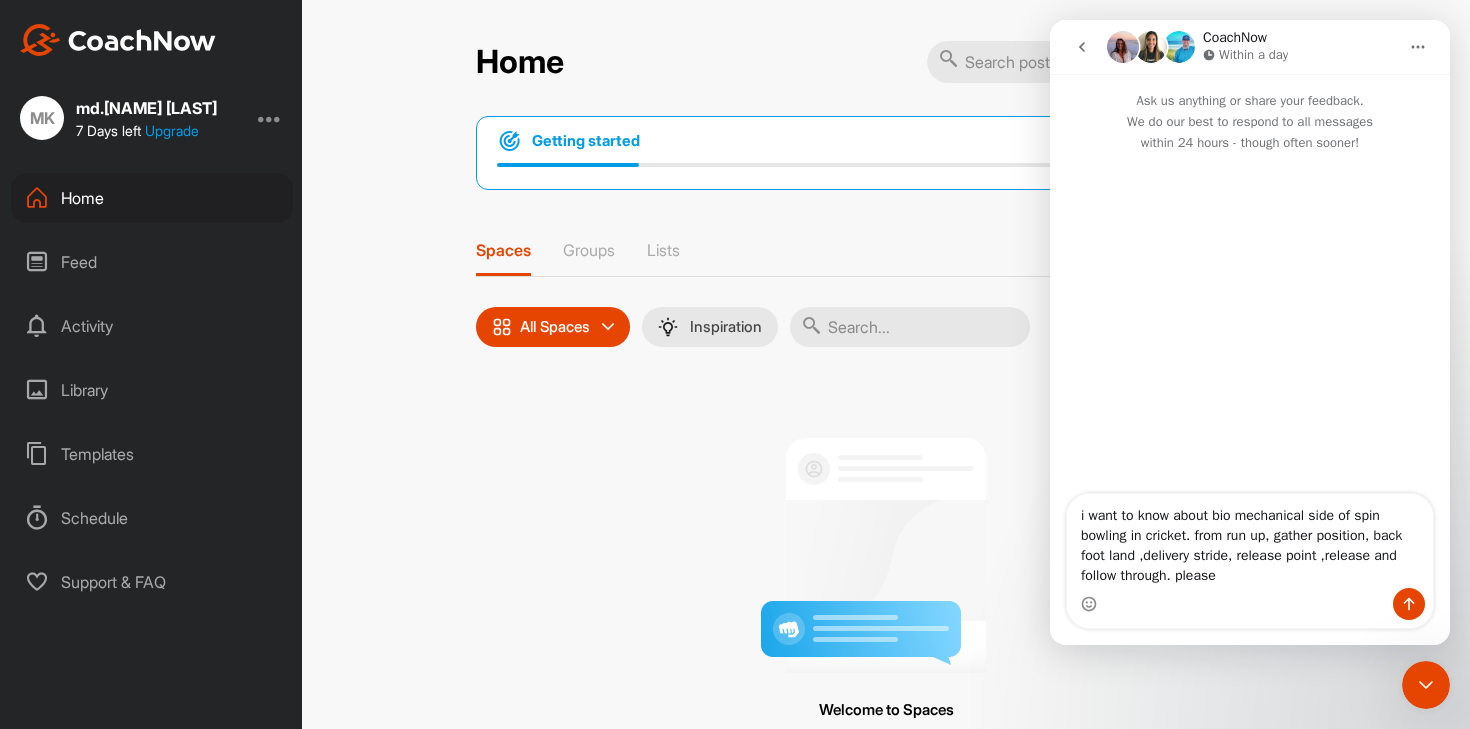 type on "i want to know about bio mechanical side of spin bowling in cricket. from run up, gather position, back foot land ,delivery stride, release point ,release and follow through. please" 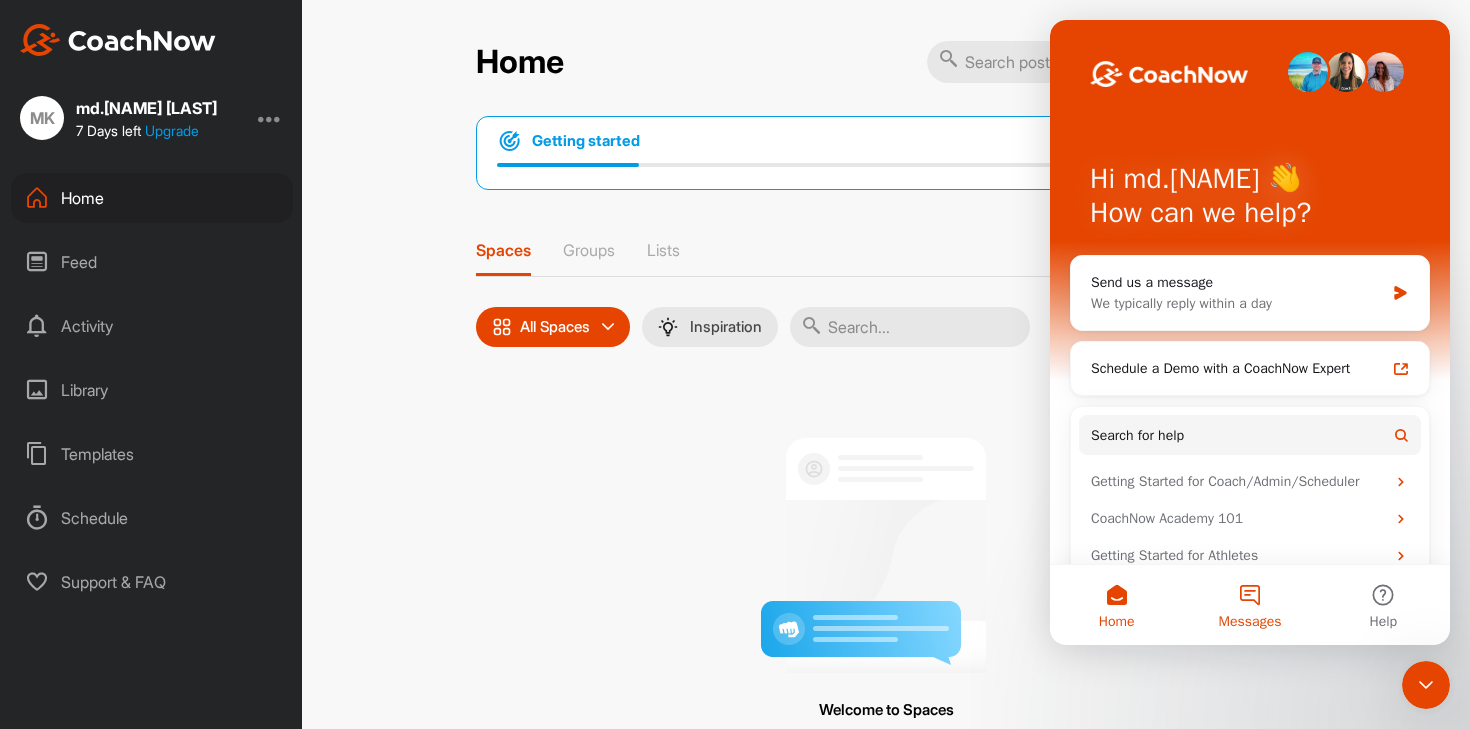 click on "Messages" at bounding box center [1249, 605] 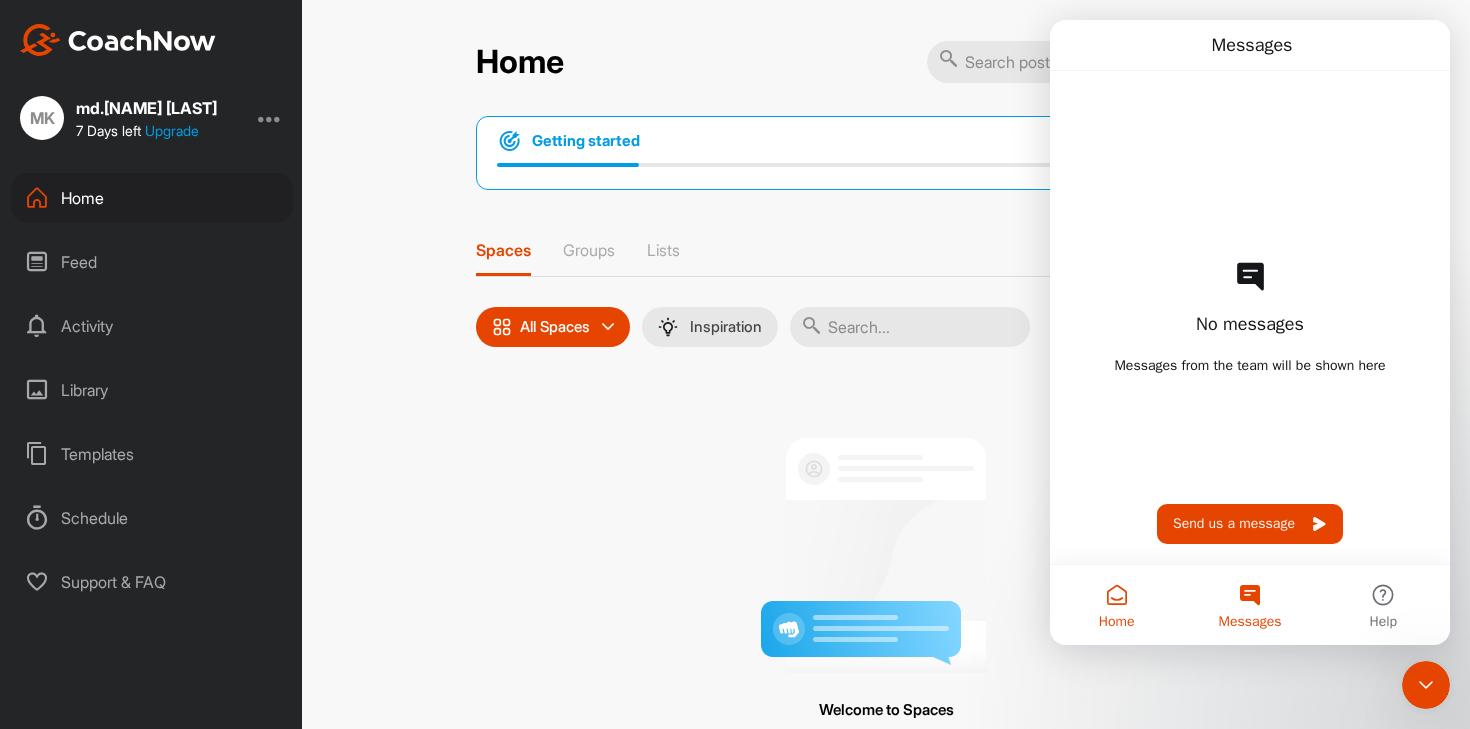 click on "Home" at bounding box center (1116, 605) 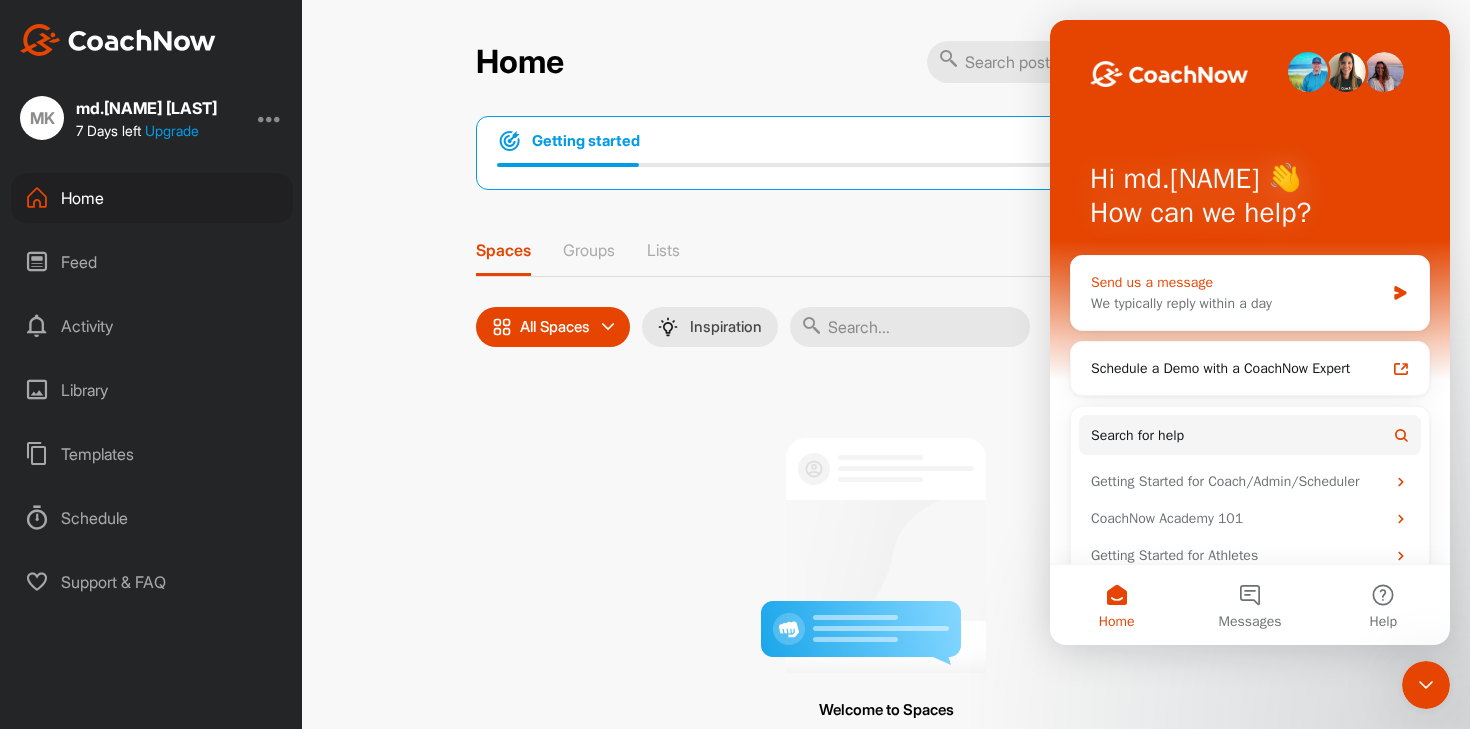 click on "We typically reply within a day" at bounding box center [1237, 303] 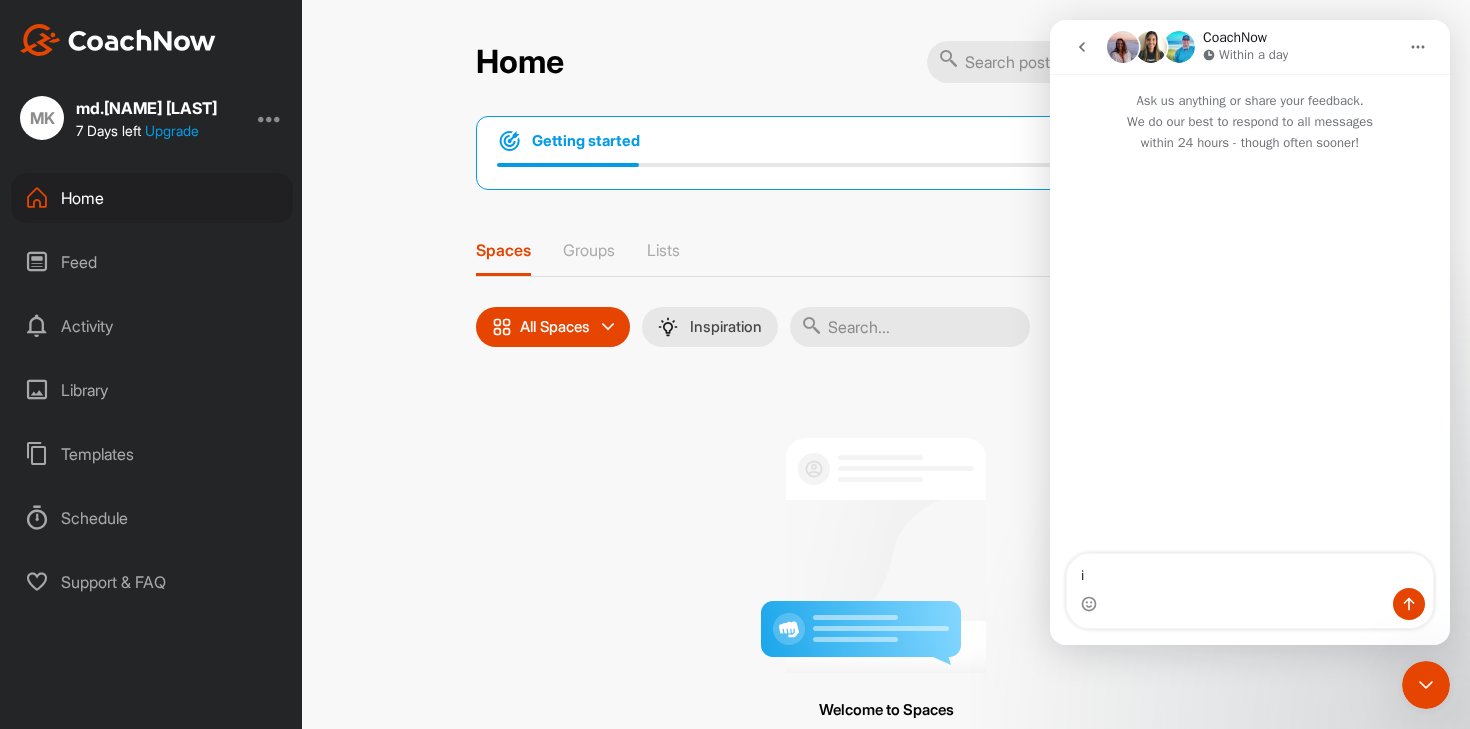 type on "i" 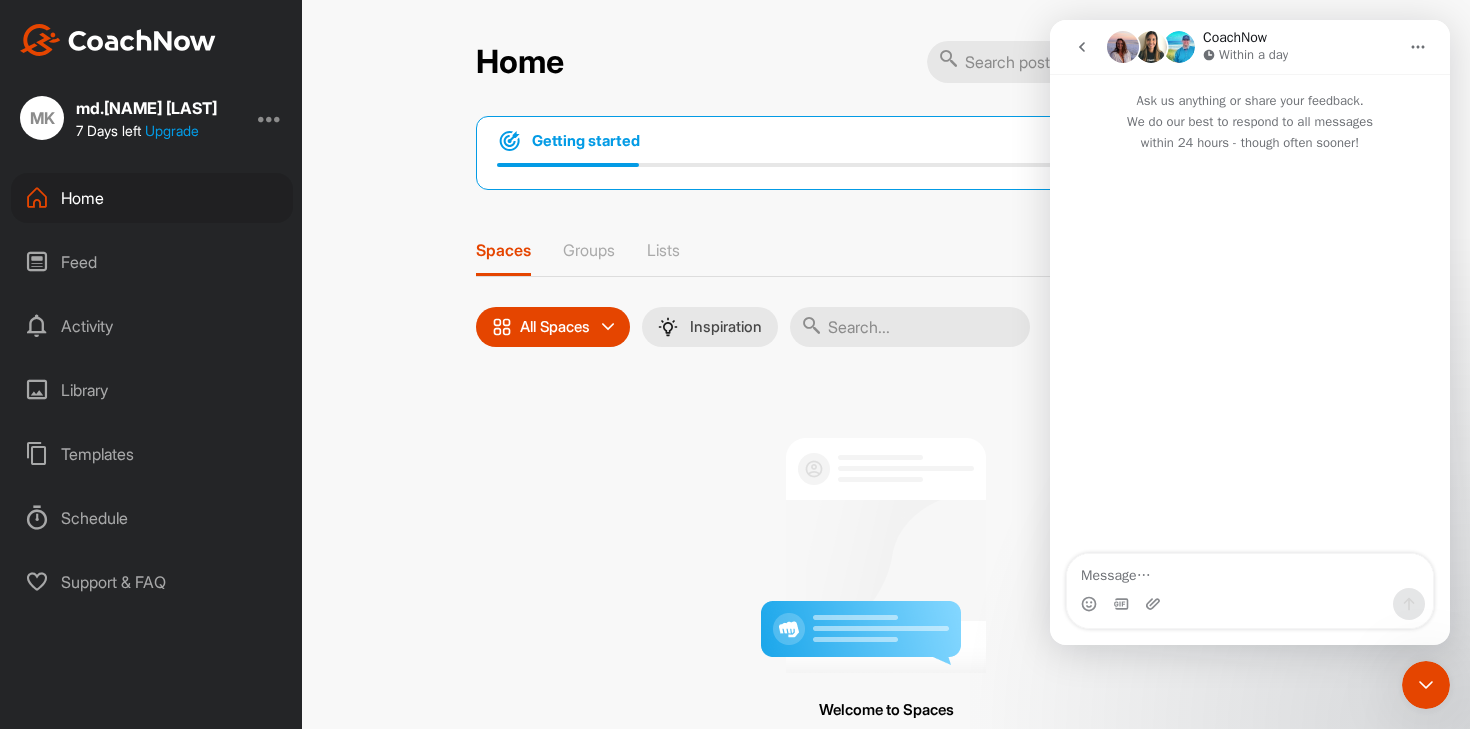 type 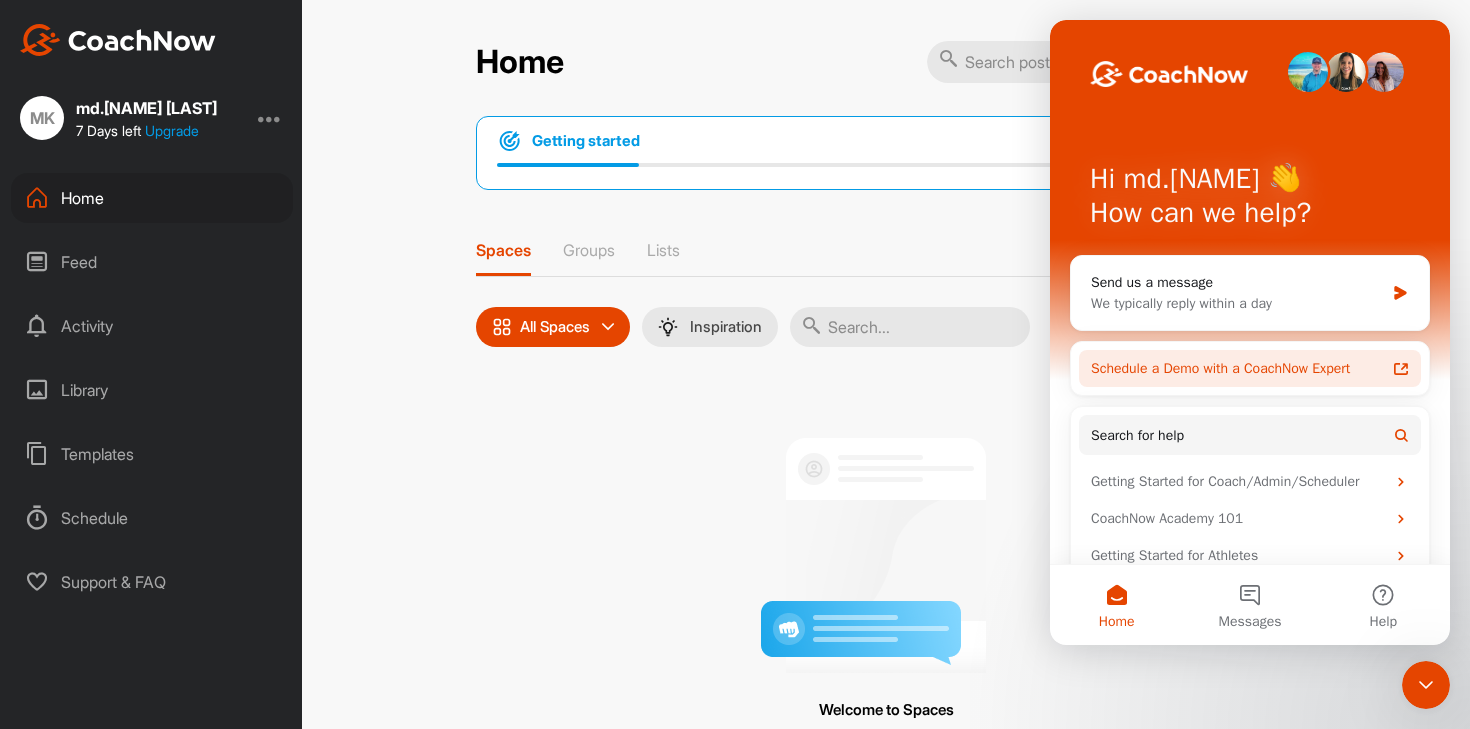 click on "Schedule a Demo with a CoachNow Expert" at bounding box center (1238, 368) 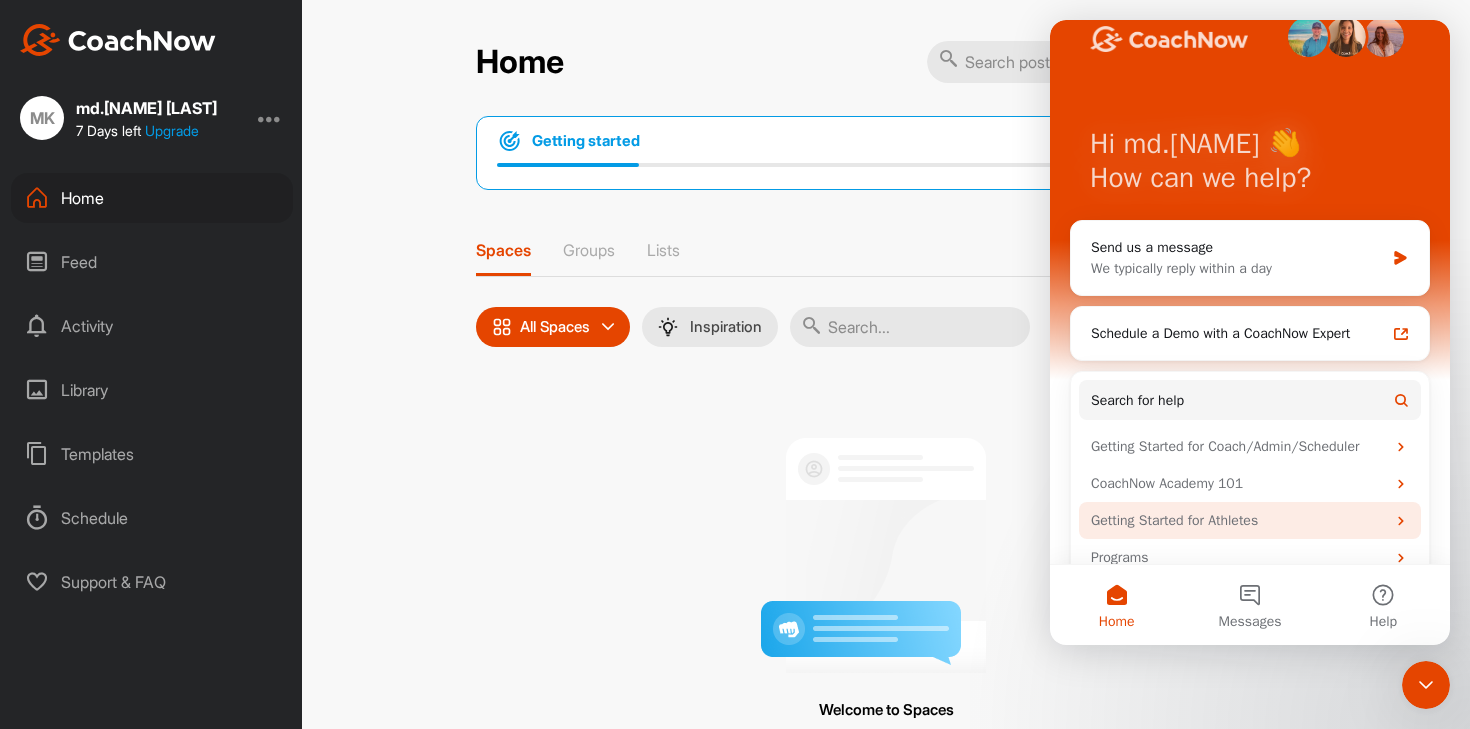 scroll, scrollTop: 66, scrollLeft: 0, axis: vertical 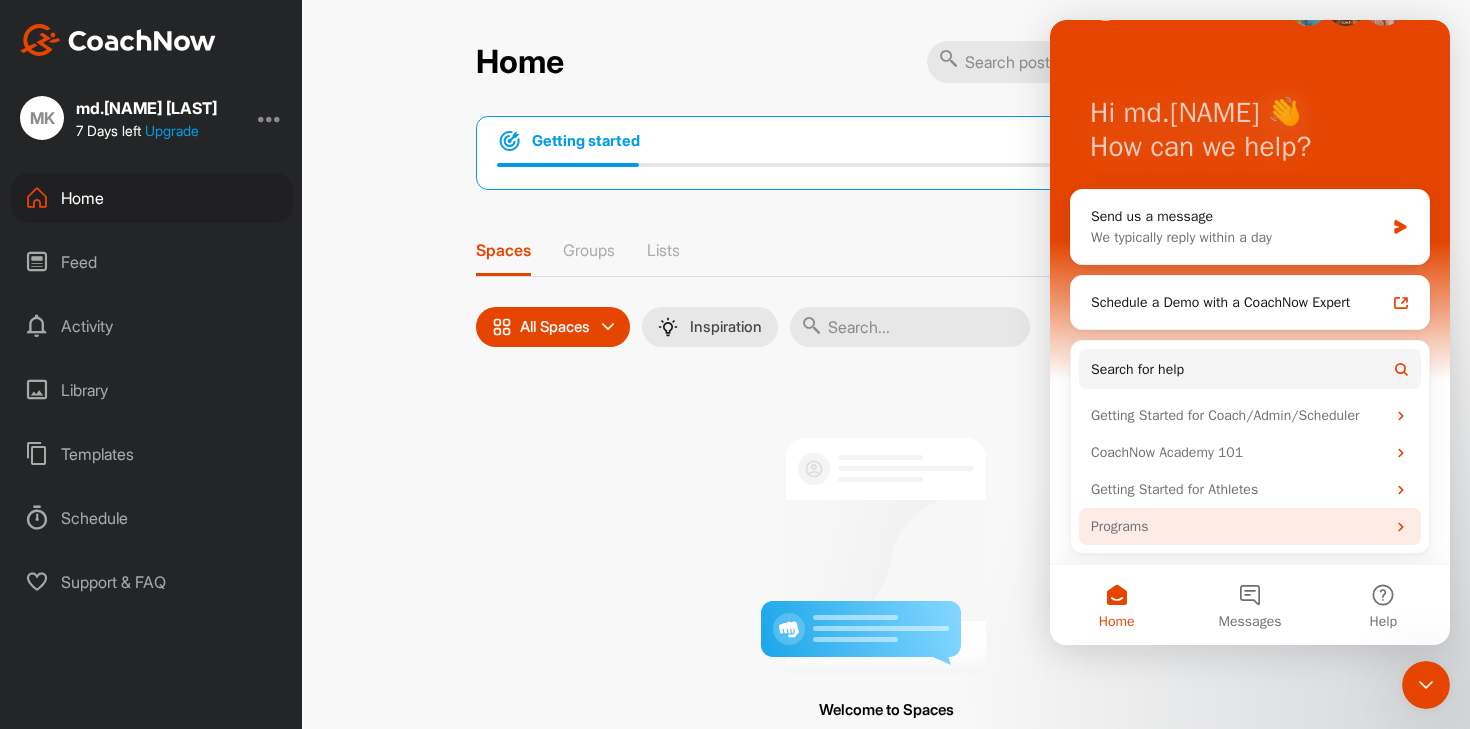 click on "Programs" at bounding box center [1238, 526] 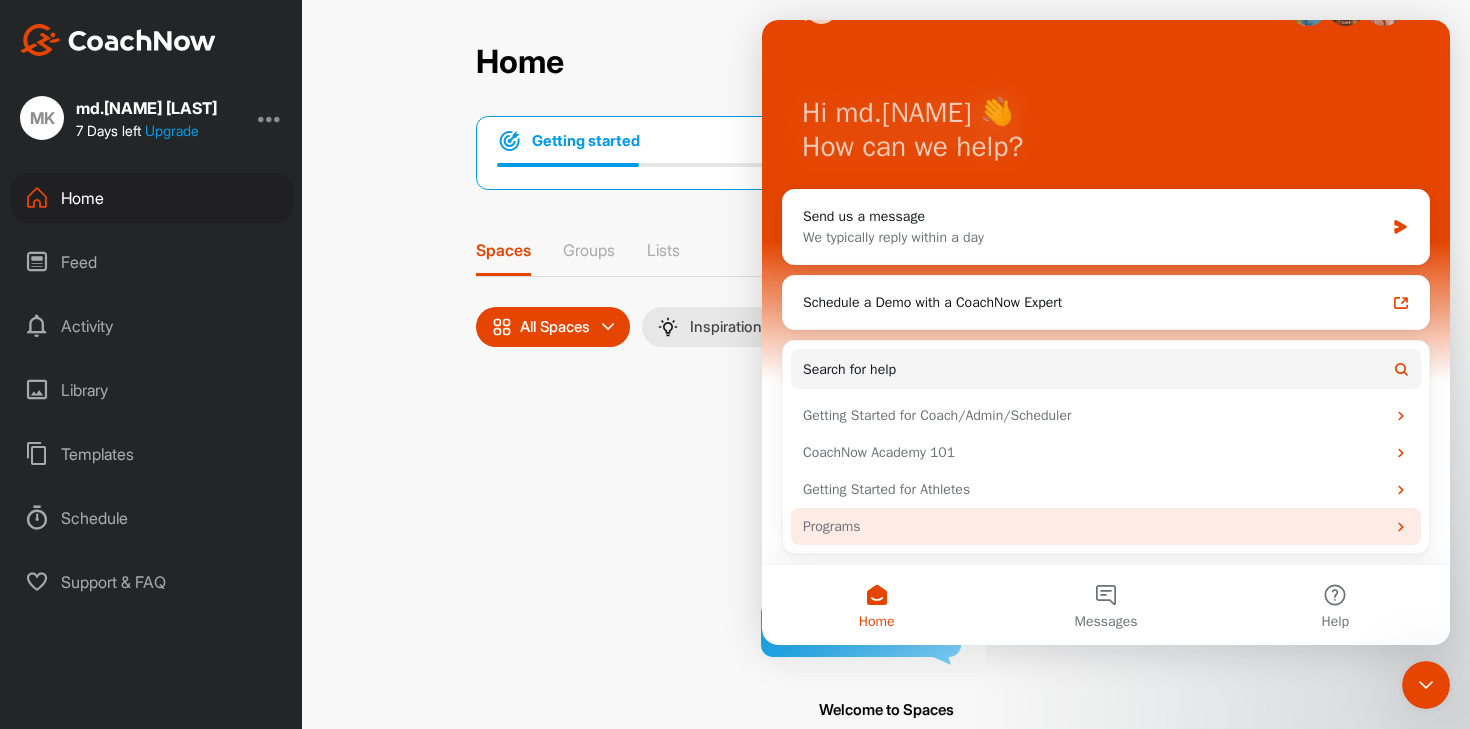 scroll, scrollTop: 63, scrollLeft: 0, axis: vertical 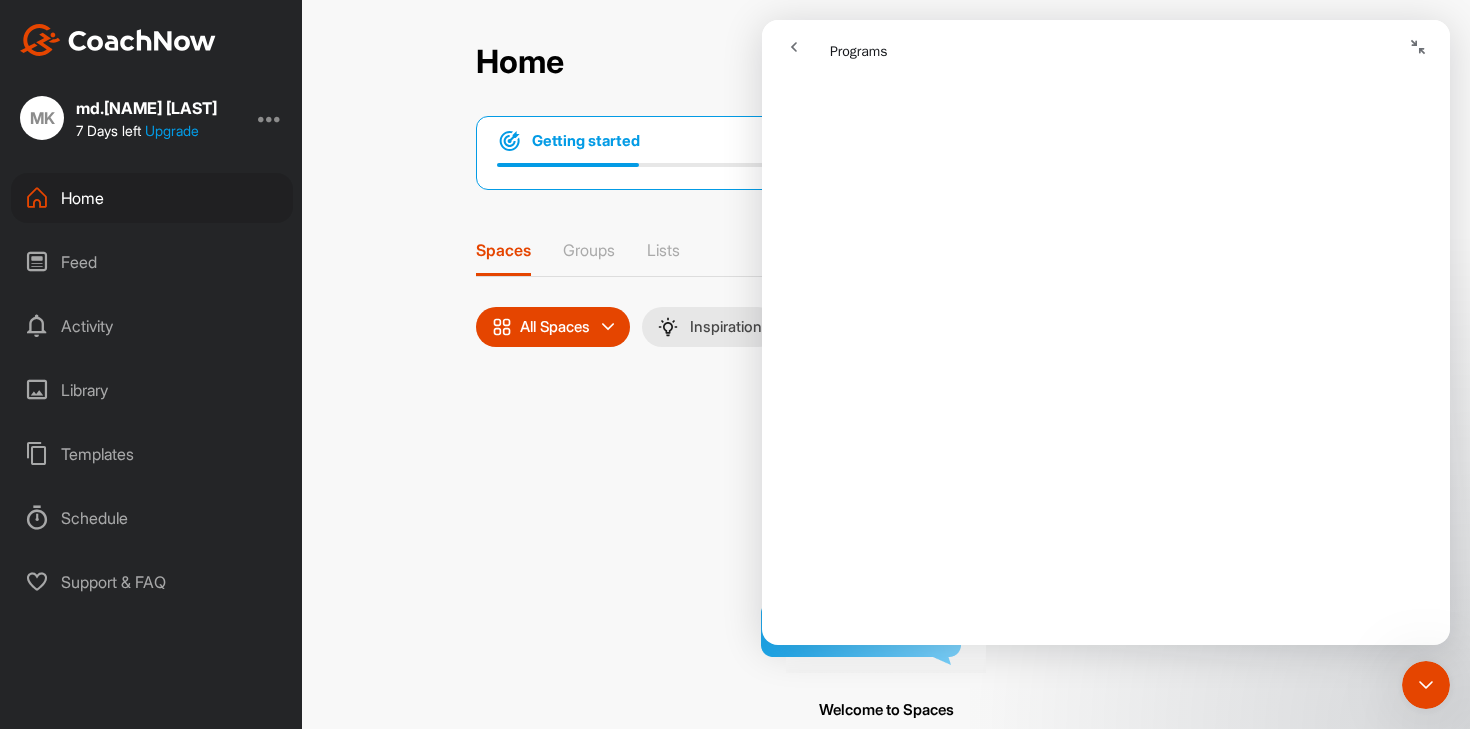 click 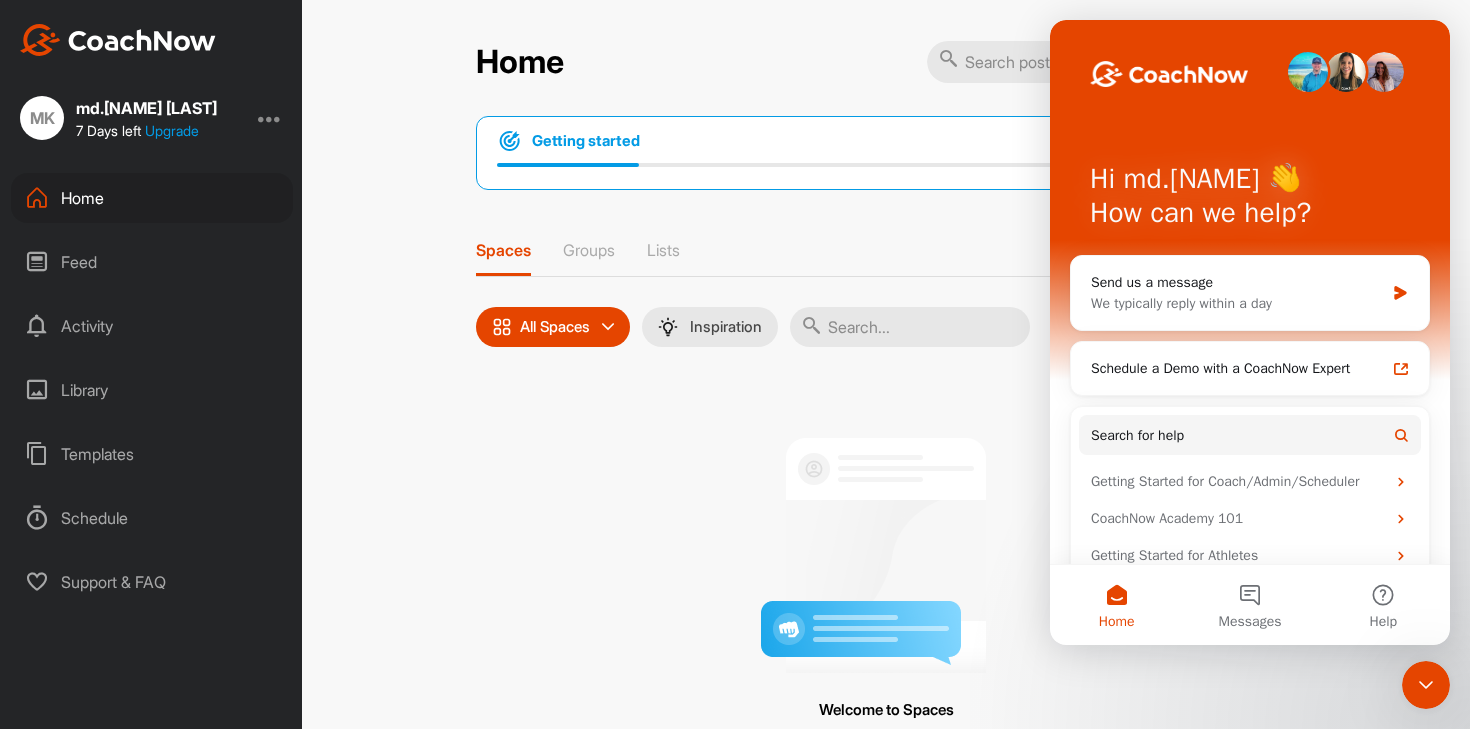 click on "Getting started 25 % Continue Spaces Groups Lists All Spaces All spaces SMART LISTS Unanswered by me 15 days inactive 15 days active Inspiration Add Multiple Spaces Welcome to Spaces Work one-on-one with a coach or player.   Add new Space" at bounding box center (886, 494) 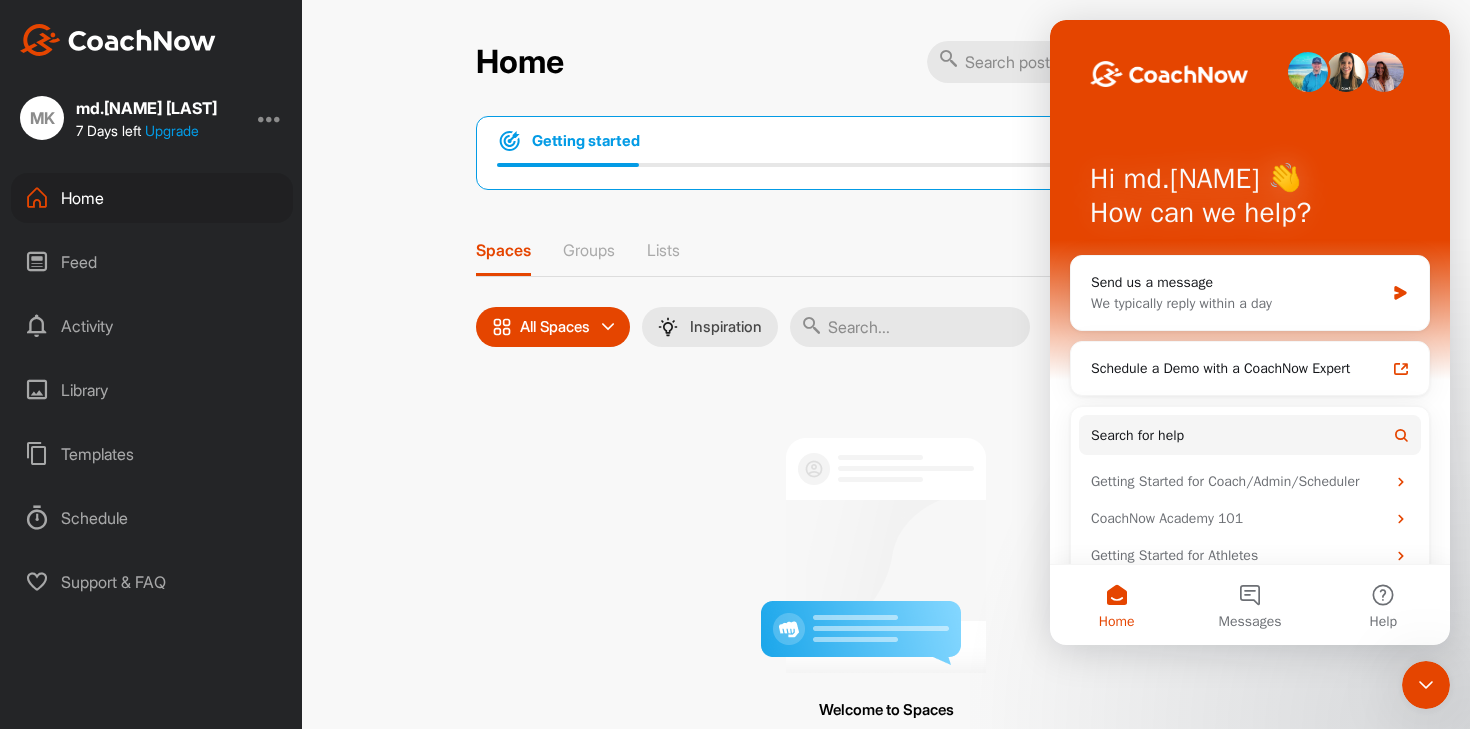 click 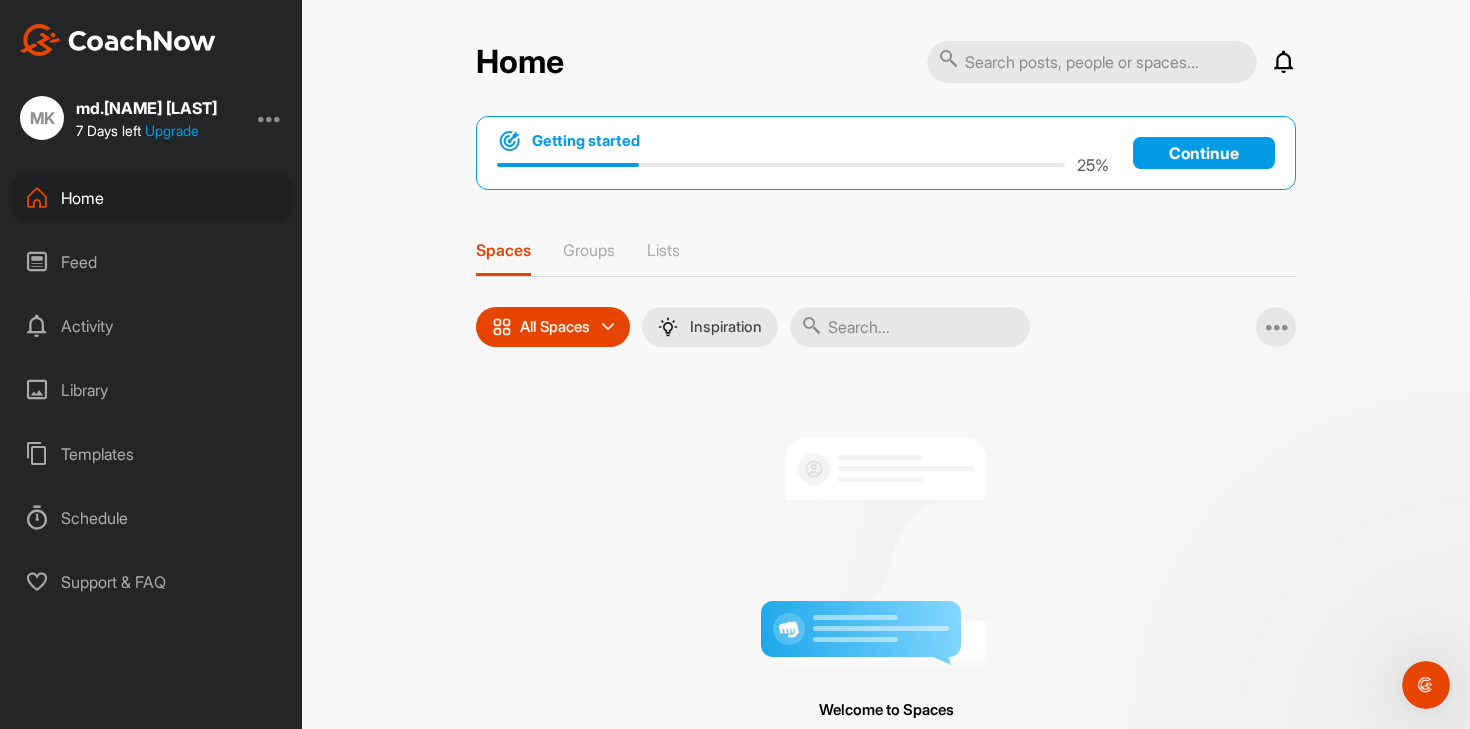 scroll, scrollTop: 0, scrollLeft: 0, axis: both 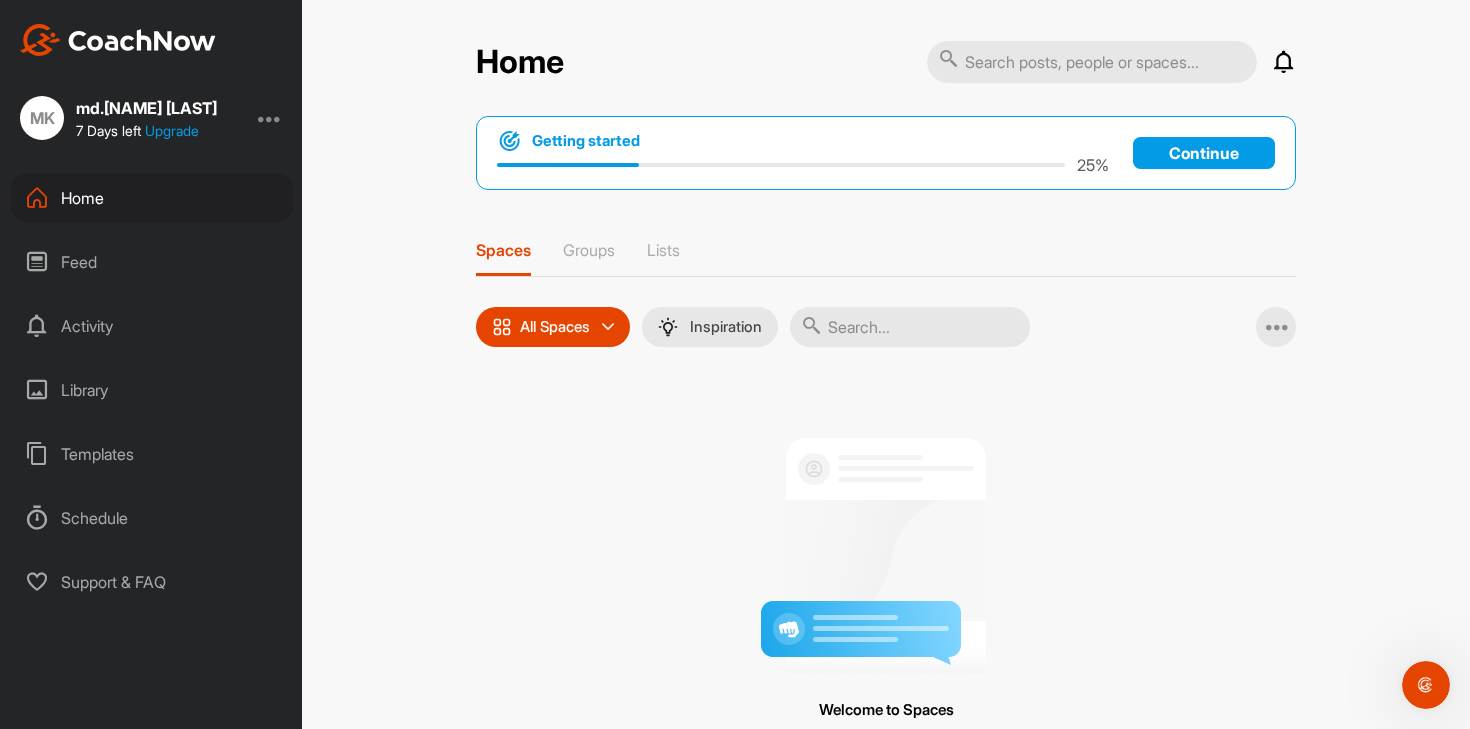 click on "Continue" at bounding box center (1204, 153) 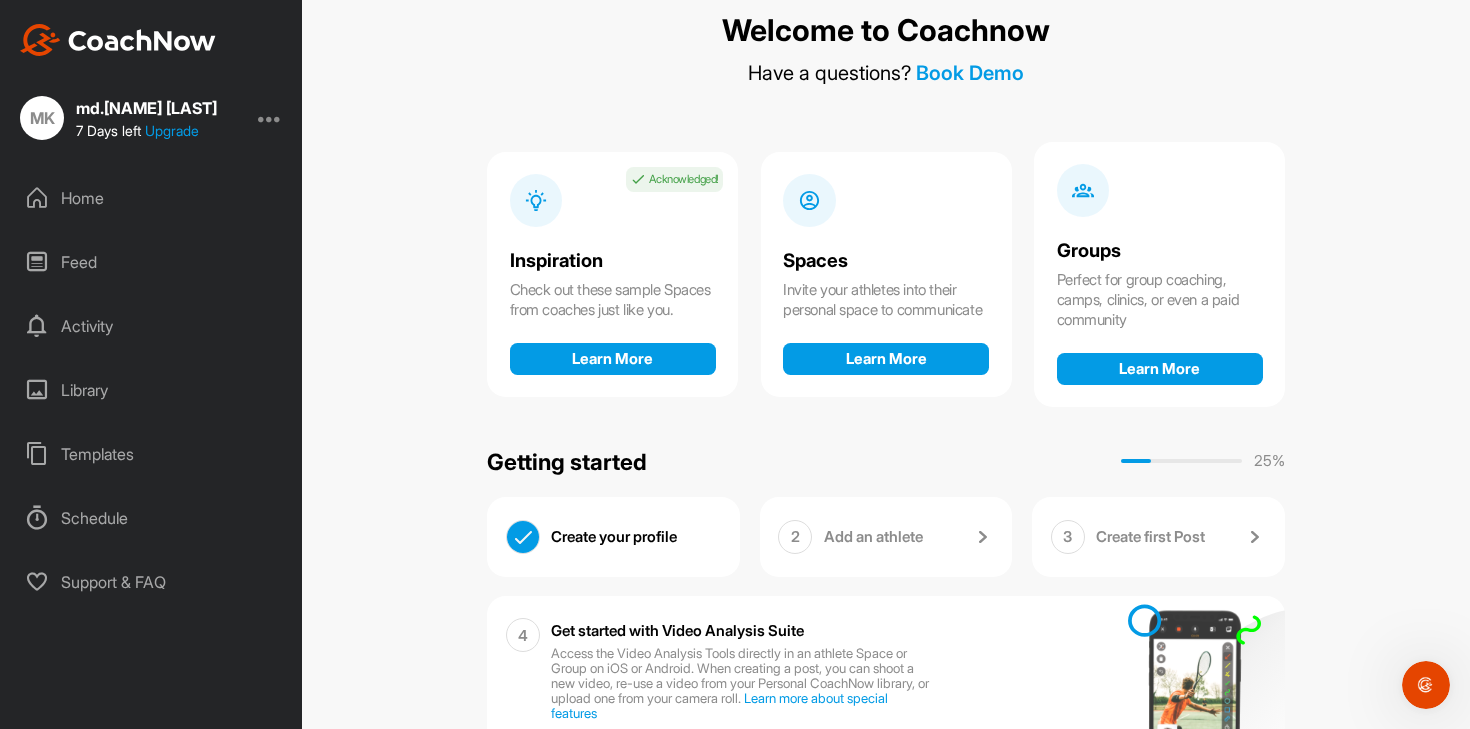scroll, scrollTop: 196, scrollLeft: 0, axis: vertical 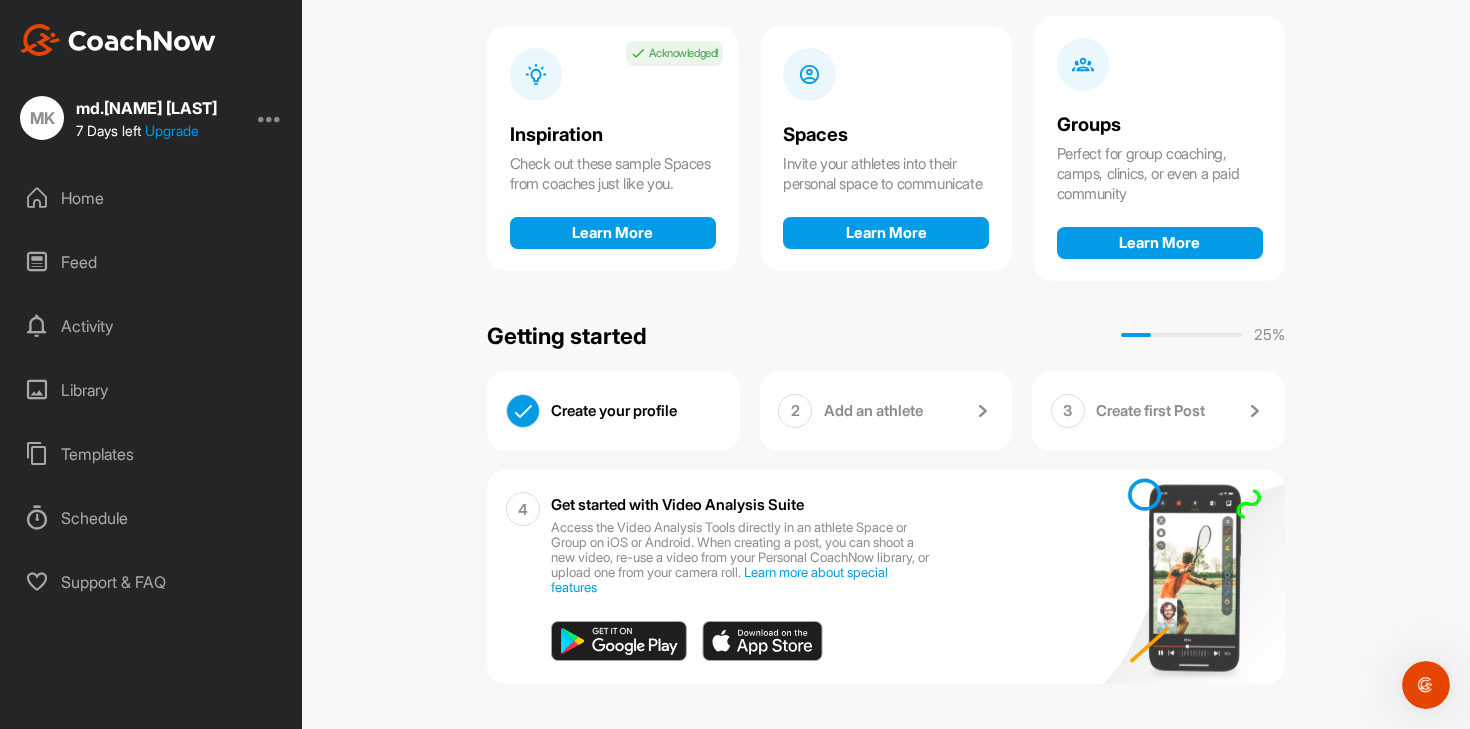 click at bounding box center (1186, 577) 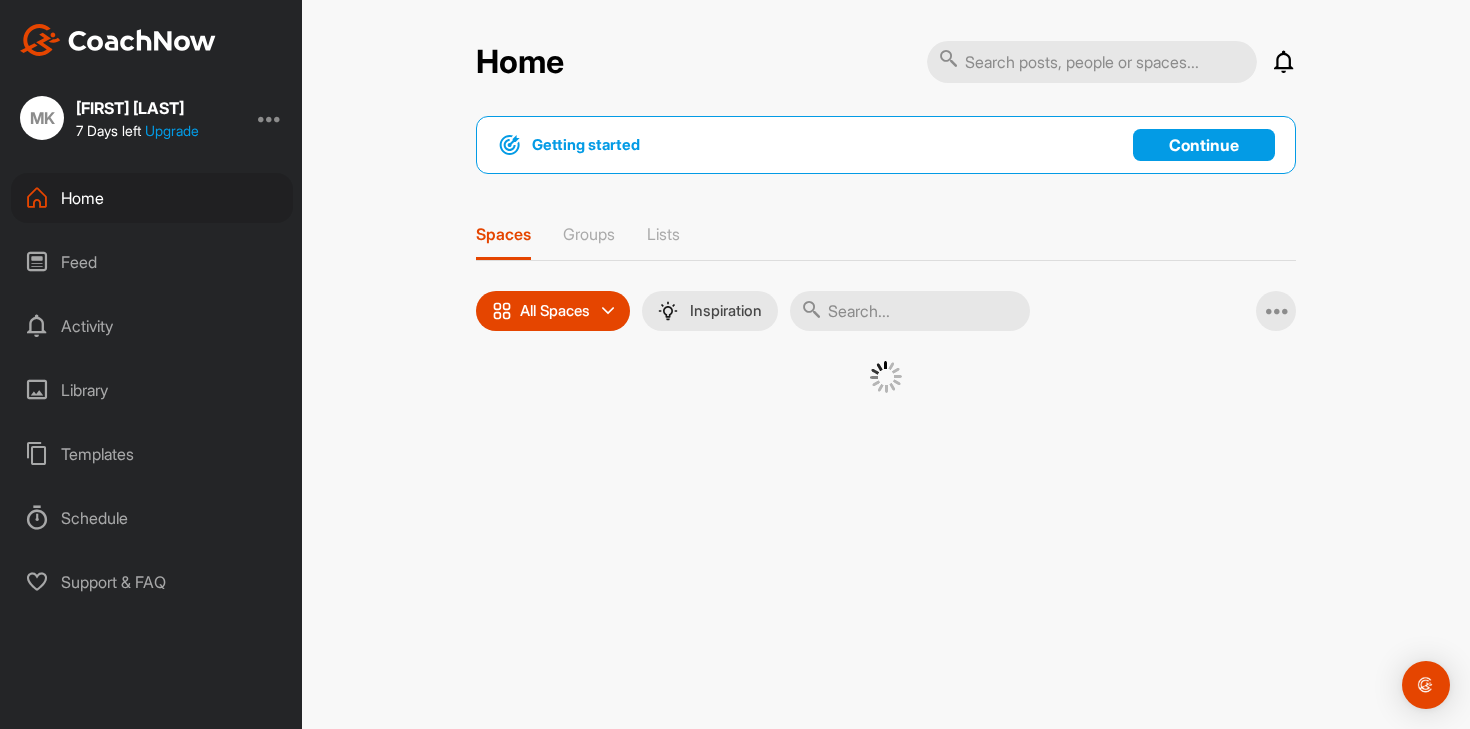 scroll, scrollTop: 0, scrollLeft: 0, axis: both 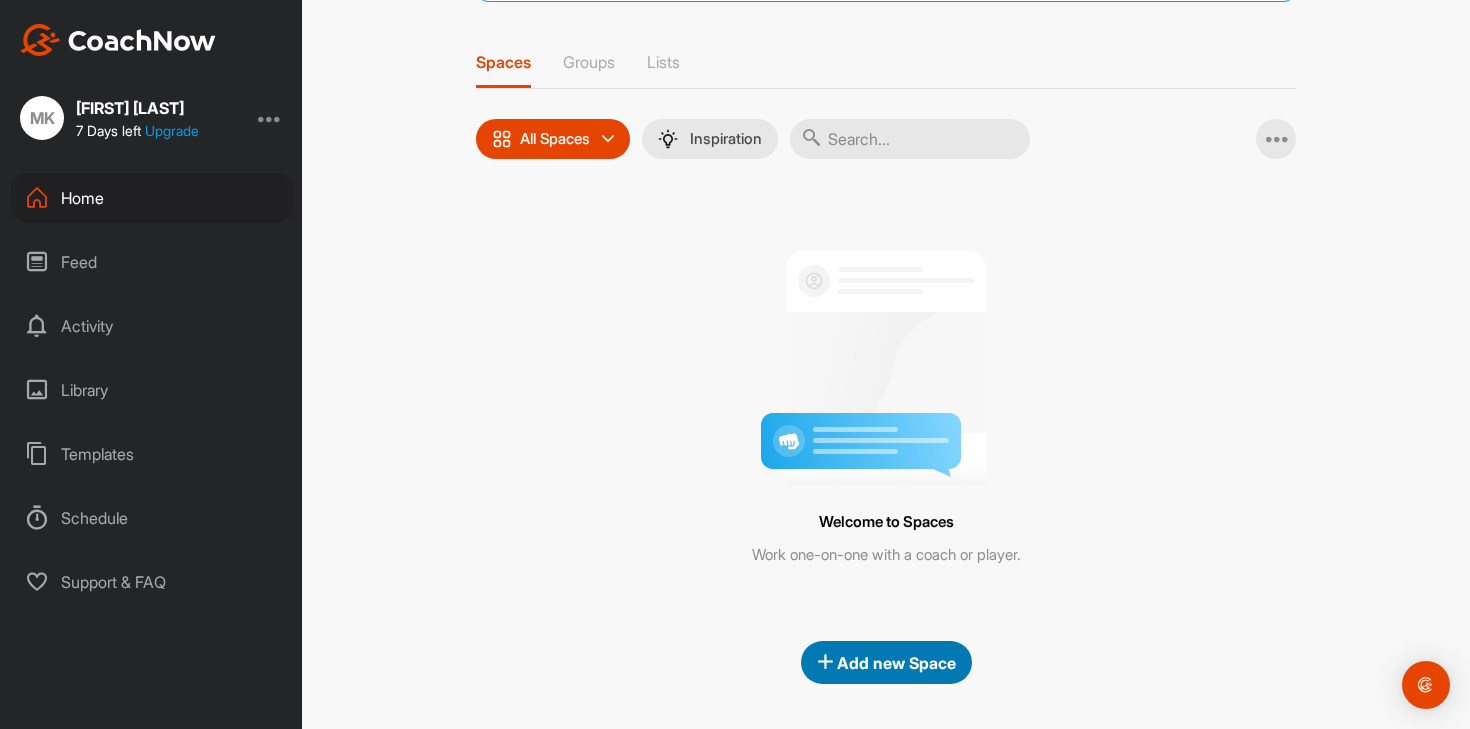 click on "Add new Space" at bounding box center (886, 663) 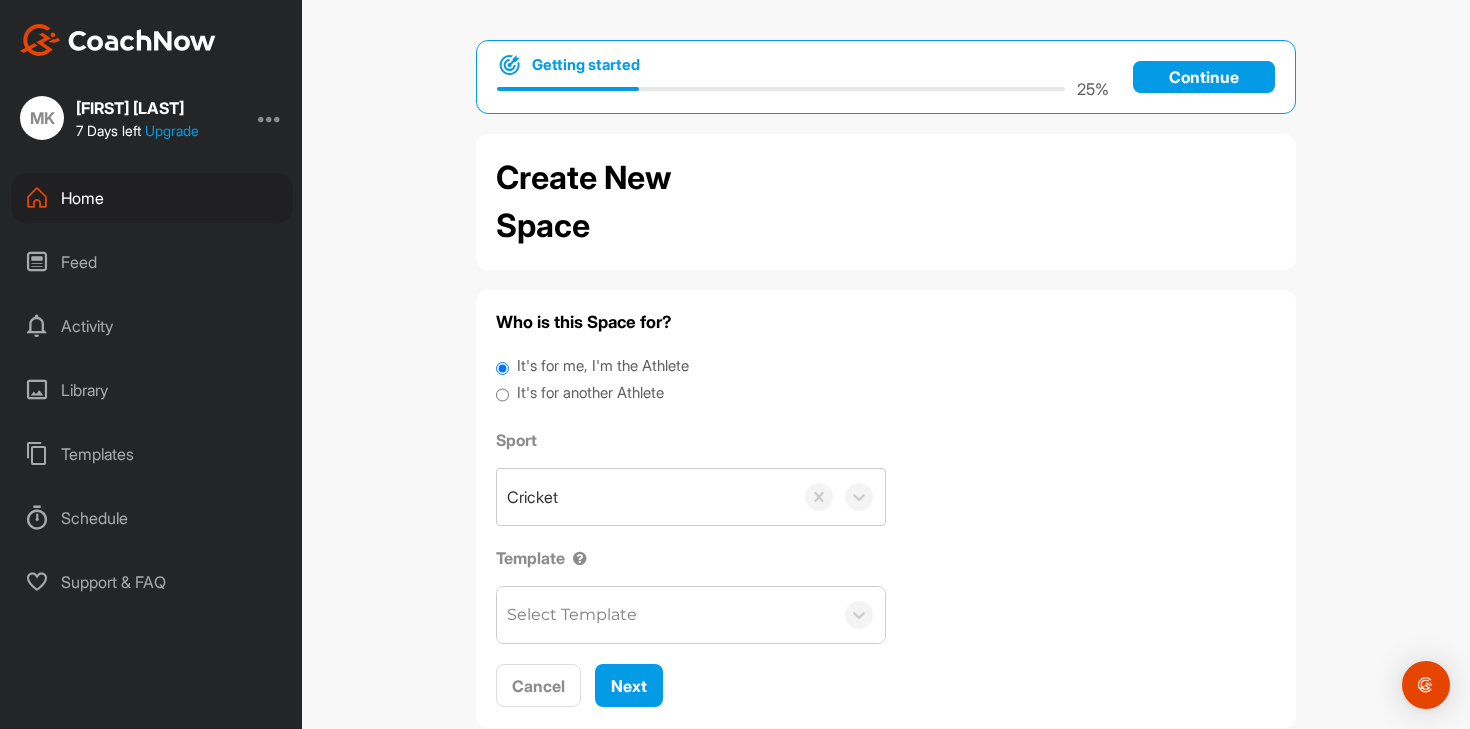 scroll, scrollTop: 45, scrollLeft: 0, axis: vertical 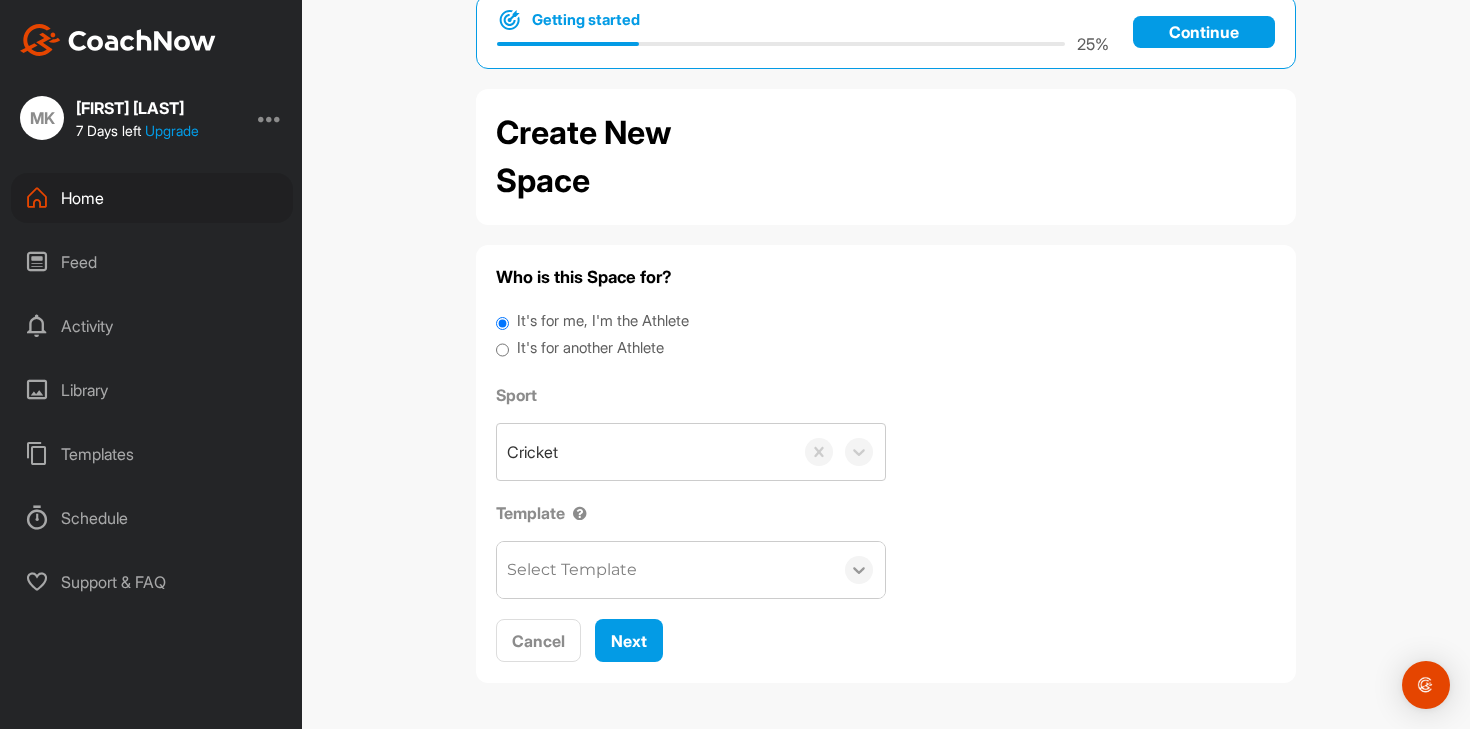 click 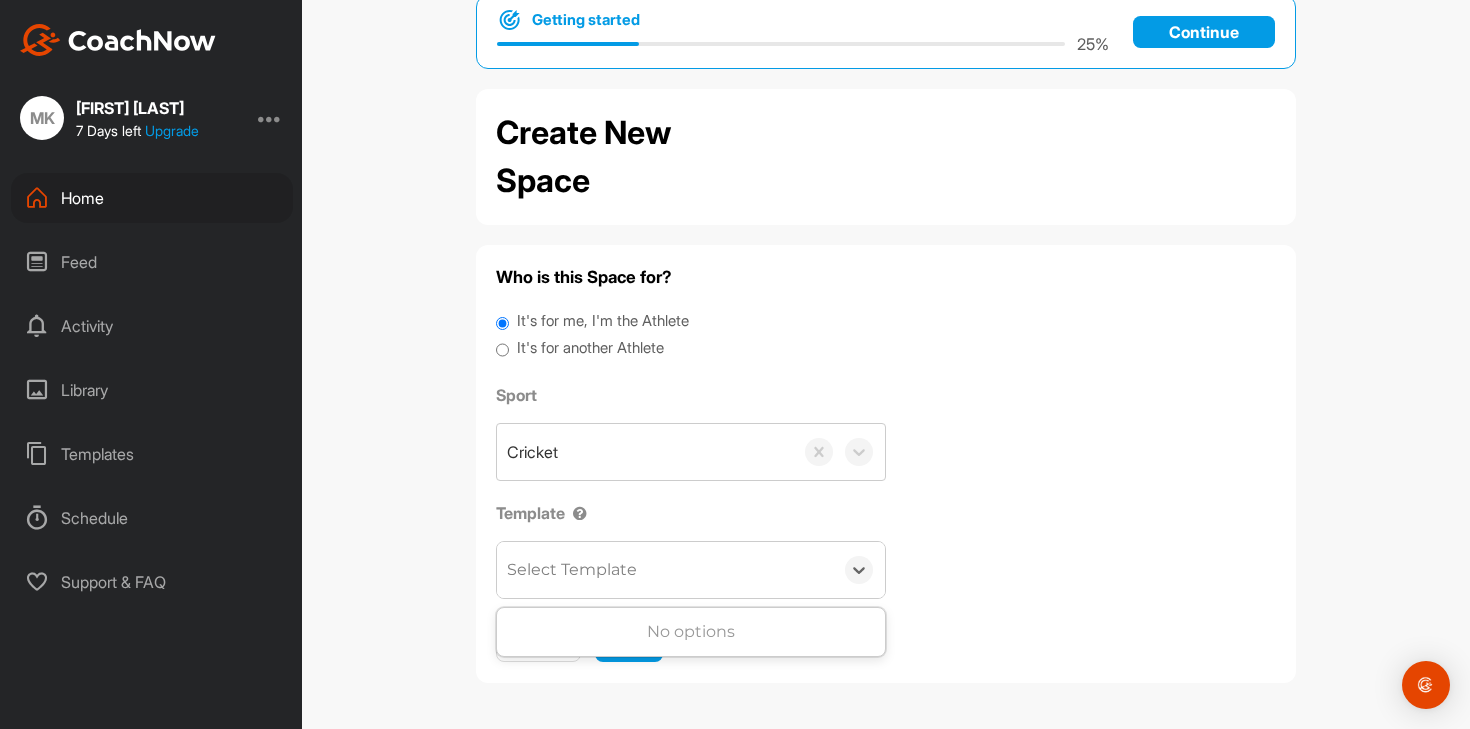 click on "No options" at bounding box center [691, 632] 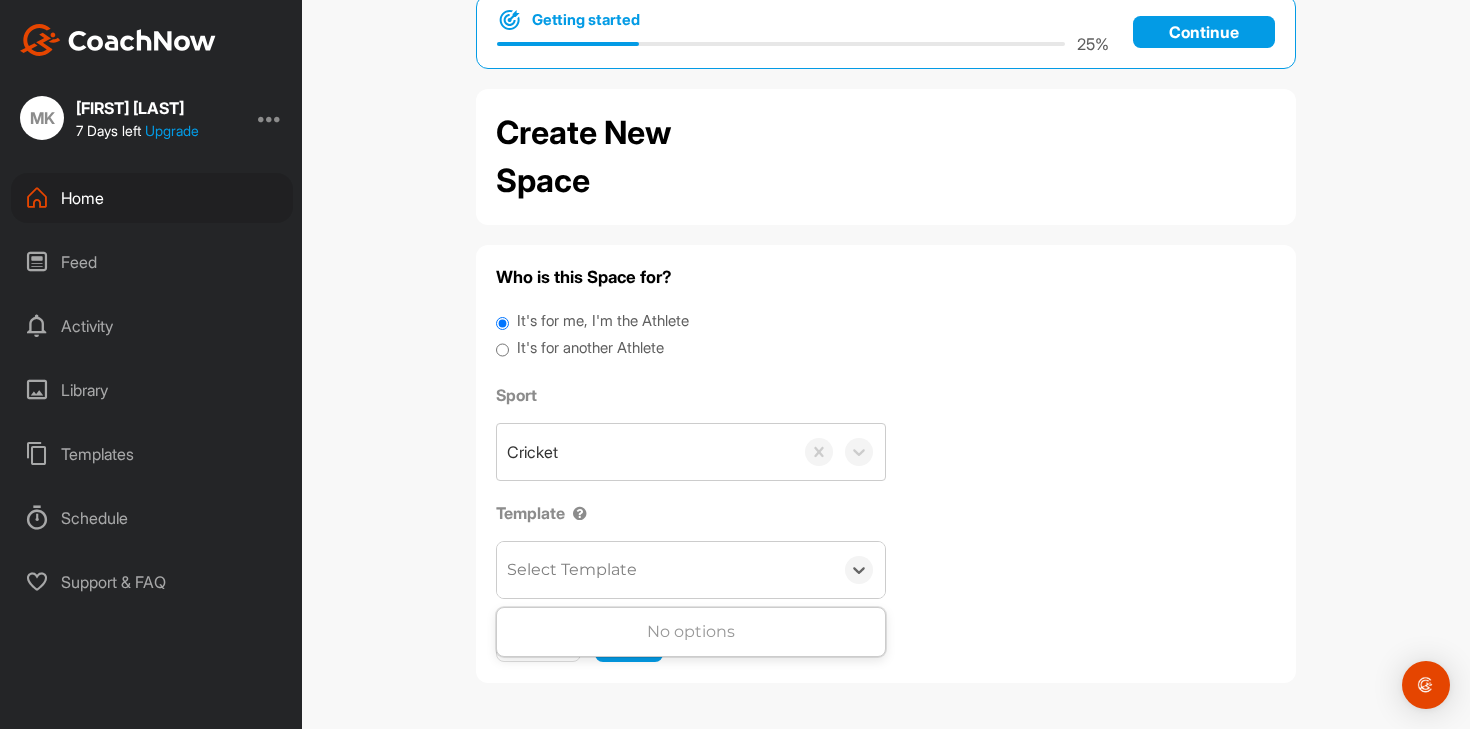 click on "No options" at bounding box center [691, 632] 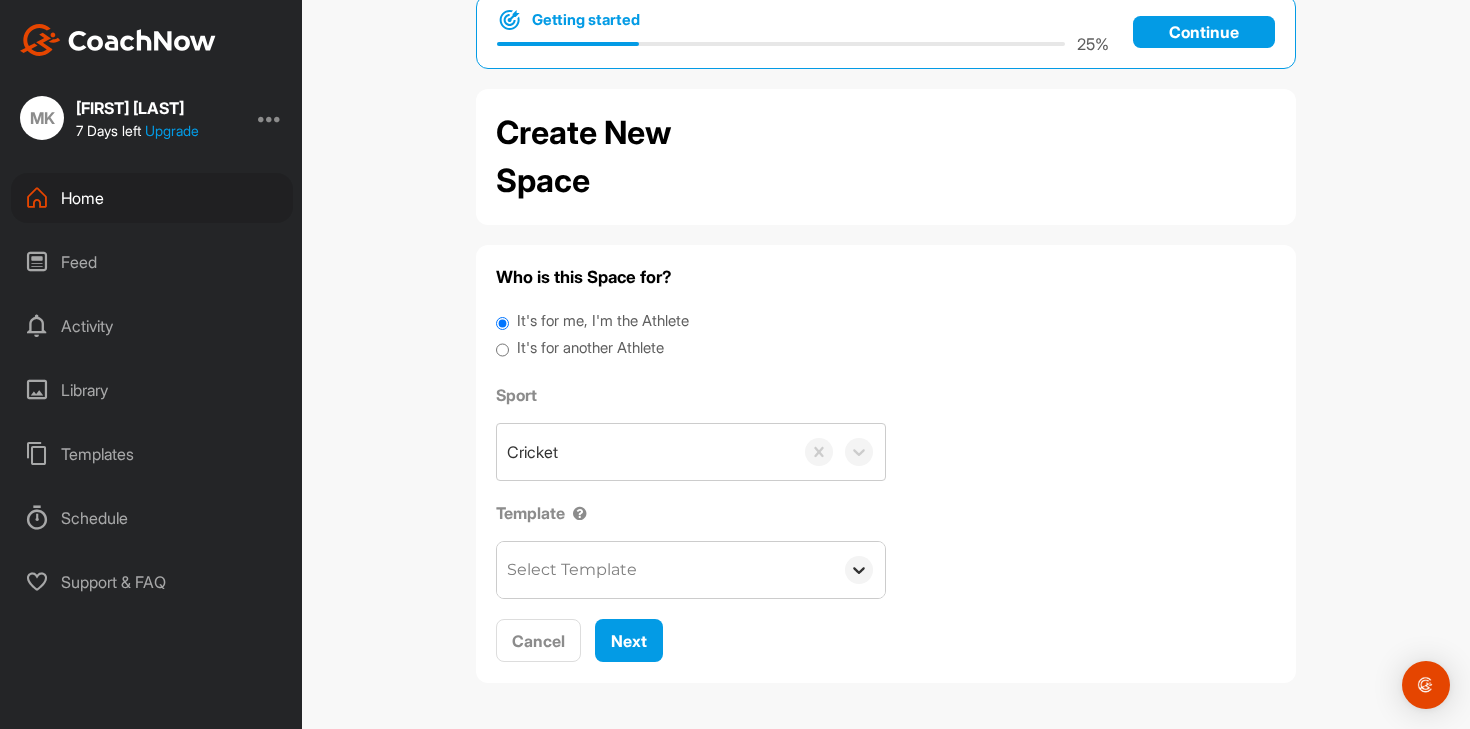 click 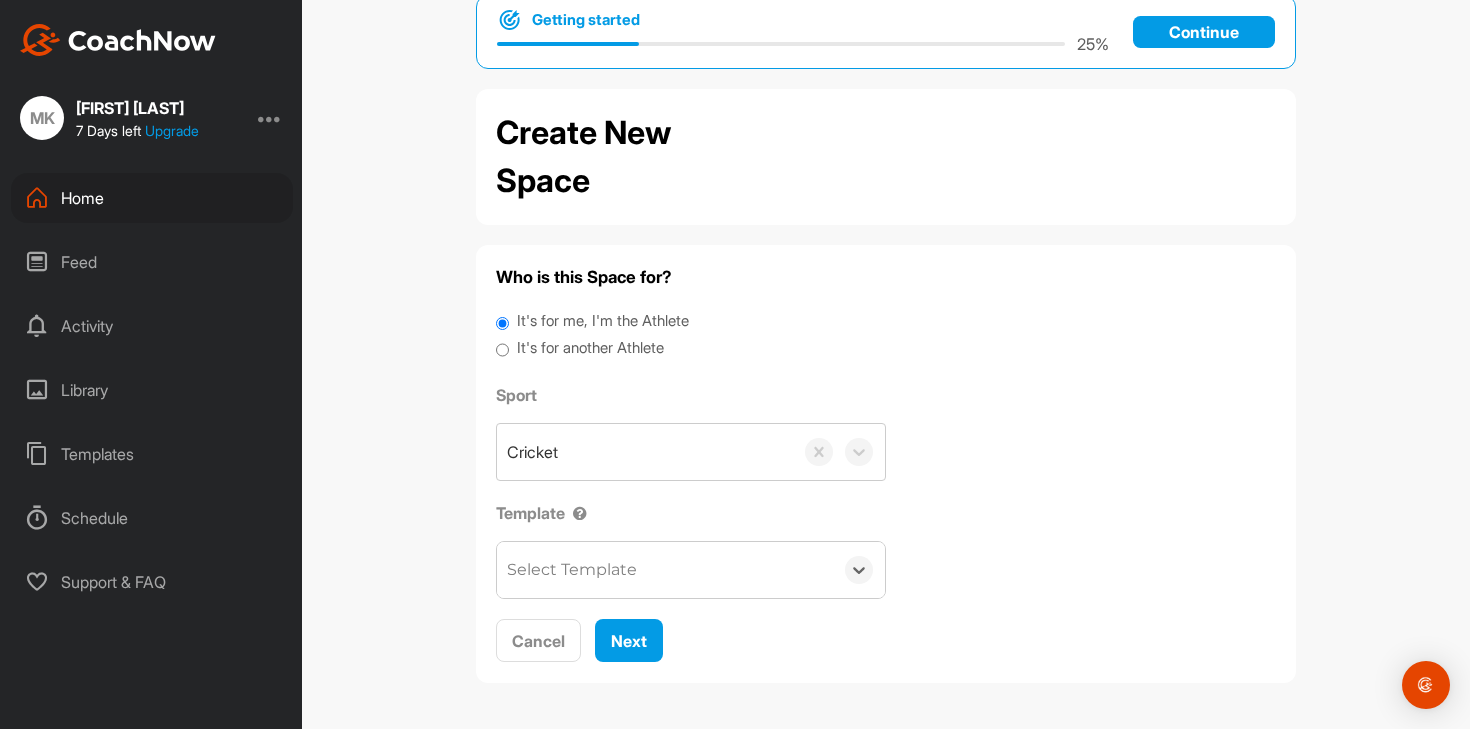 scroll, scrollTop: 0, scrollLeft: 0, axis: both 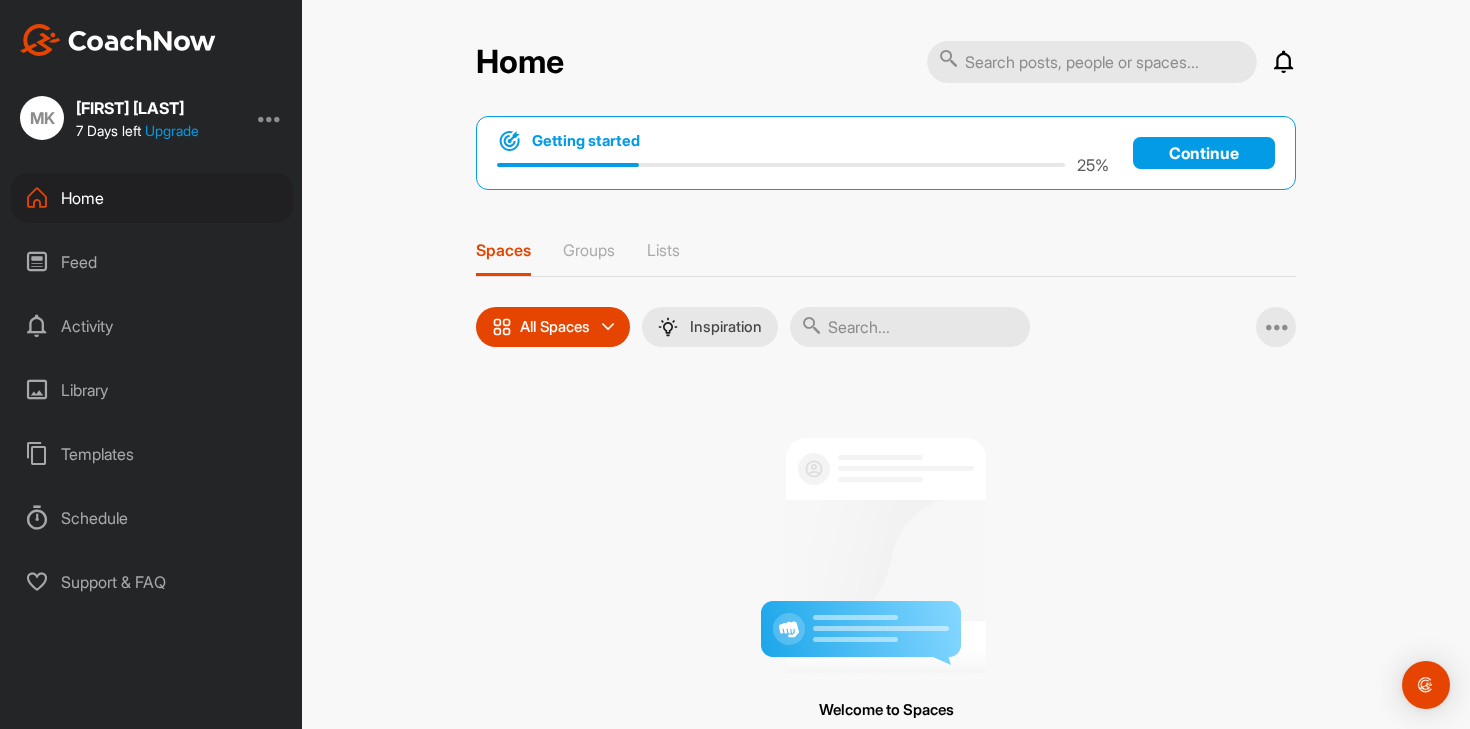 click at bounding box center [270, 118] 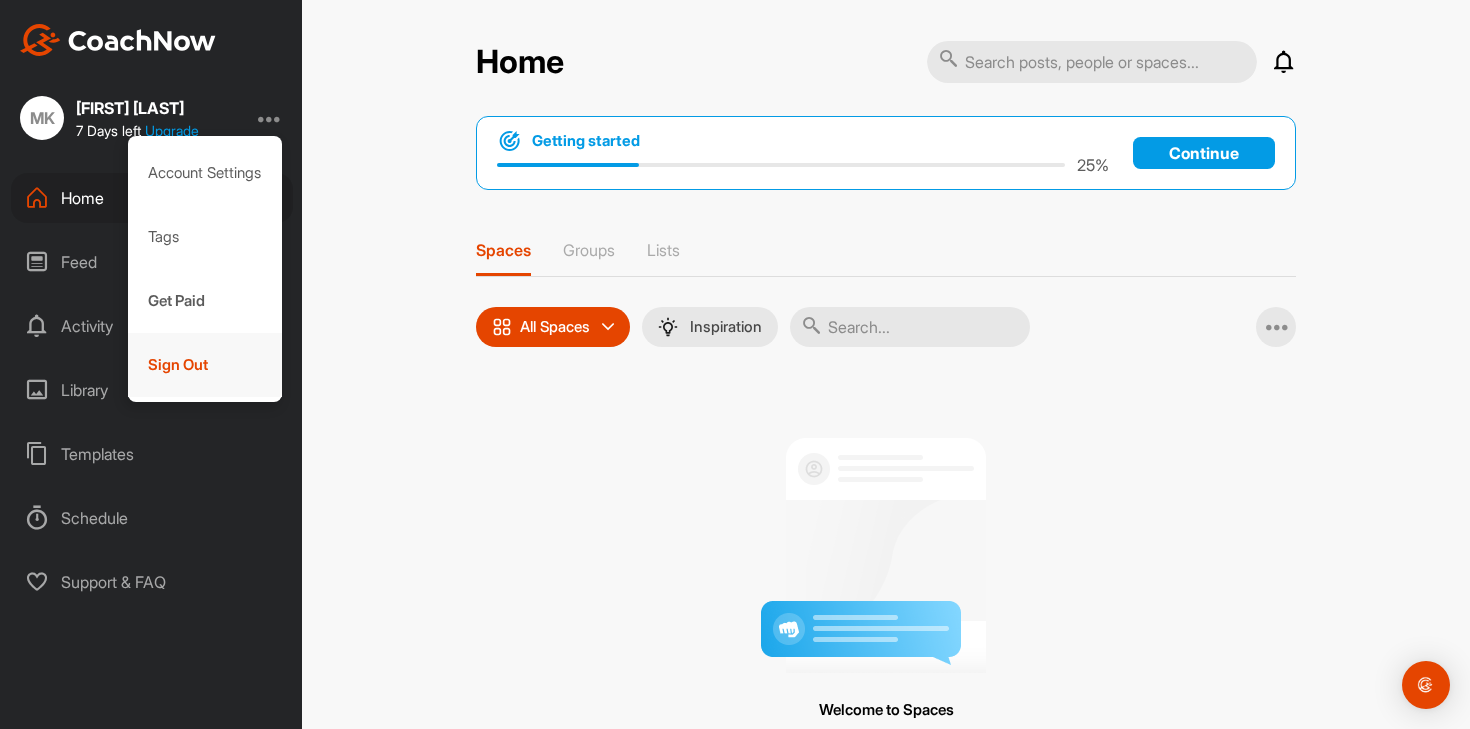 click on "Sign Out" at bounding box center [205, 365] 